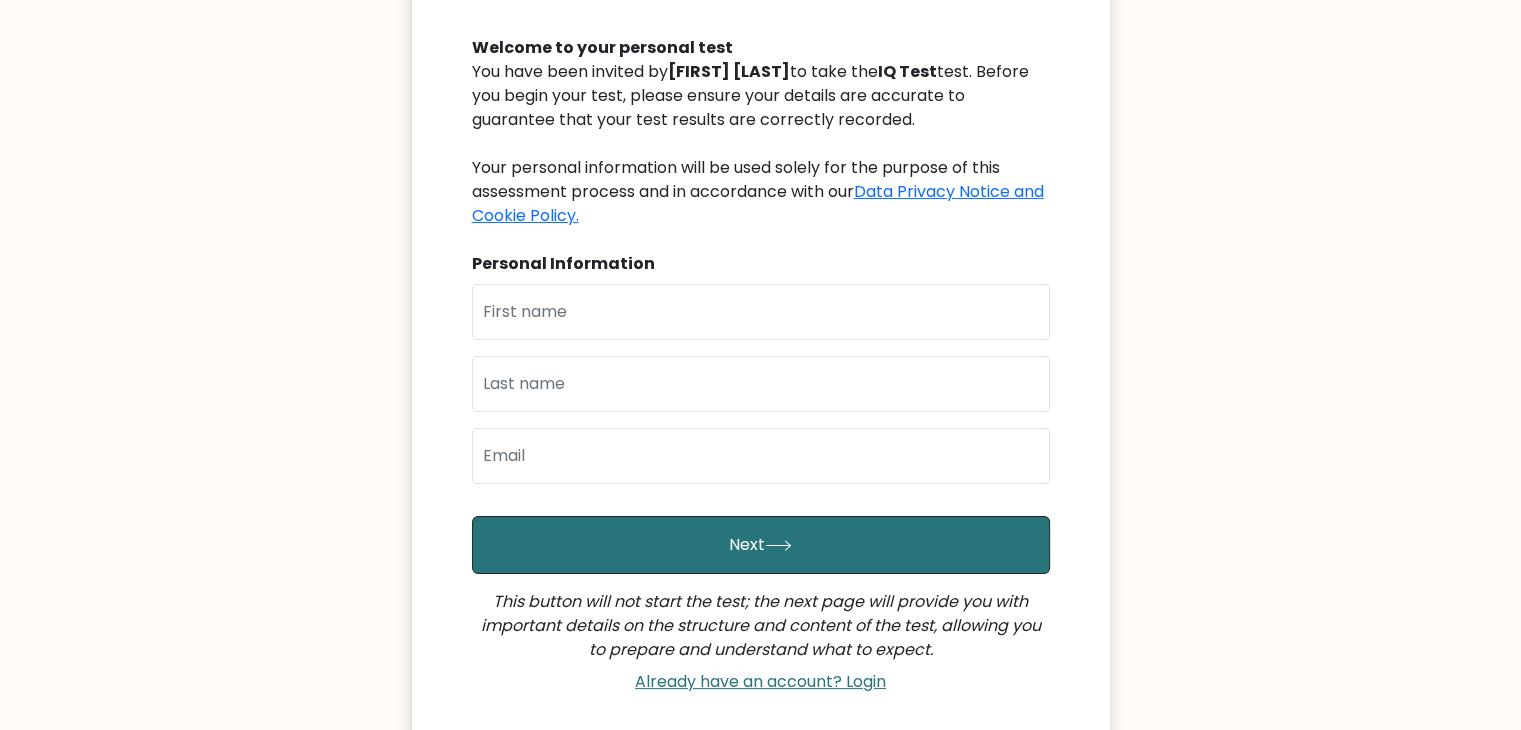 scroll, scrollTop: 207, scrollLeft: 0, axis: vertical 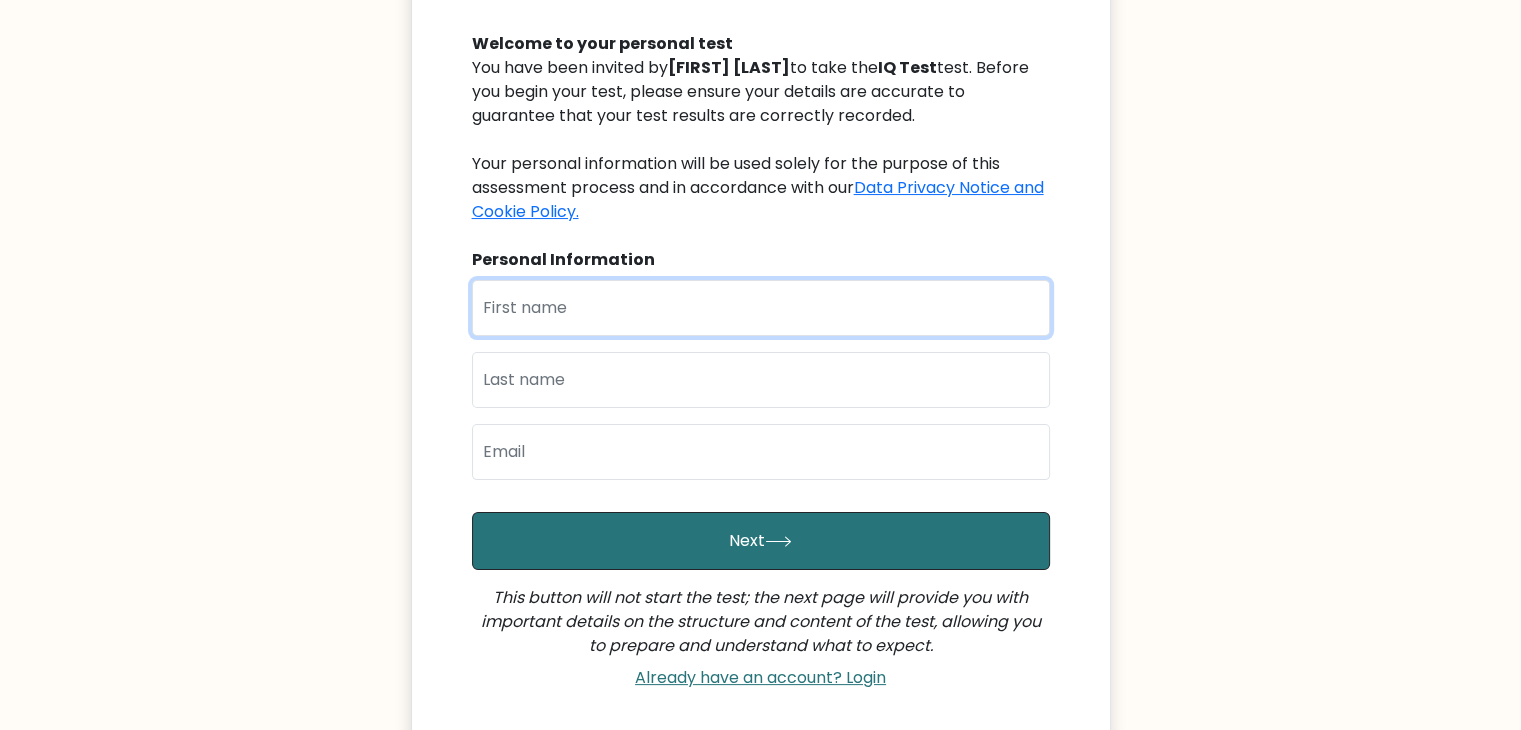 click at bounding box center [761, 308] 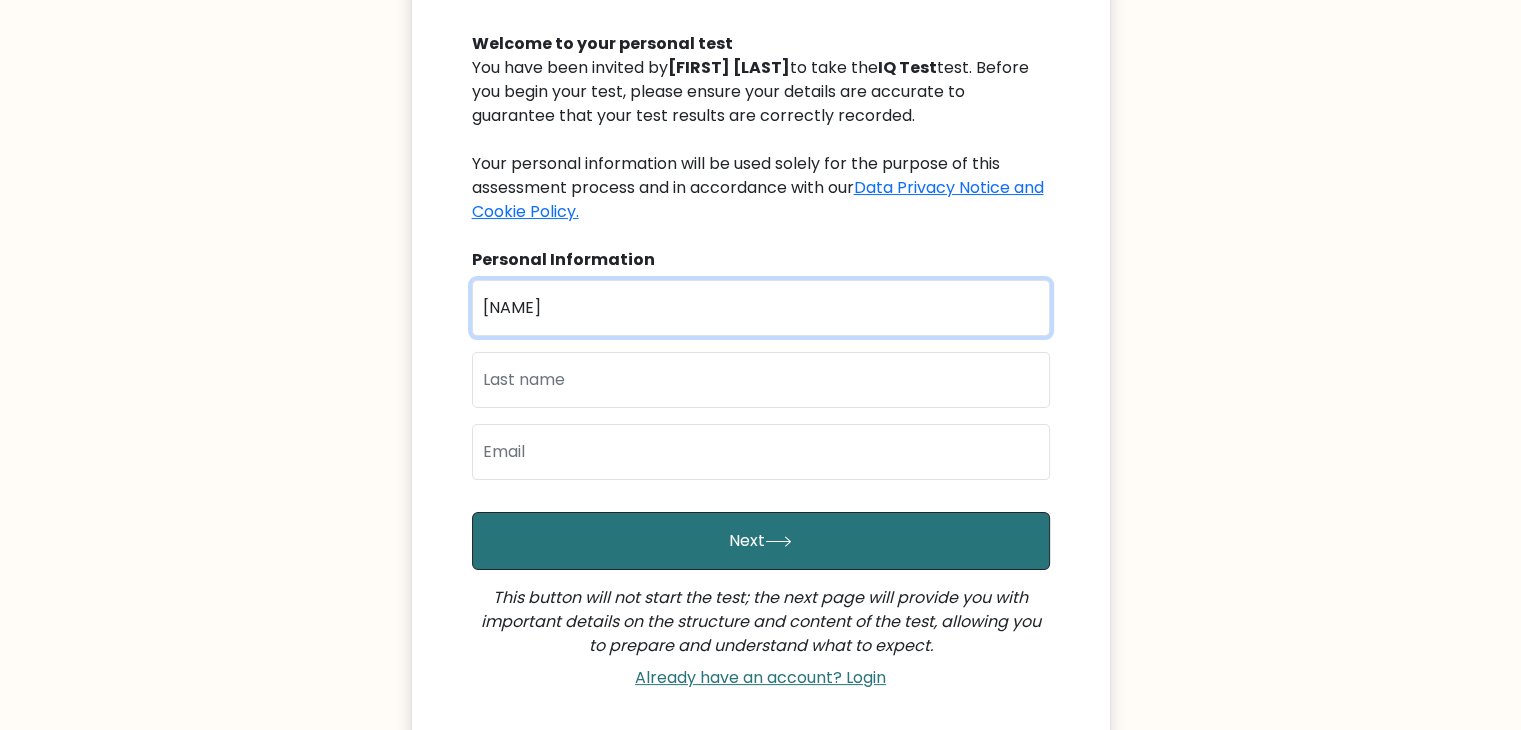 type on "[NAME]" 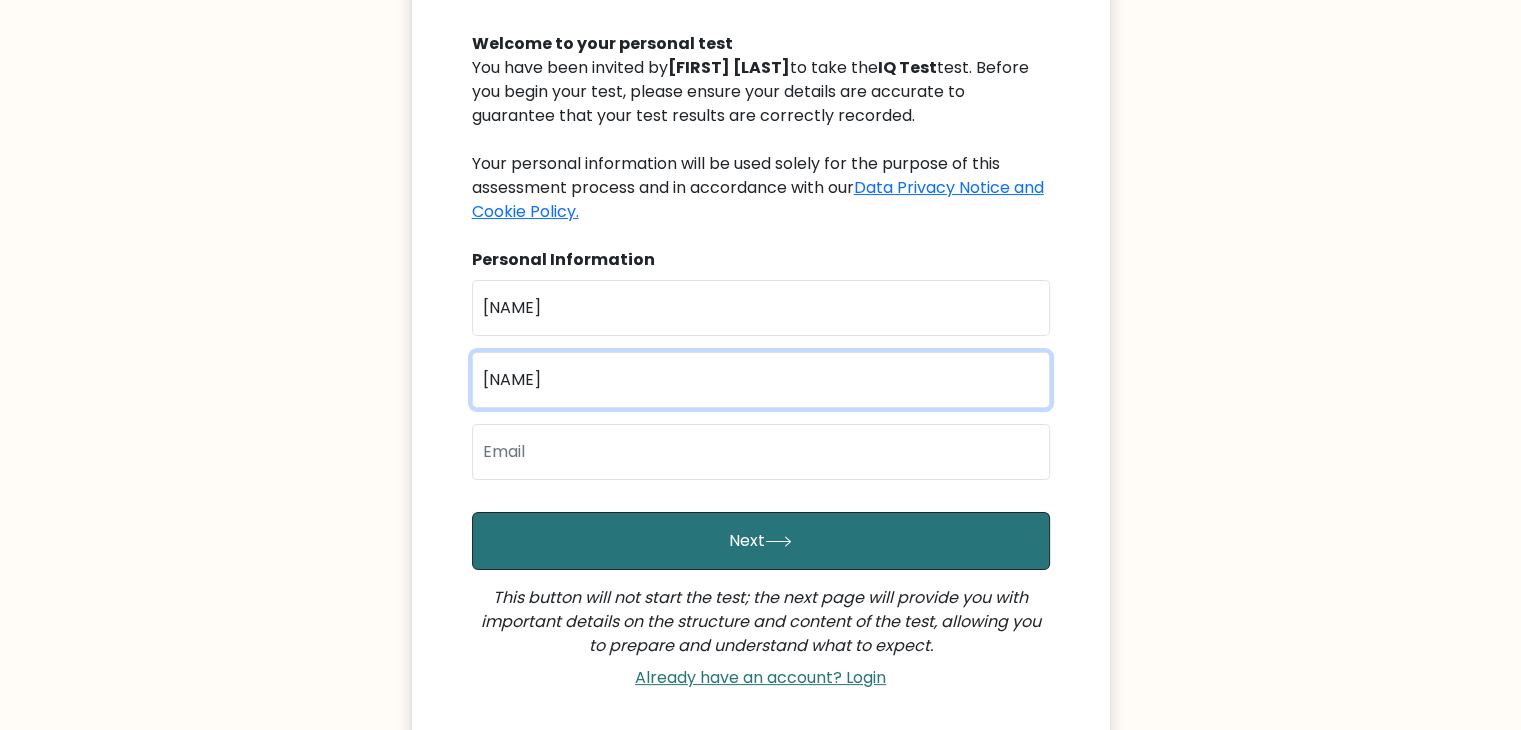 type on "[NAME]" 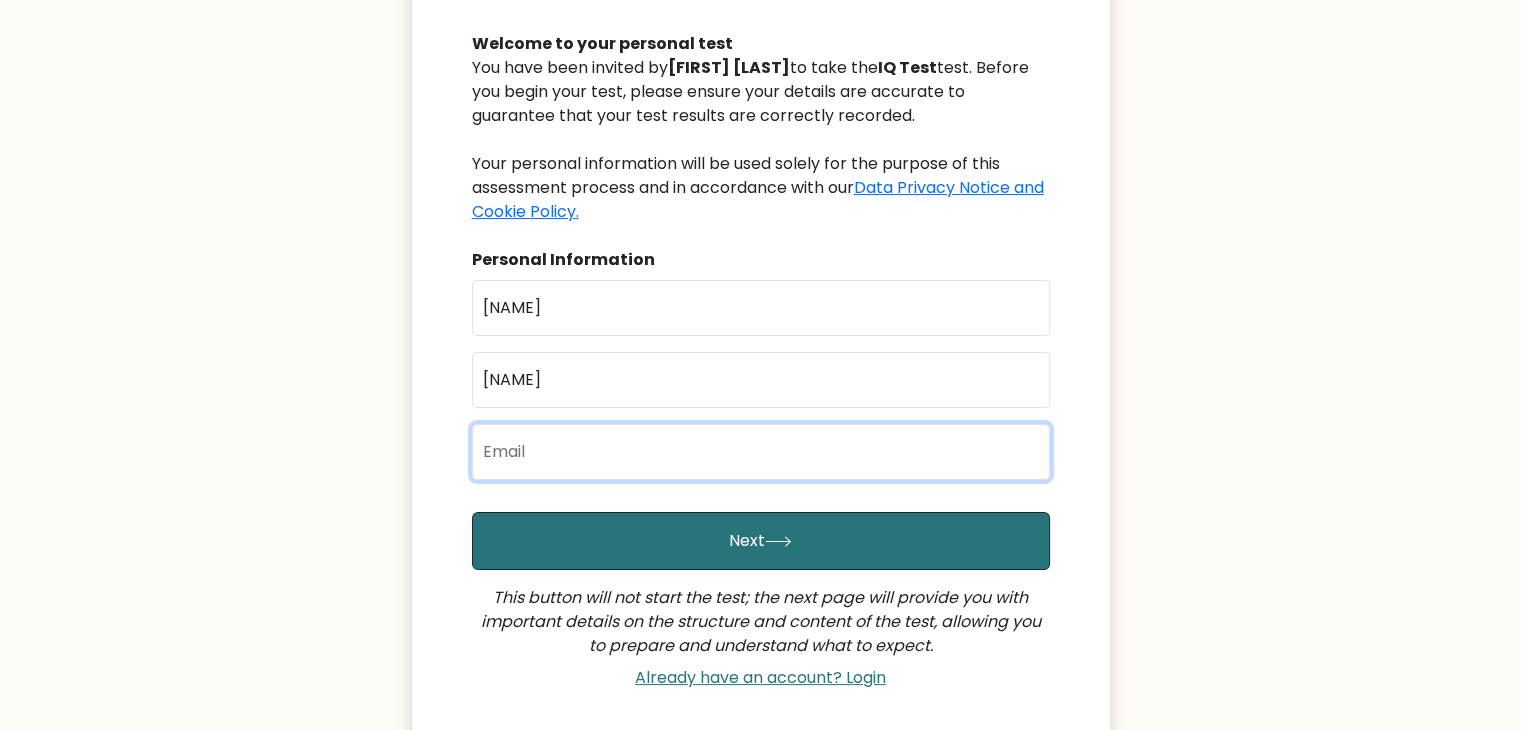 click at bounding box center [761, 452] 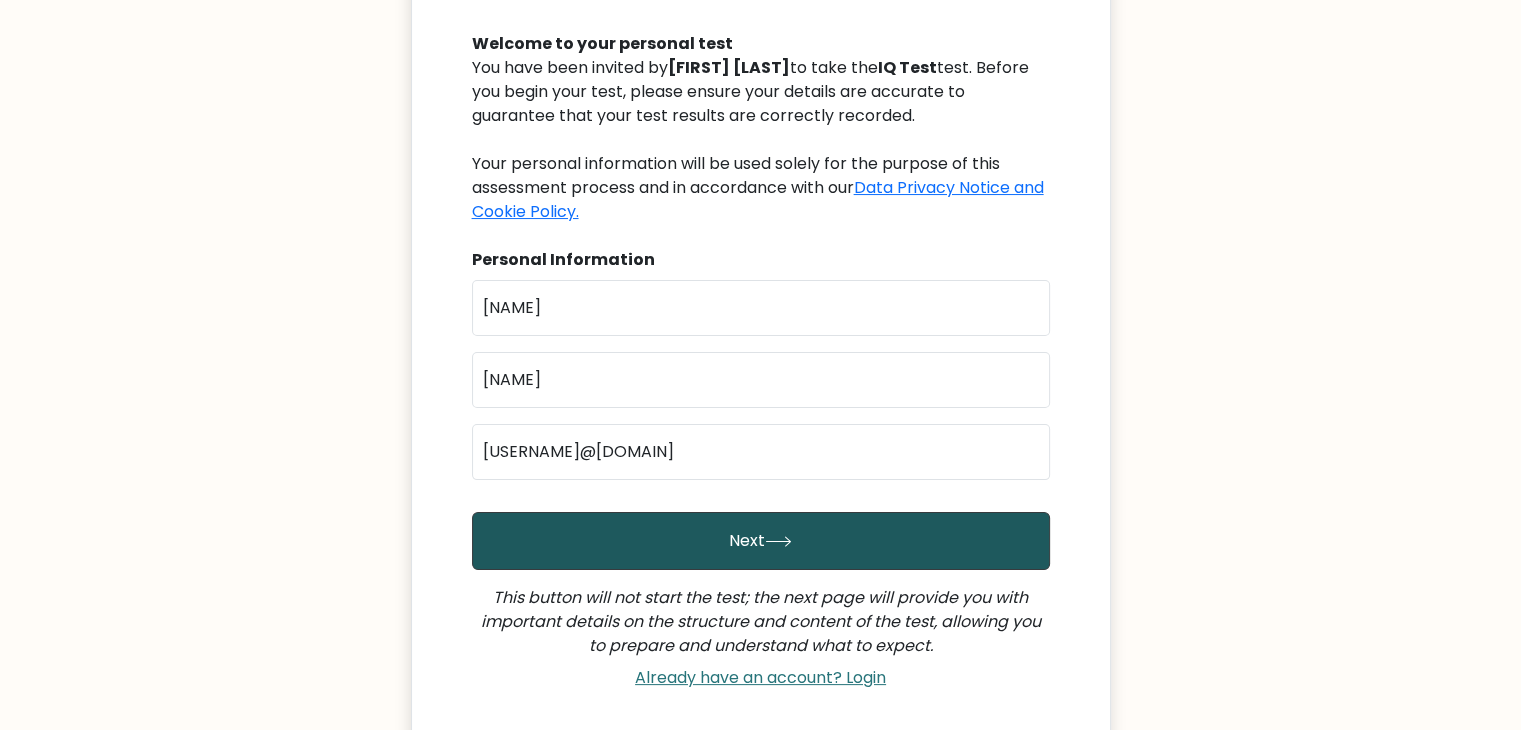 click on "Next" at bounding box center (761, 541) 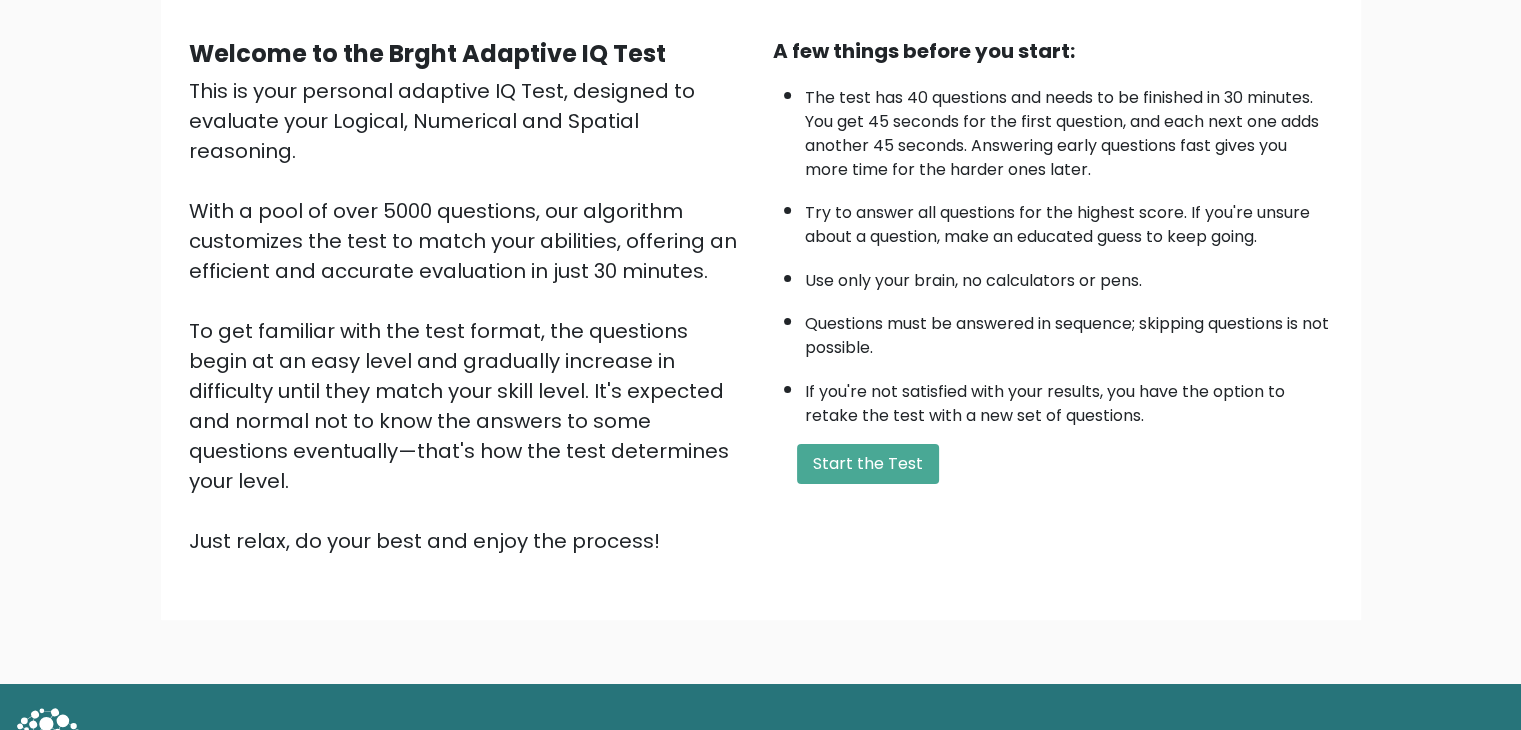 scroll, scrollTop: 171, scrollLeft: 0, axis: vertical 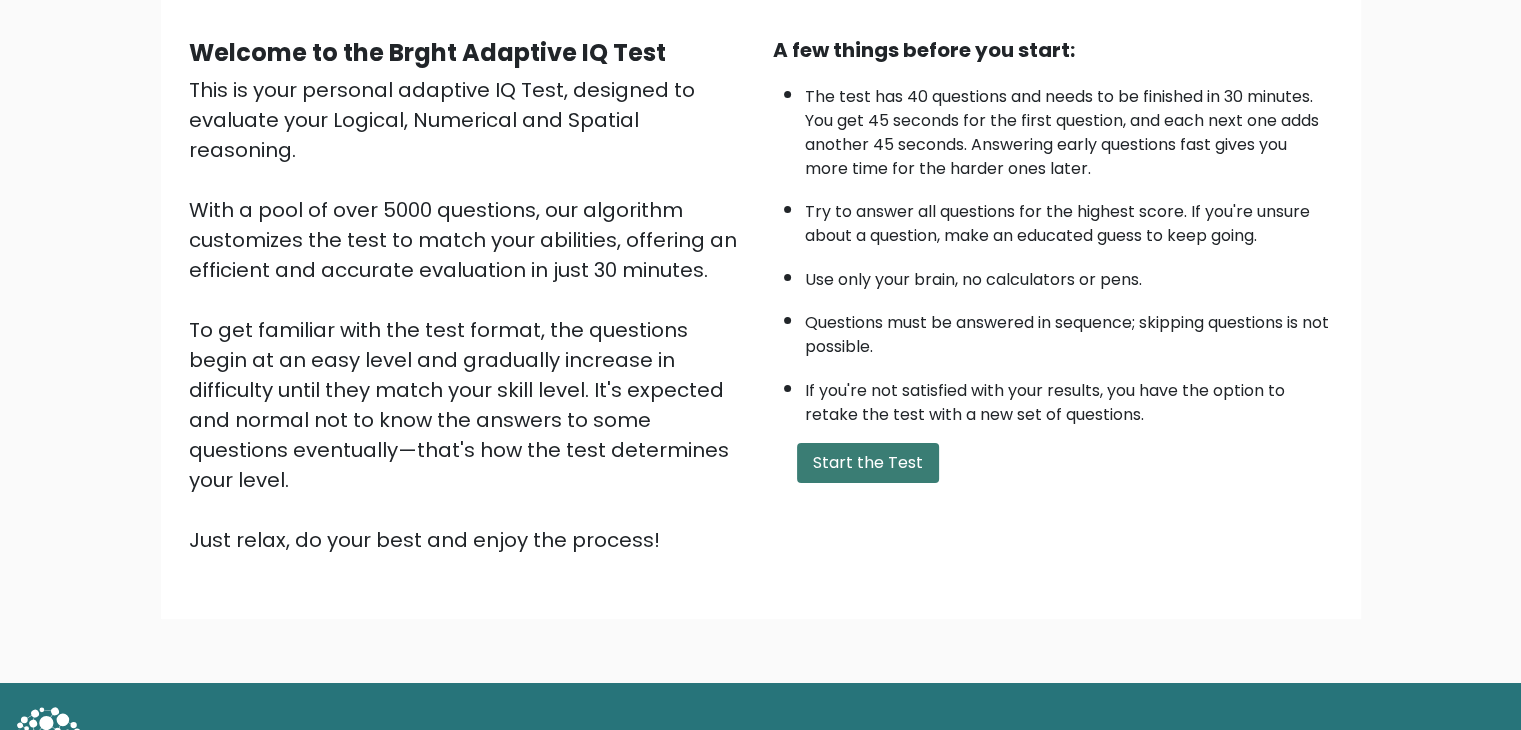 click on "Start the Test" at bounding box center (868, 463) 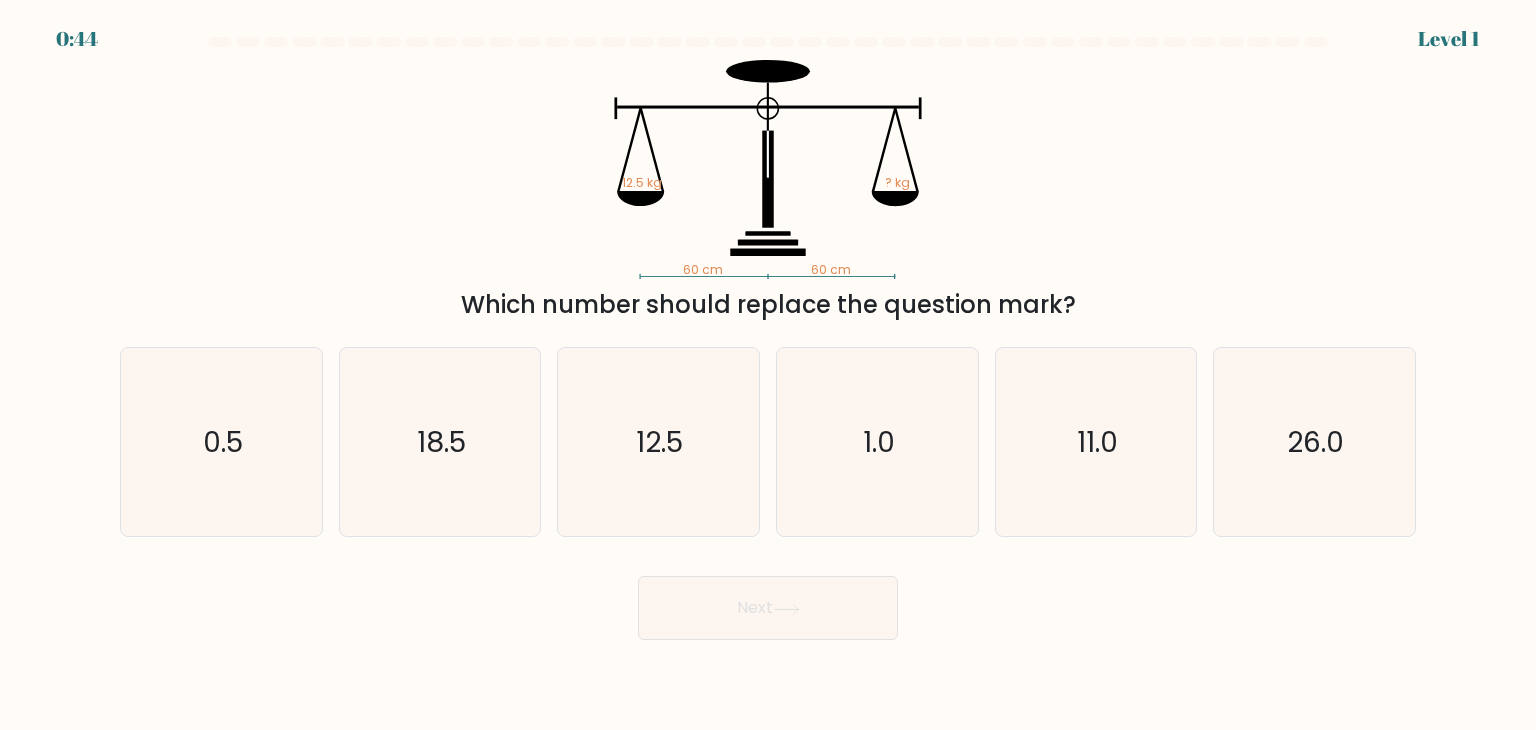 scroll, scrollTop: 0, scrollLeft: 0, axis: both 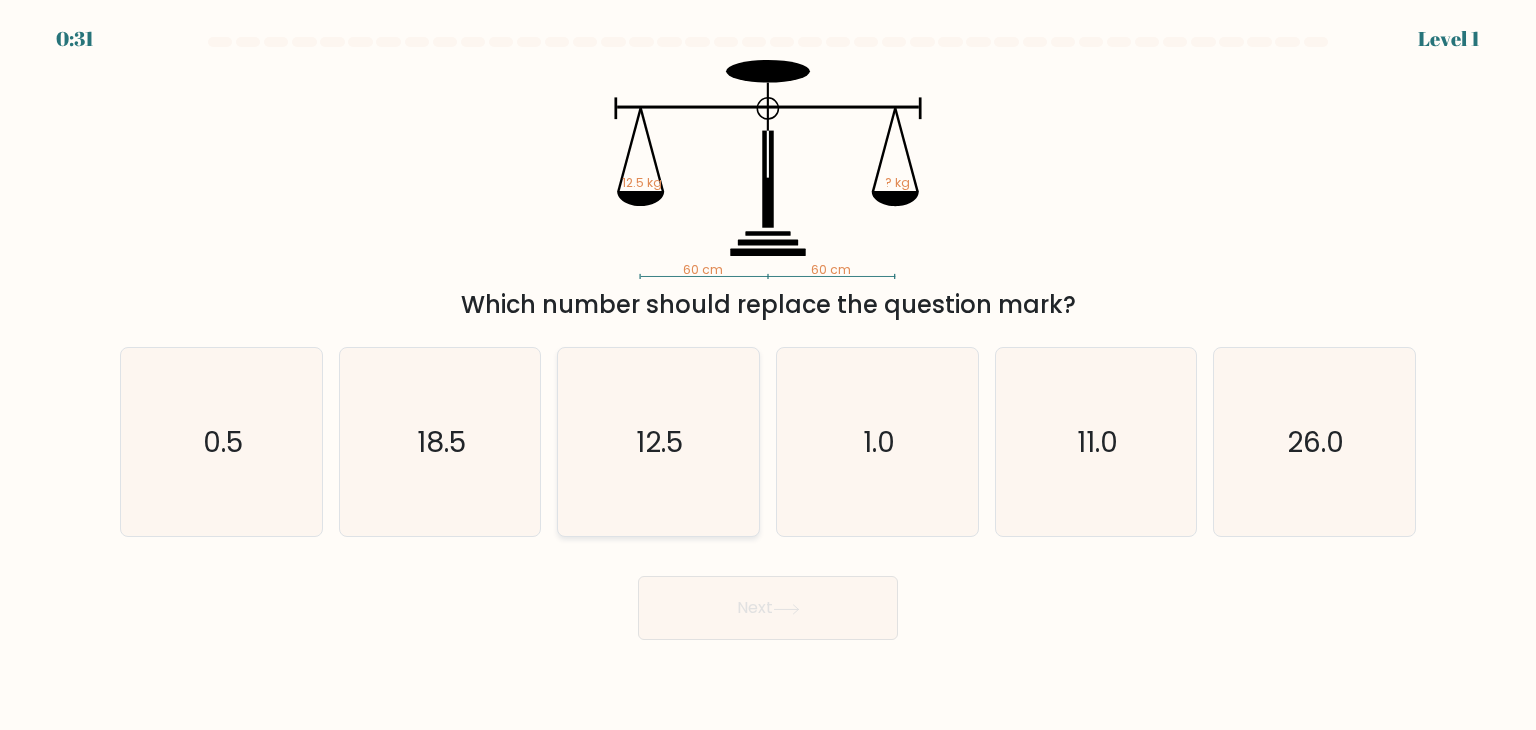 click on "12.5" 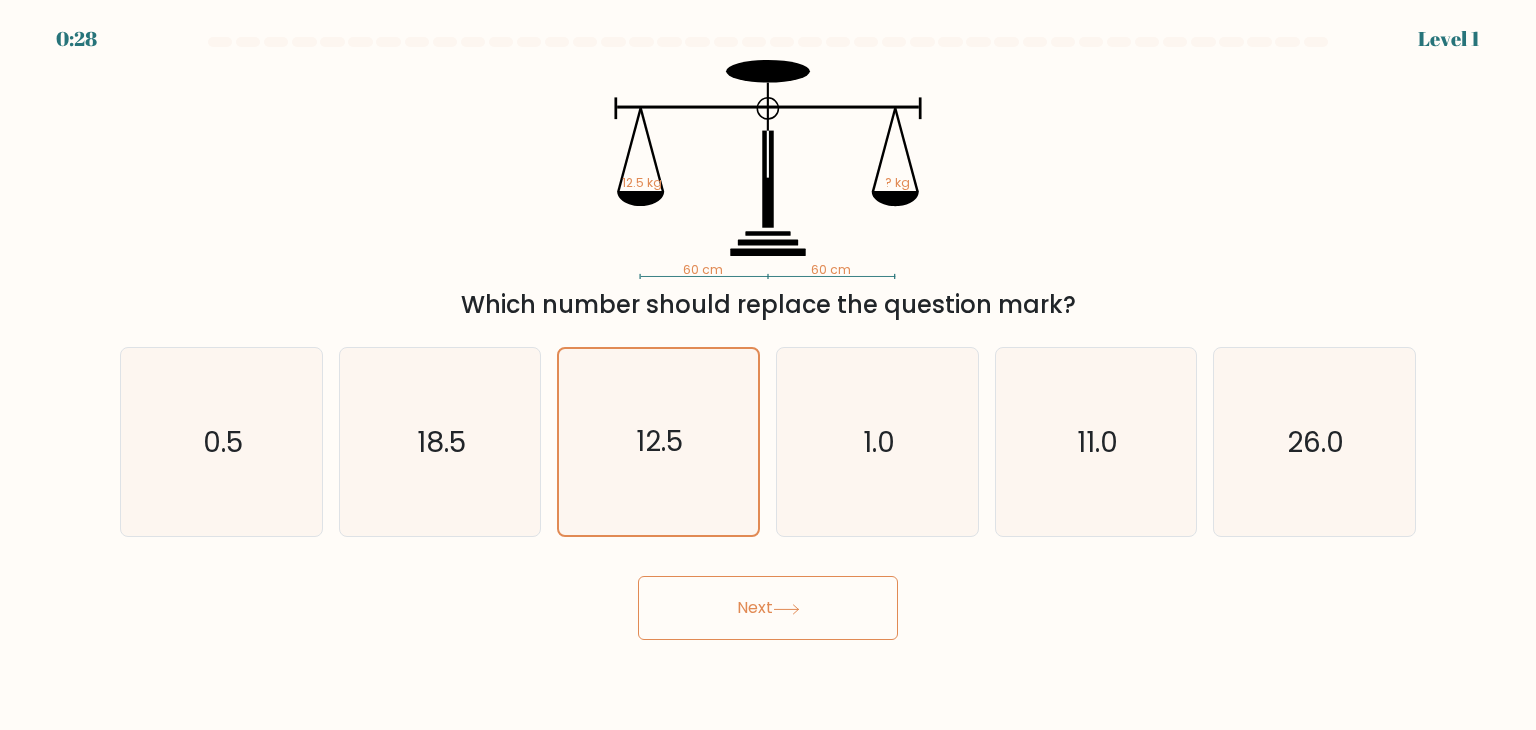 click on "Next" at bounding box center (768, 608) 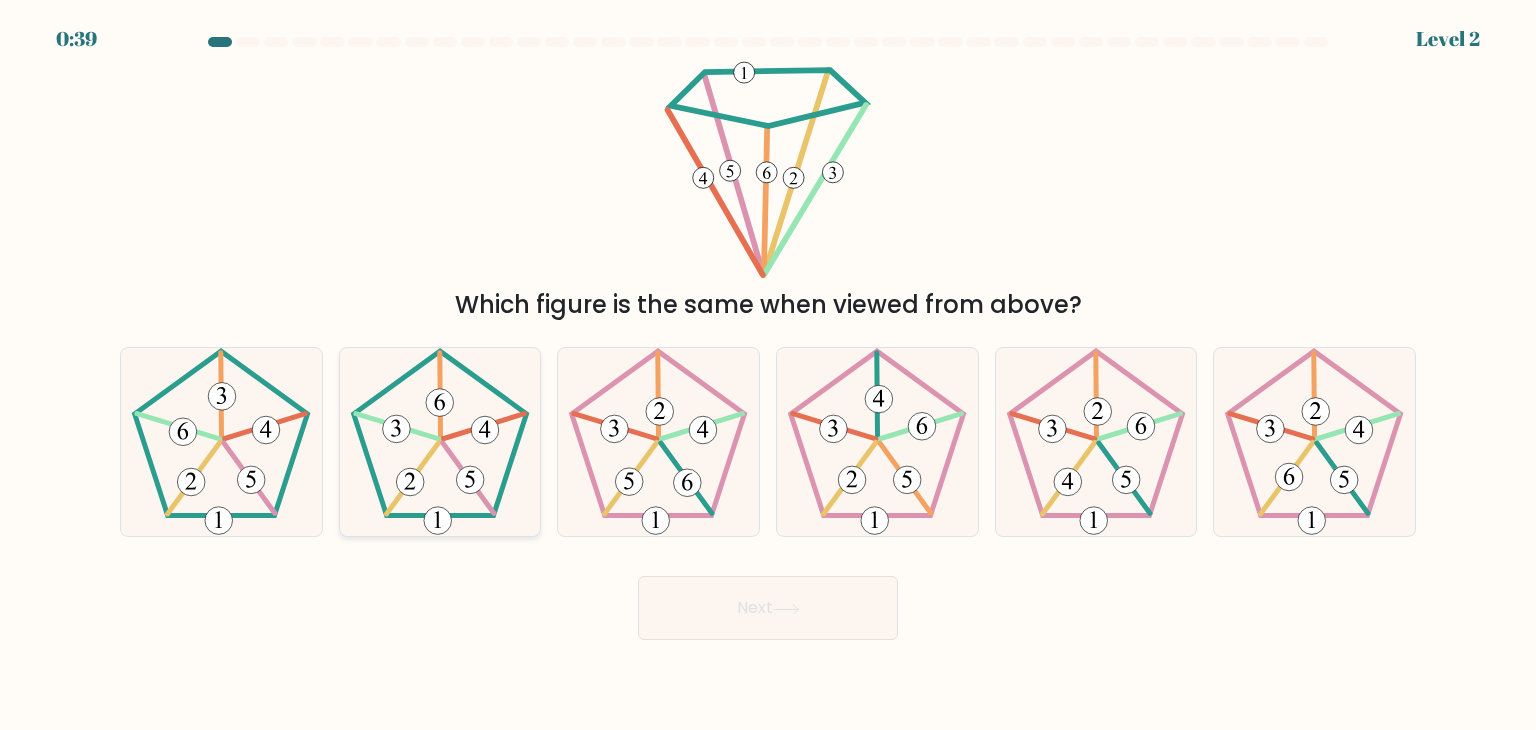 click 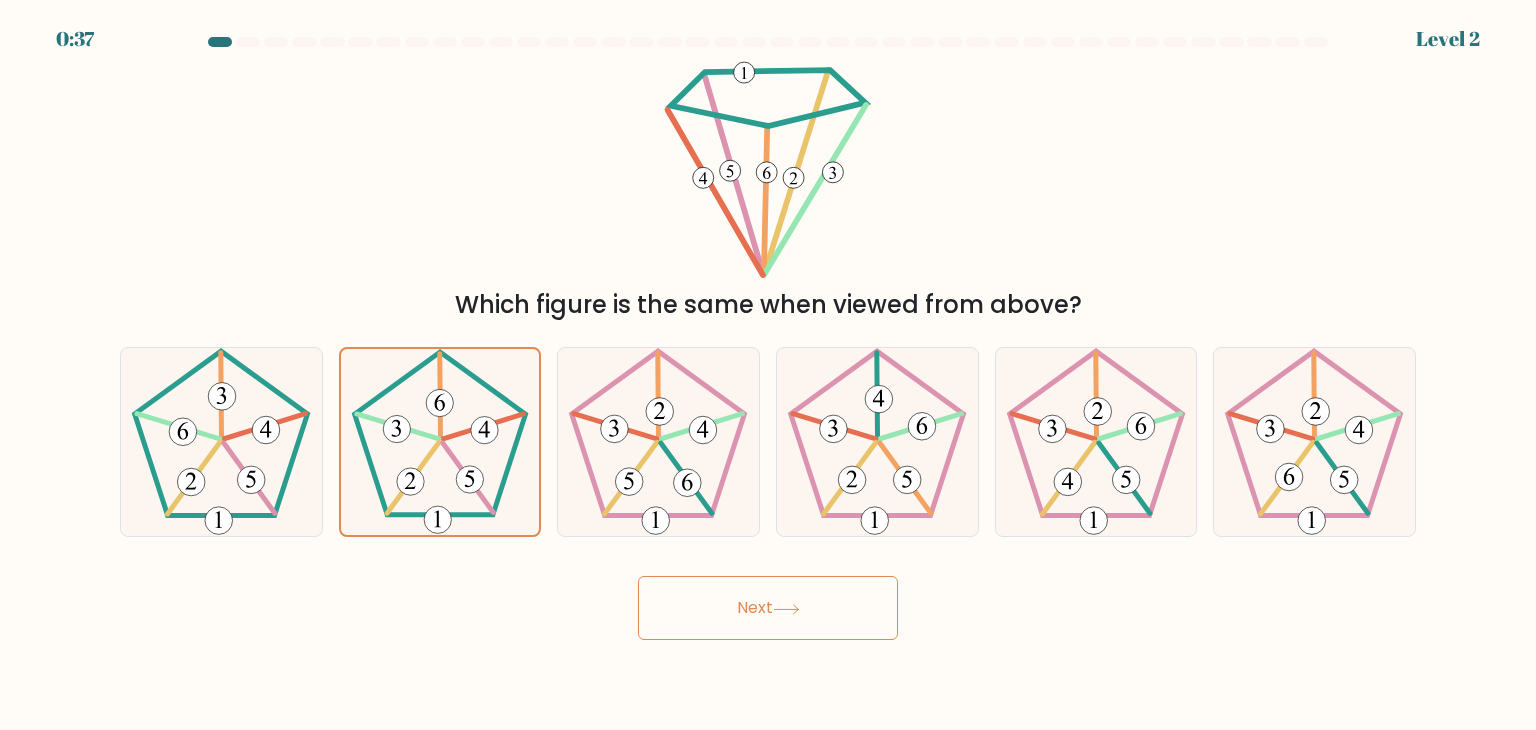click on "Next" at bounding box center [768, 608] 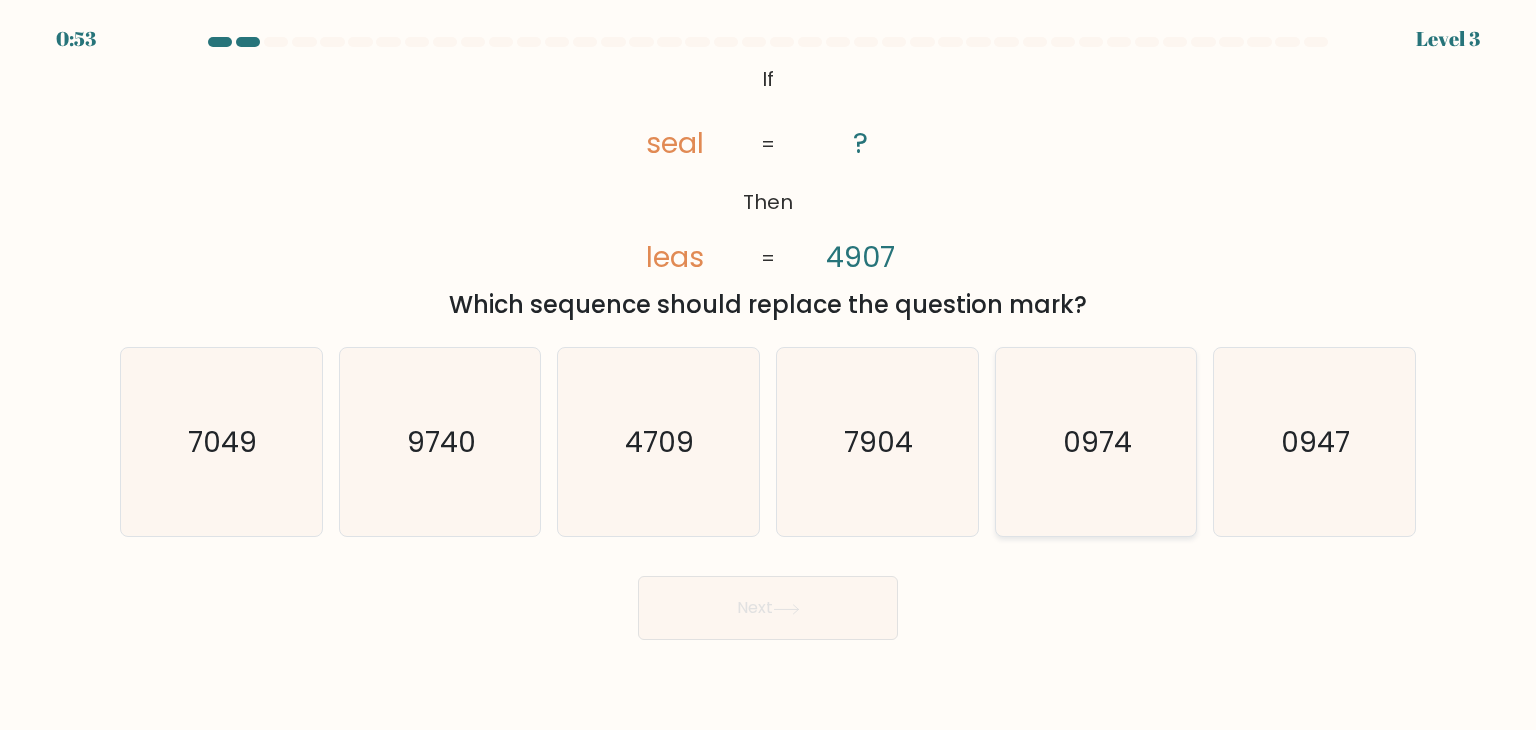 click on "0974" 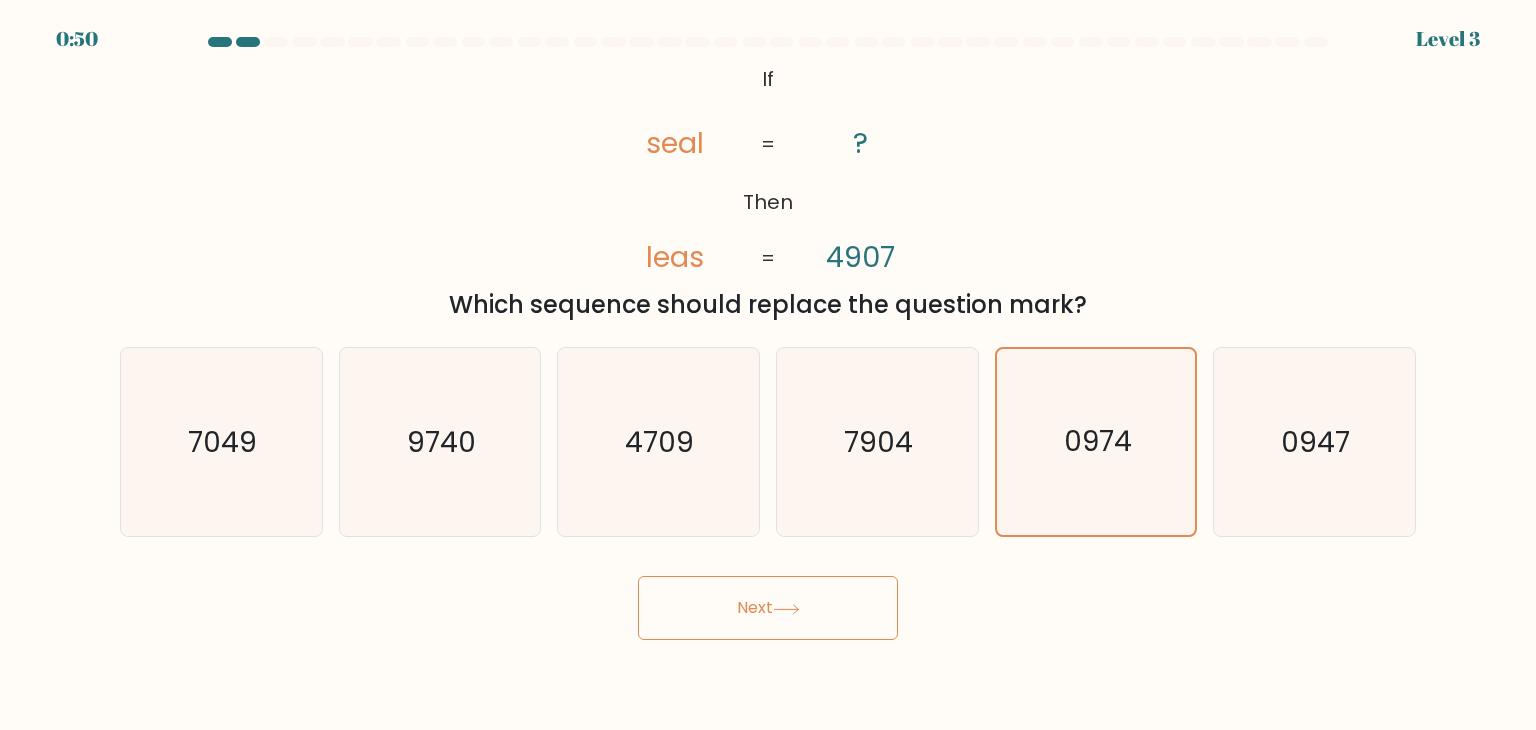 click on "Next" at bounding box center [768, 608] 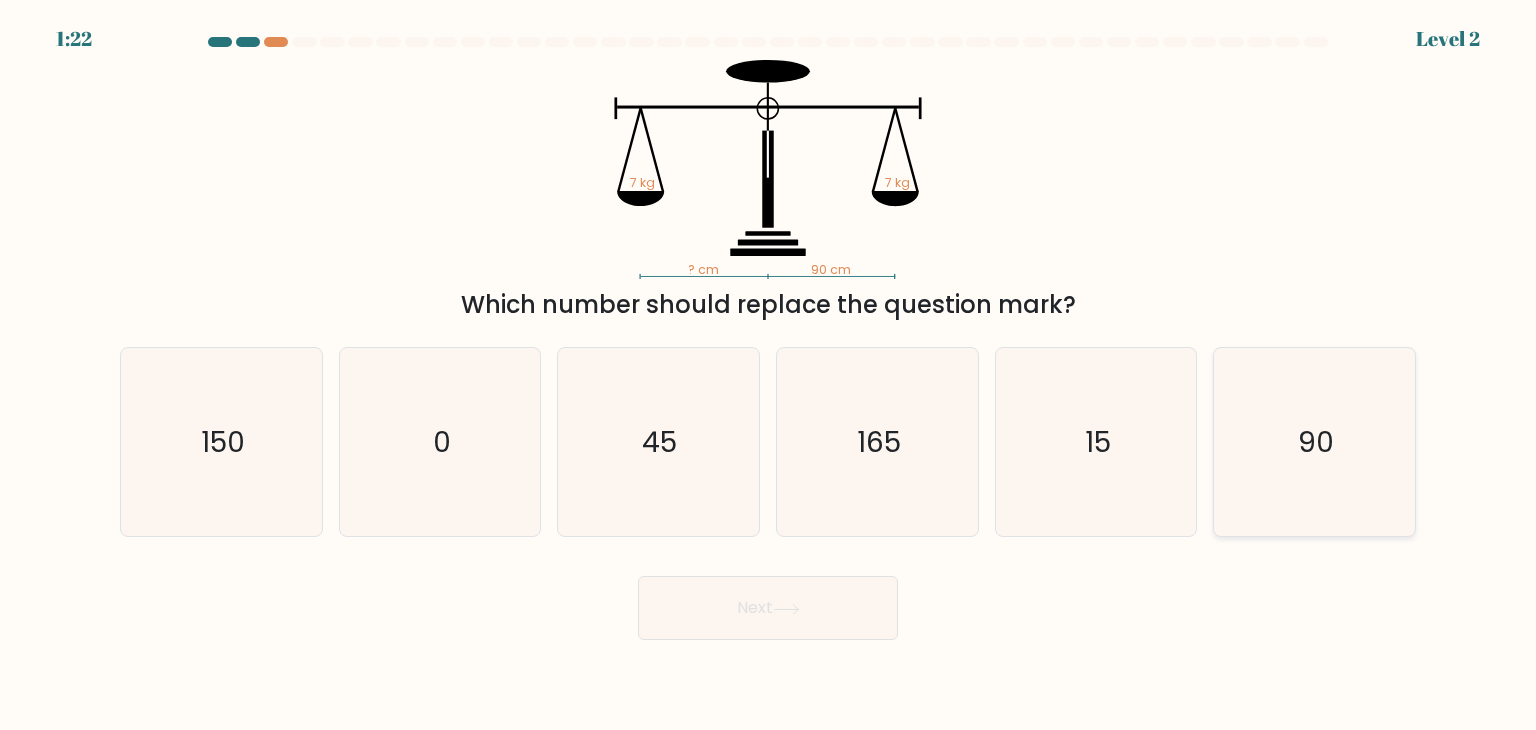 click on "90" 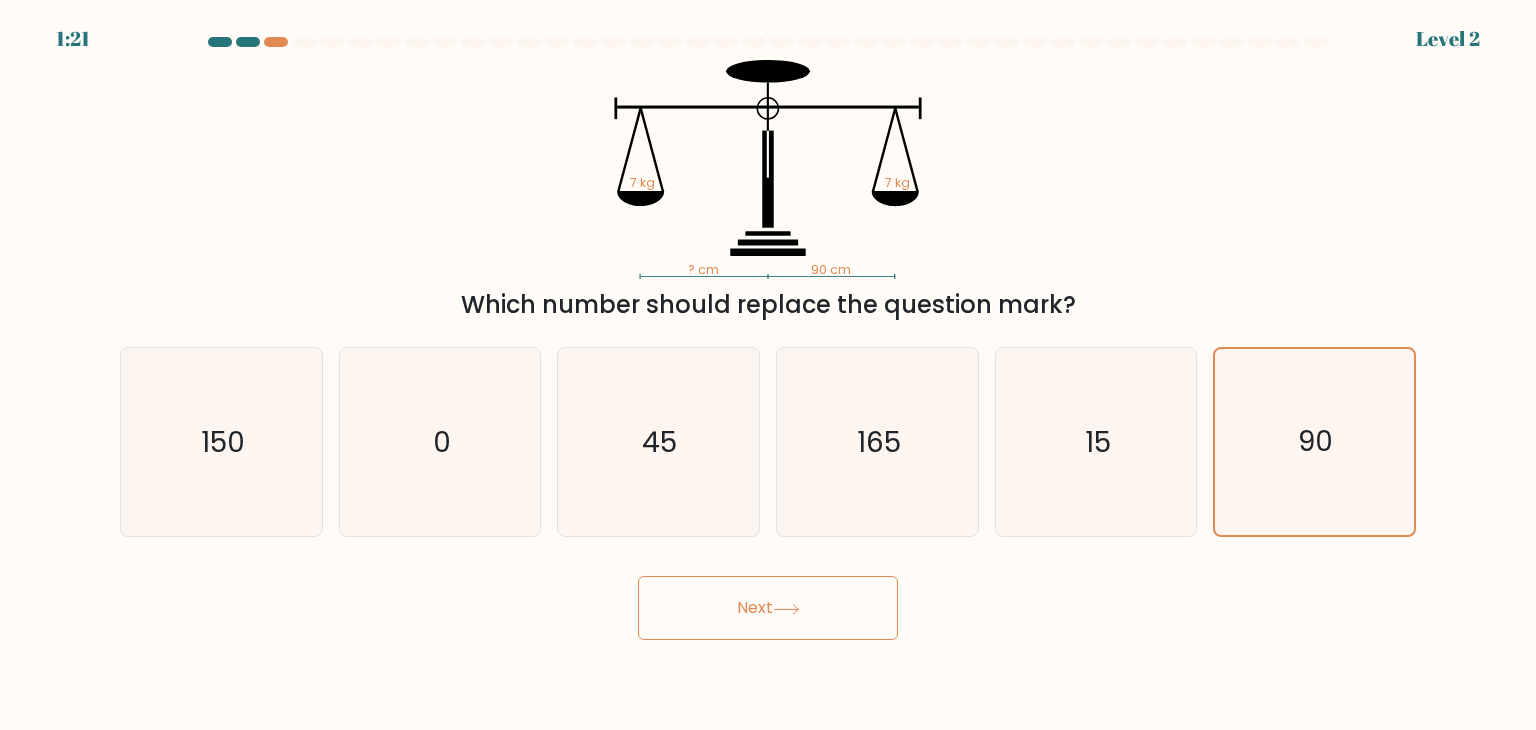 click on "Next" at bounding box center (768, 608) 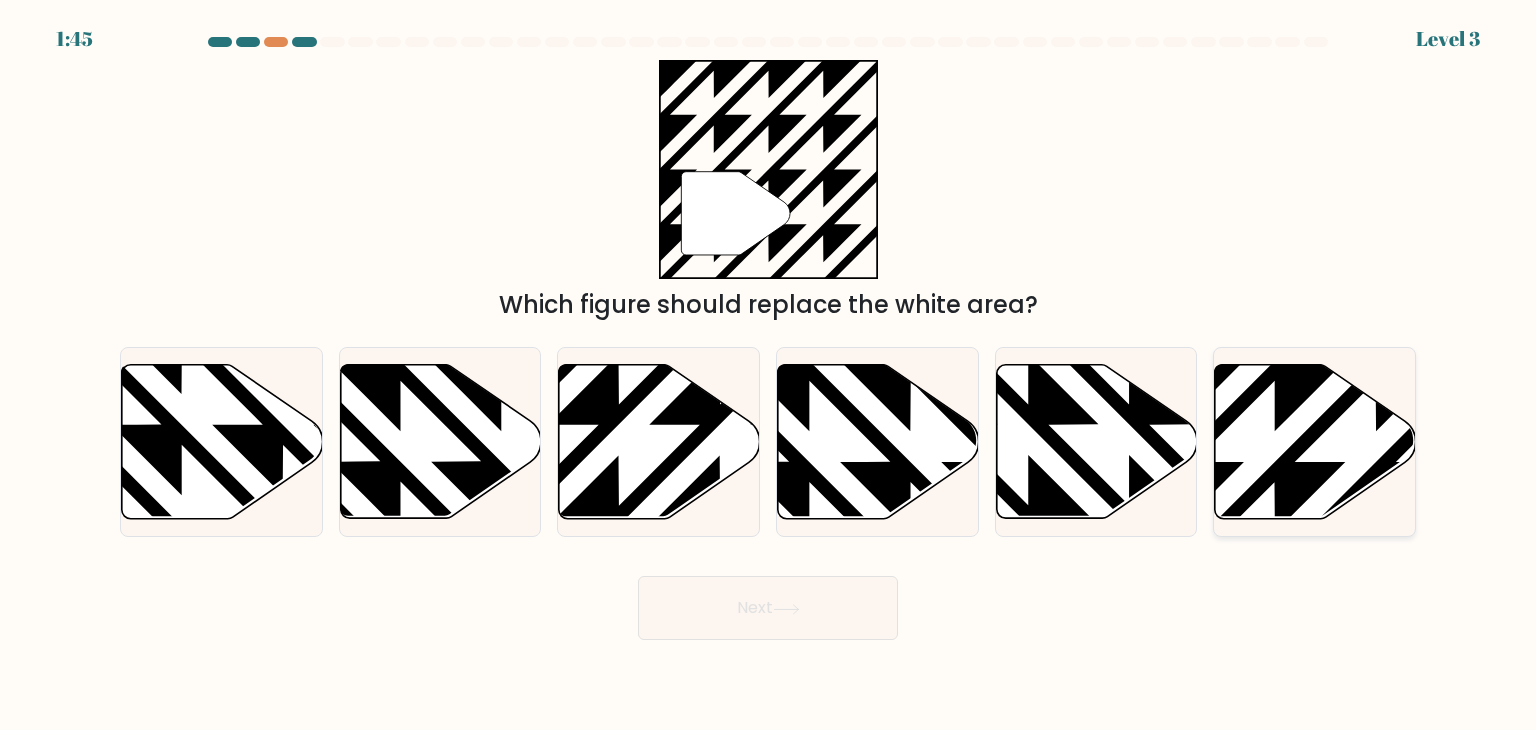 click 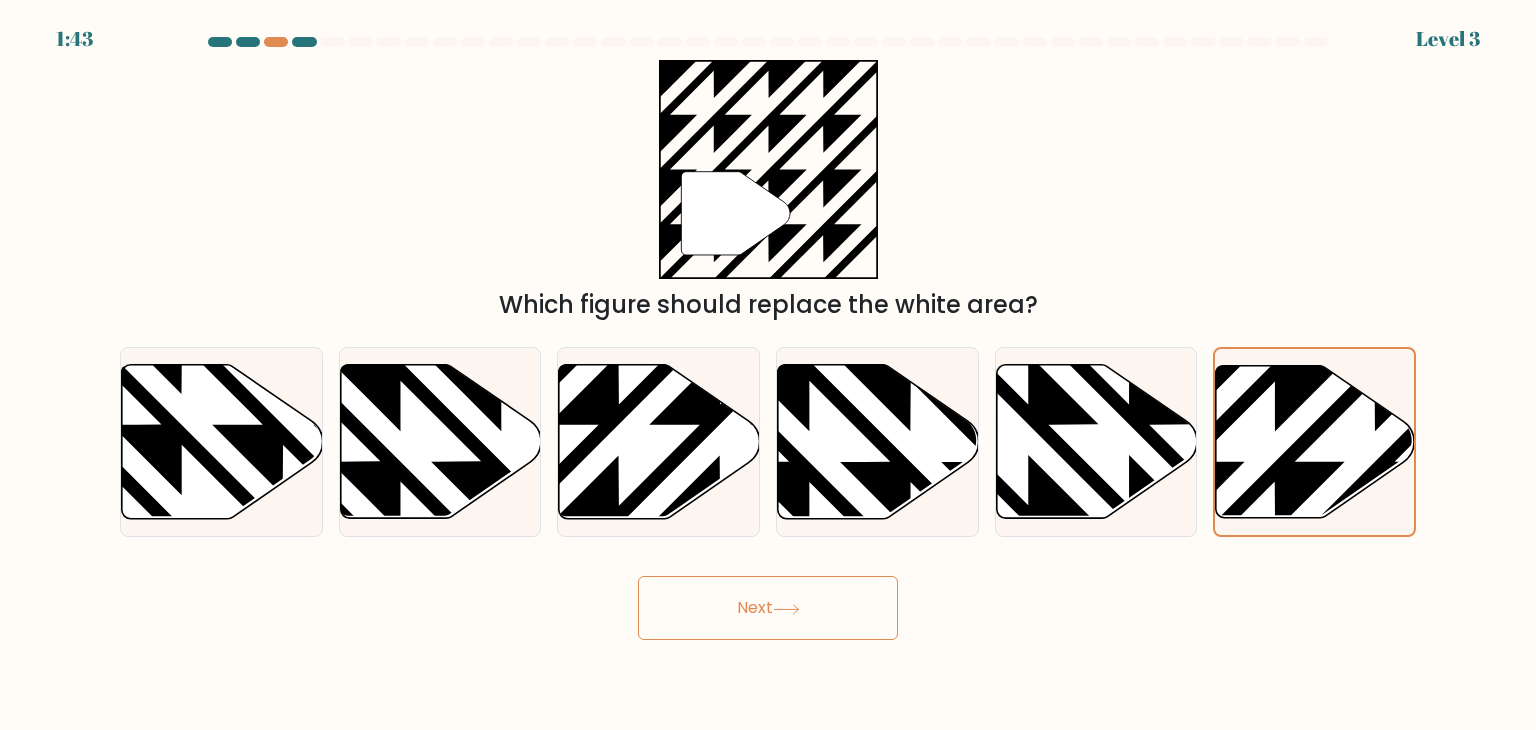 click on "Next" at bounding box center [768, 608] 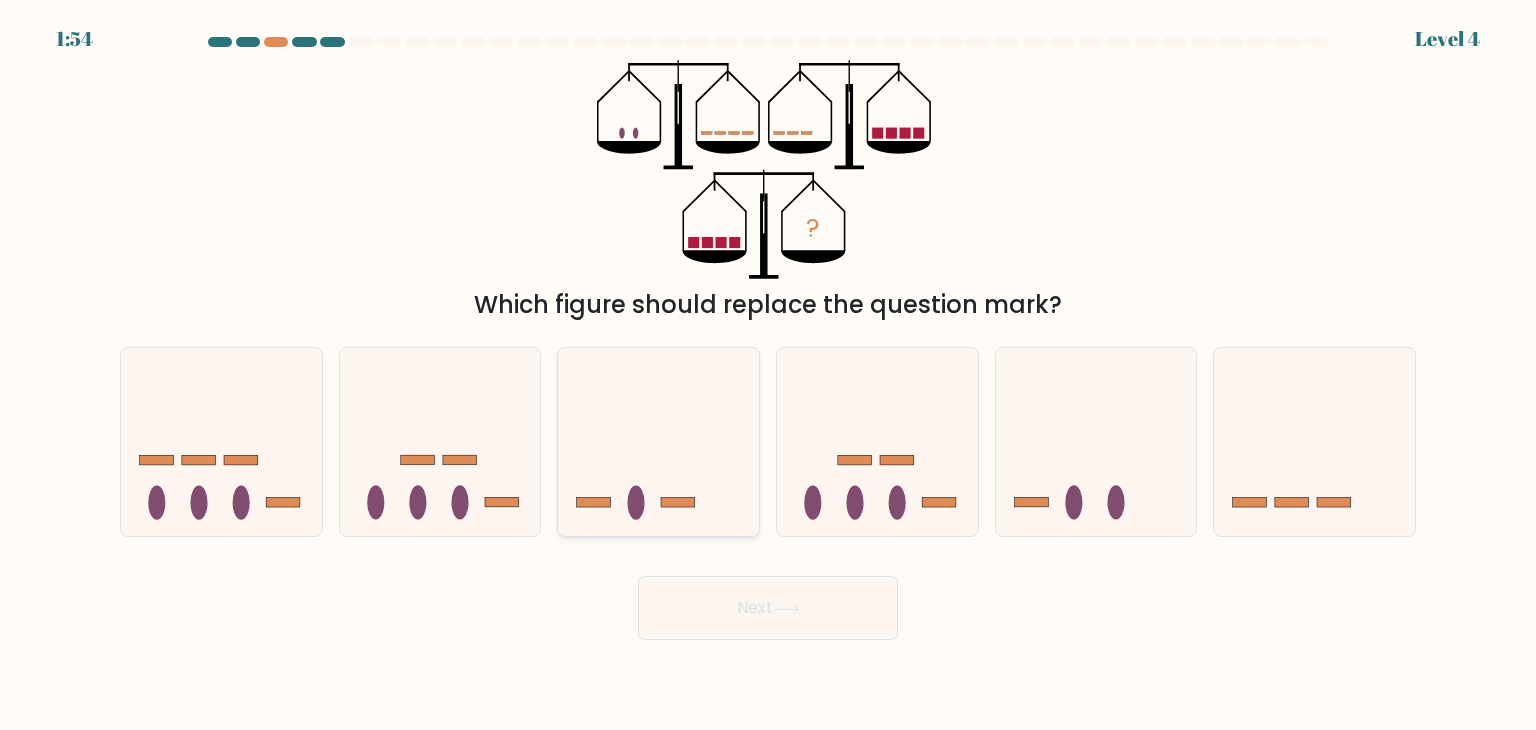 click 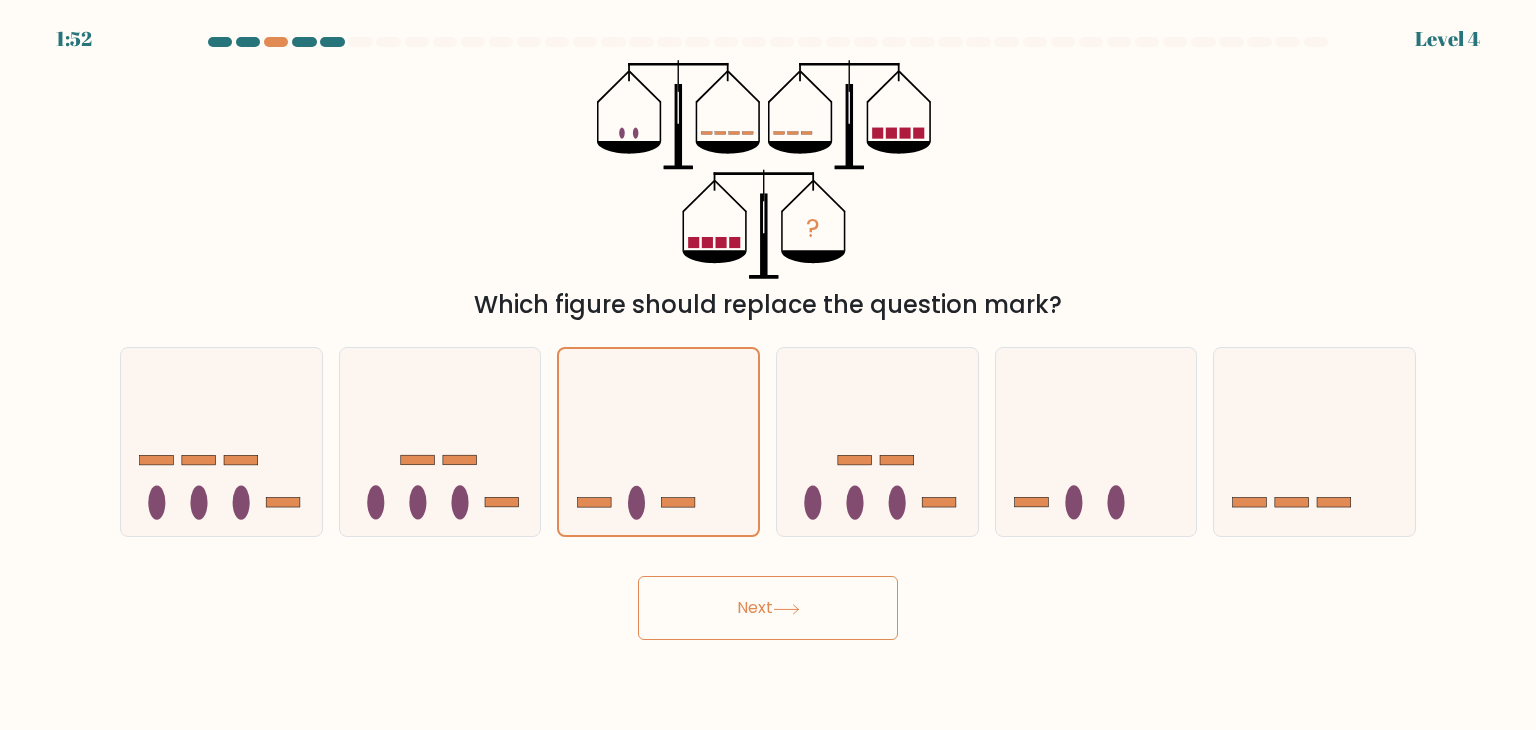 click on "Next" at bounding box center (768, 608) 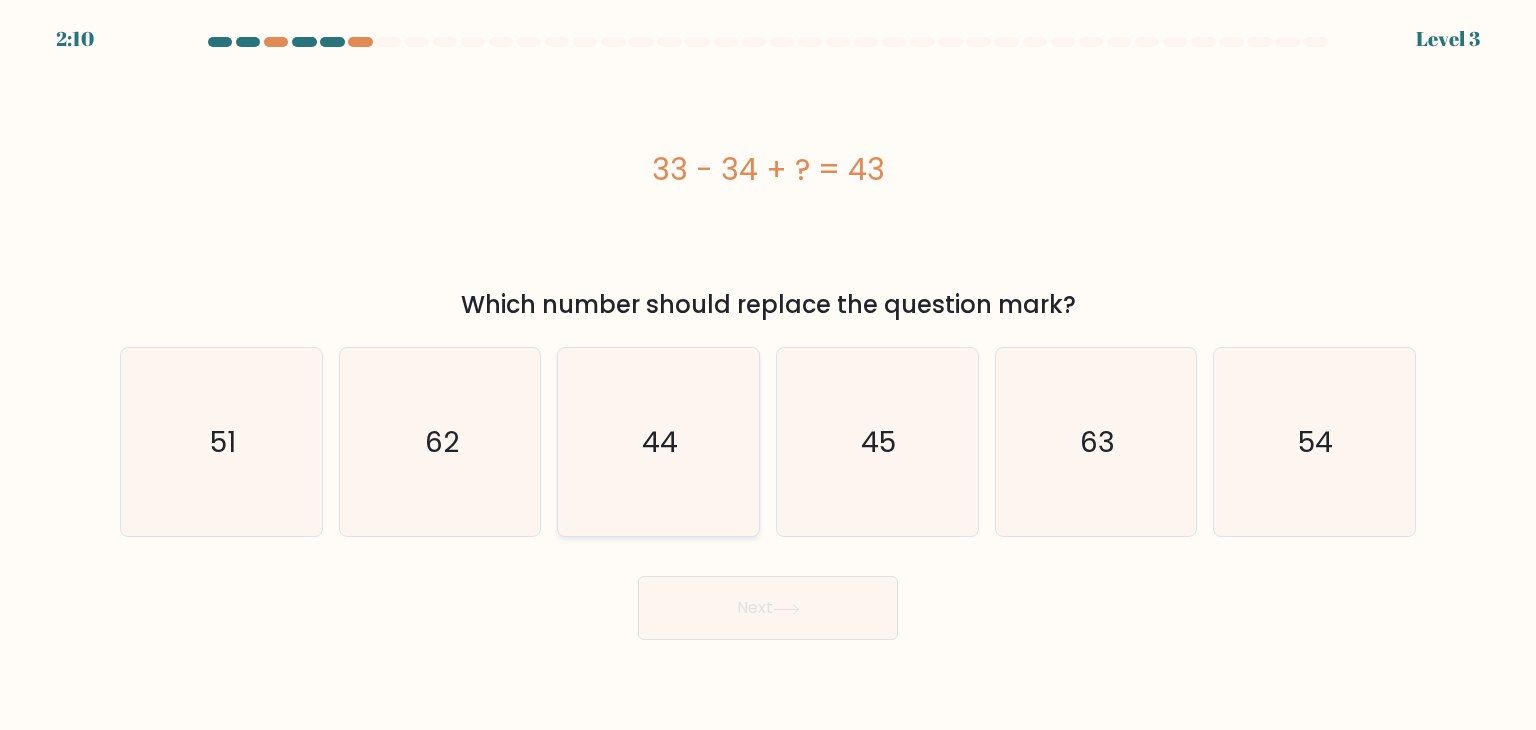 click on "44" 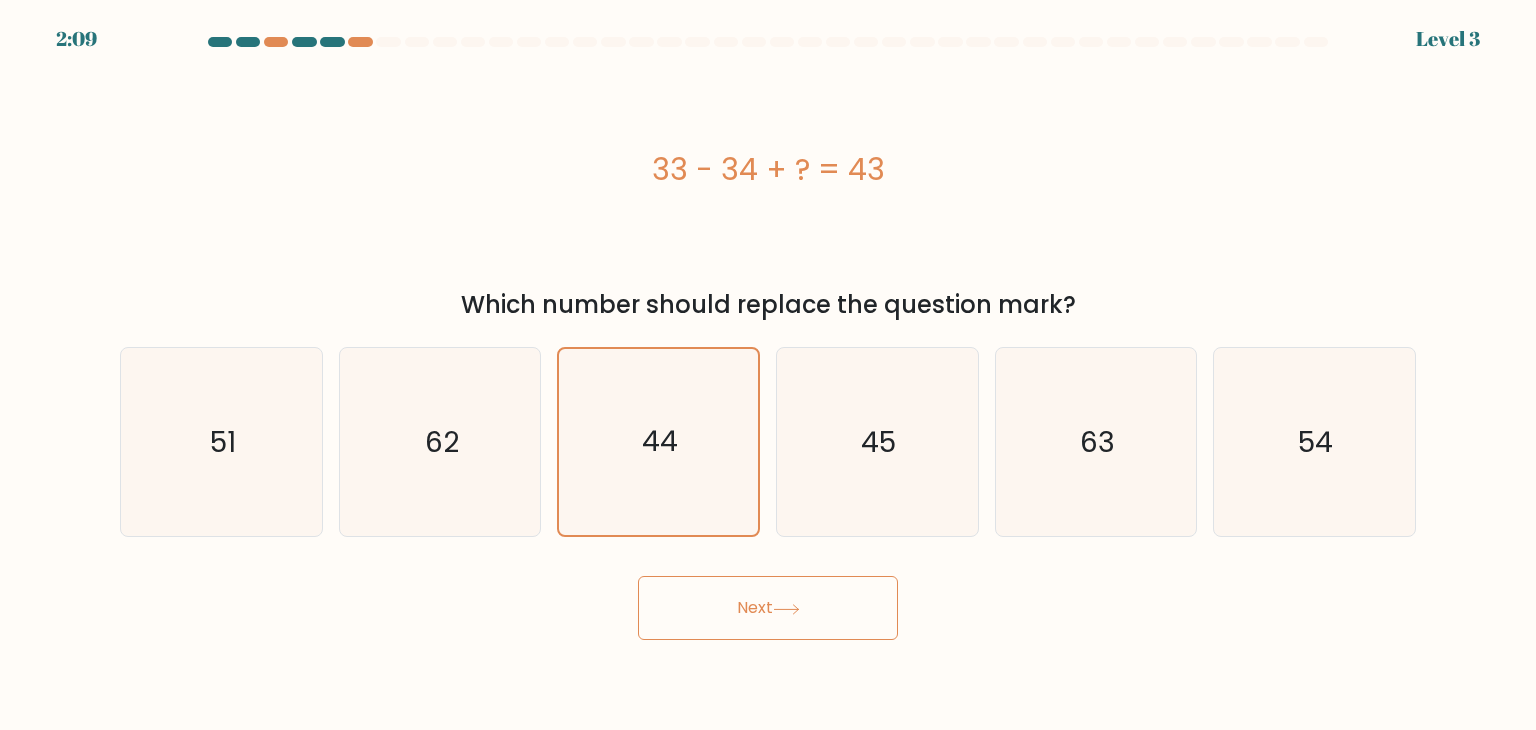 click on "Next" at bounding box center [768, 608] 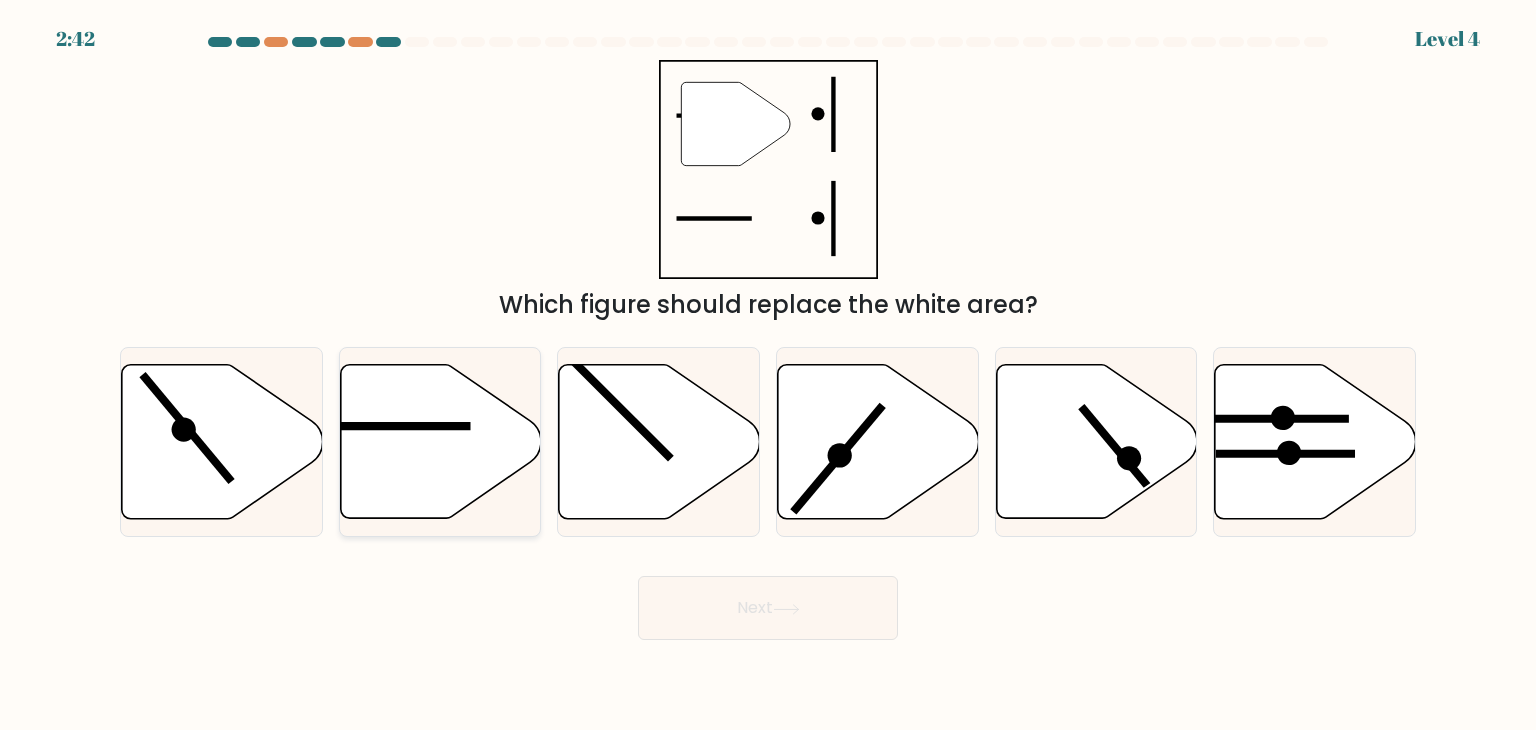 click 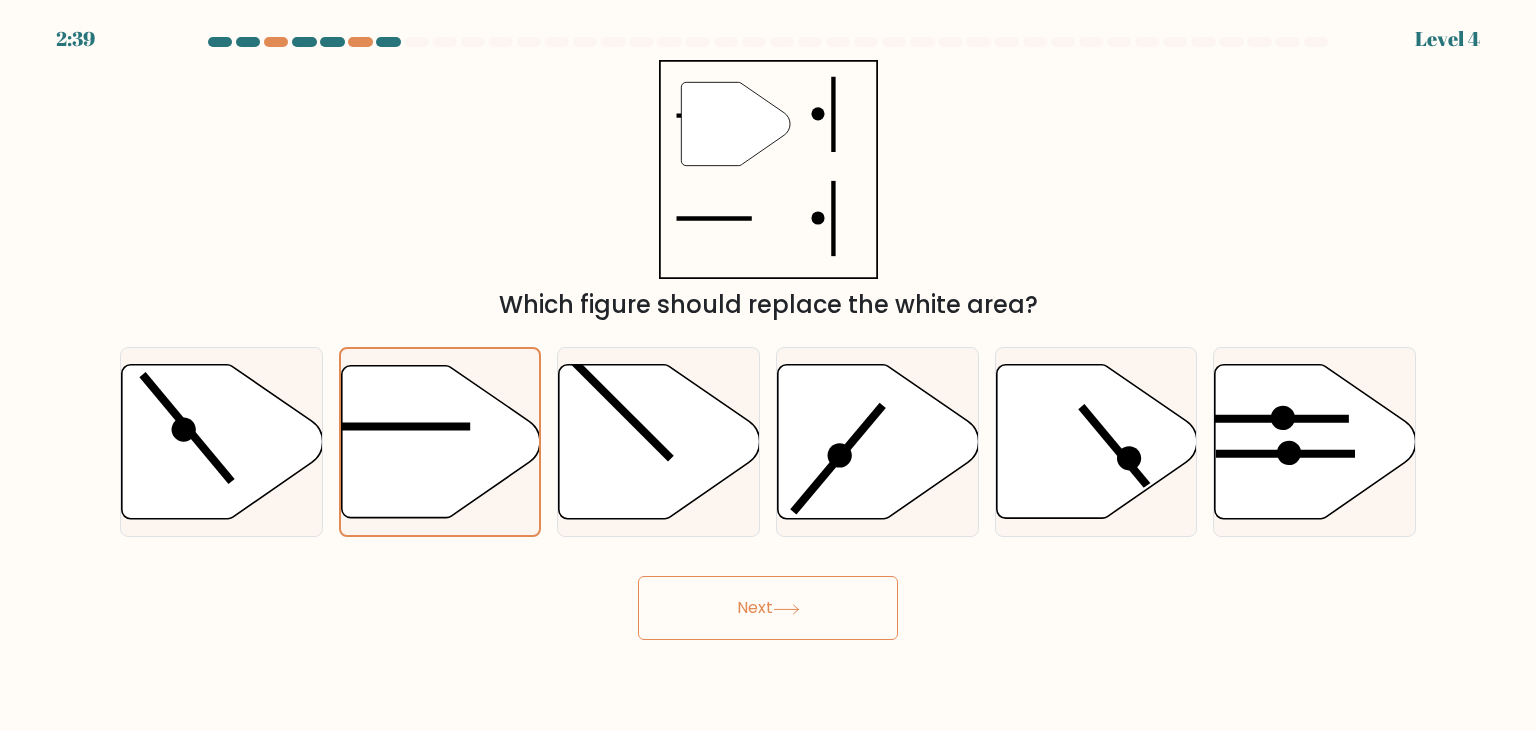 click on "Next" at bounding box center (768, 608) 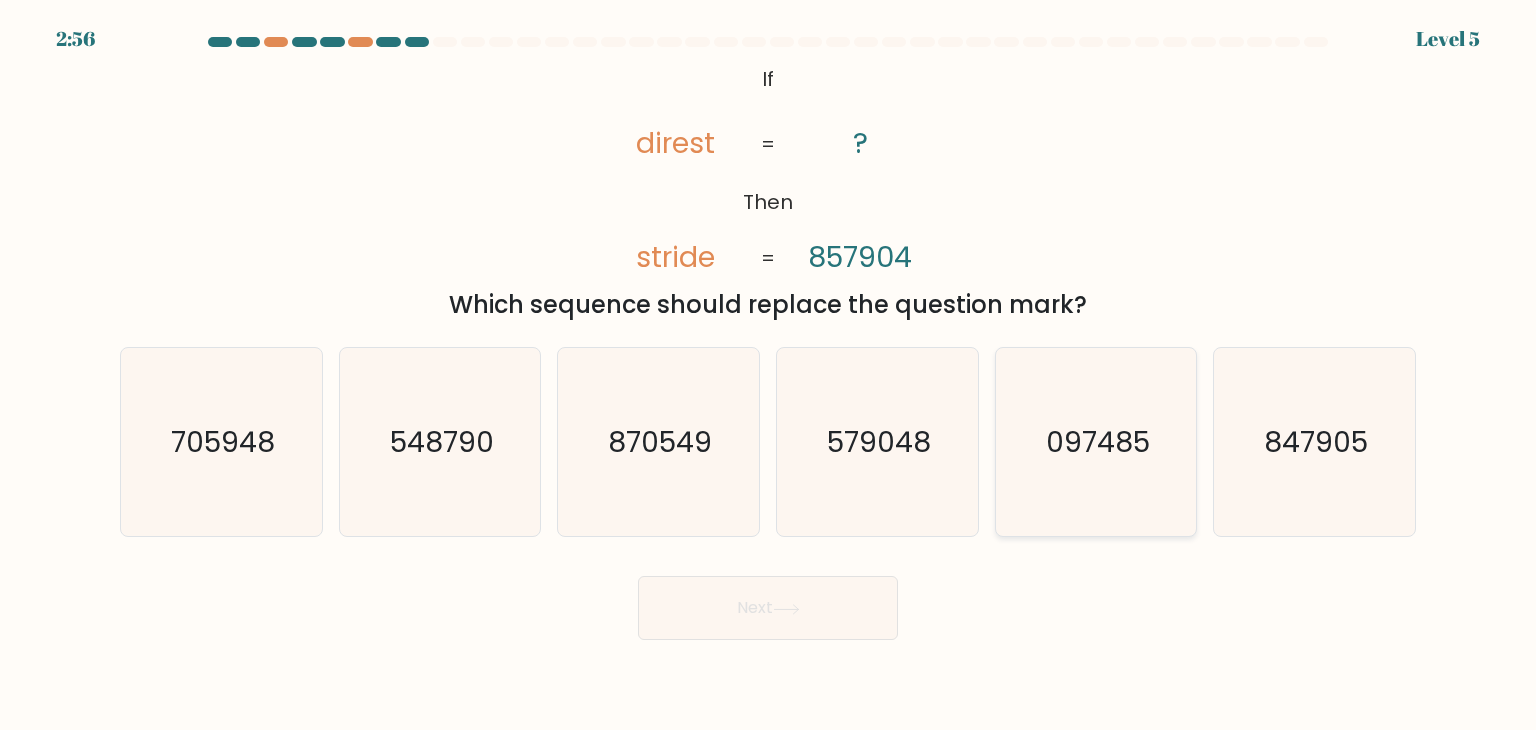 click on "097485" 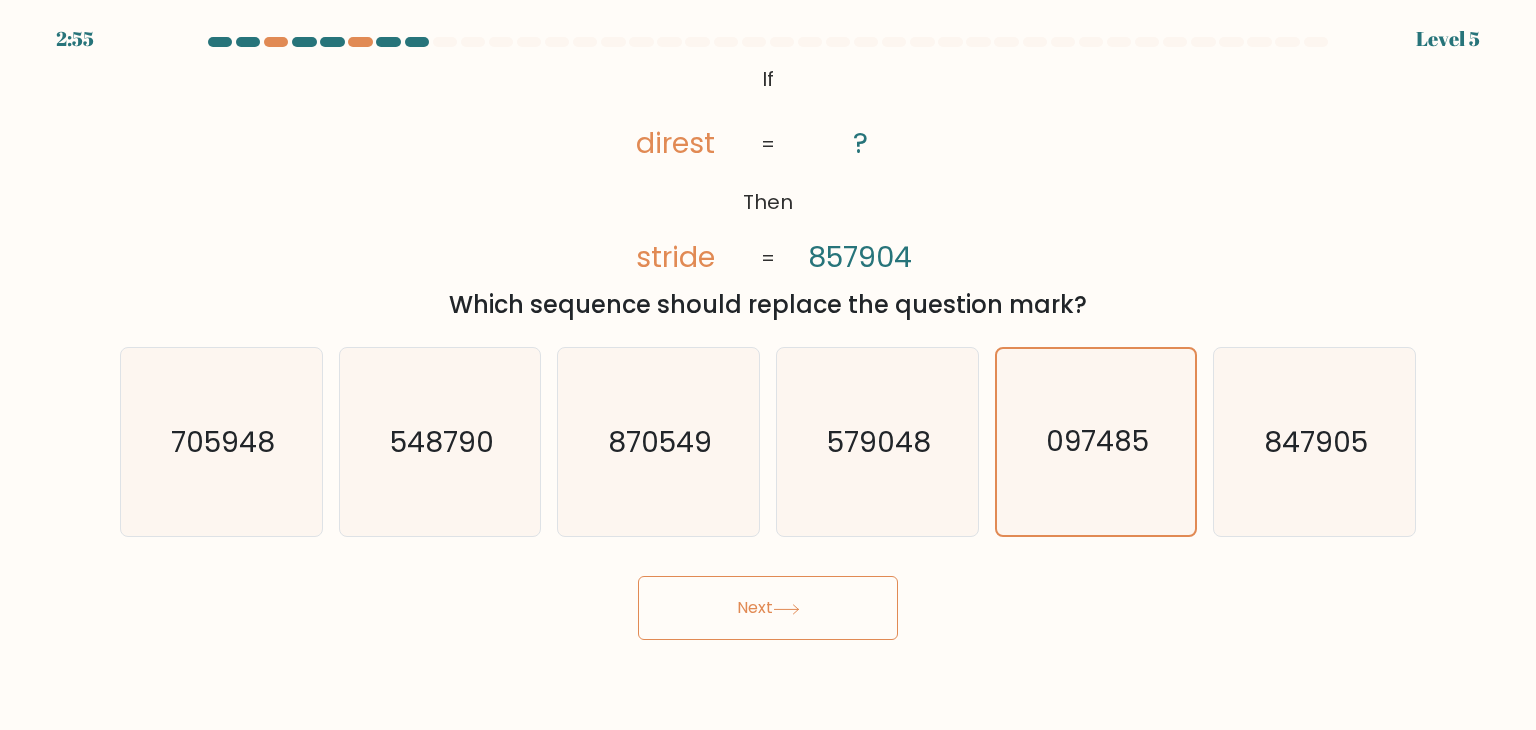 click on "Next" at bounding box center [768, 608] 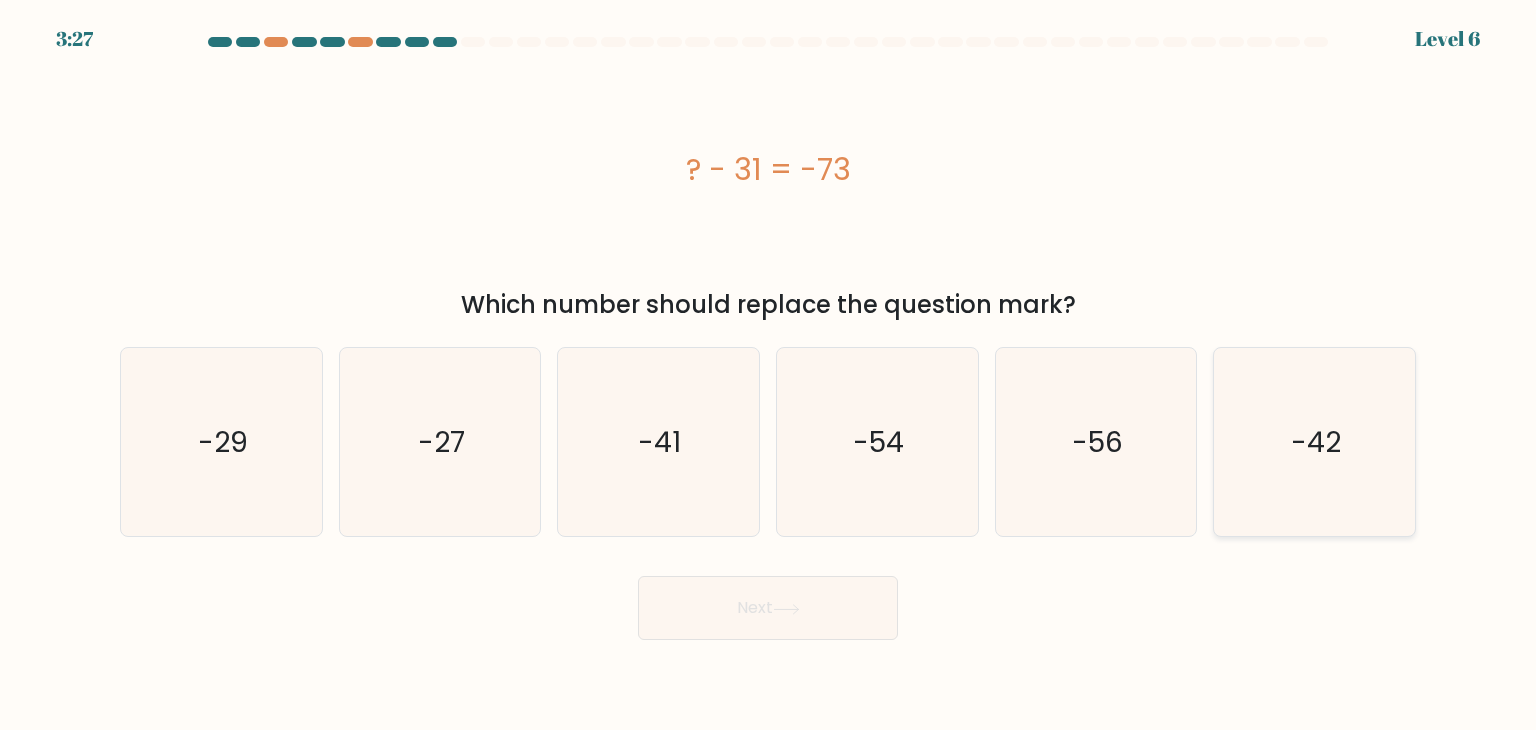 click on "-42" 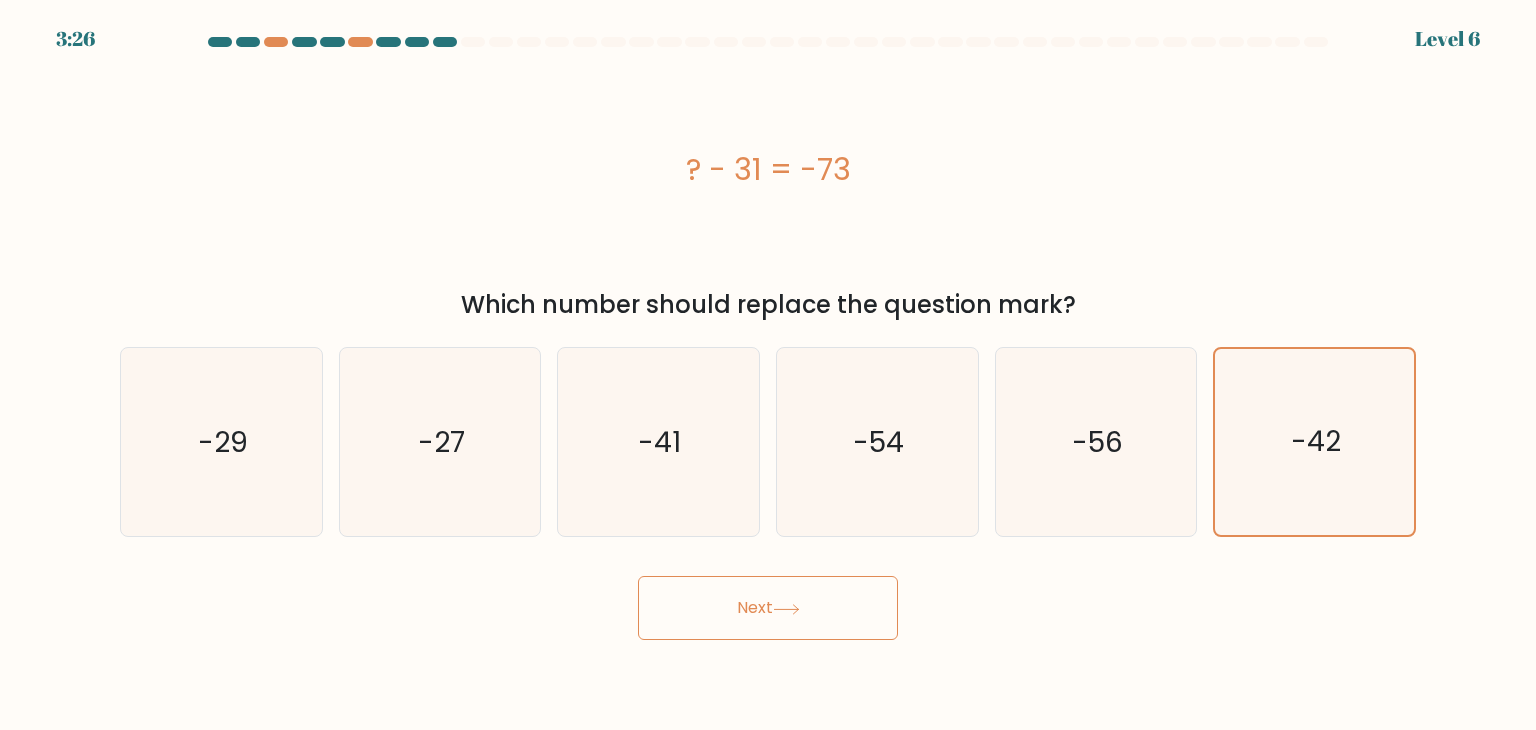 click on "Next" at bounding box center [768, 608] 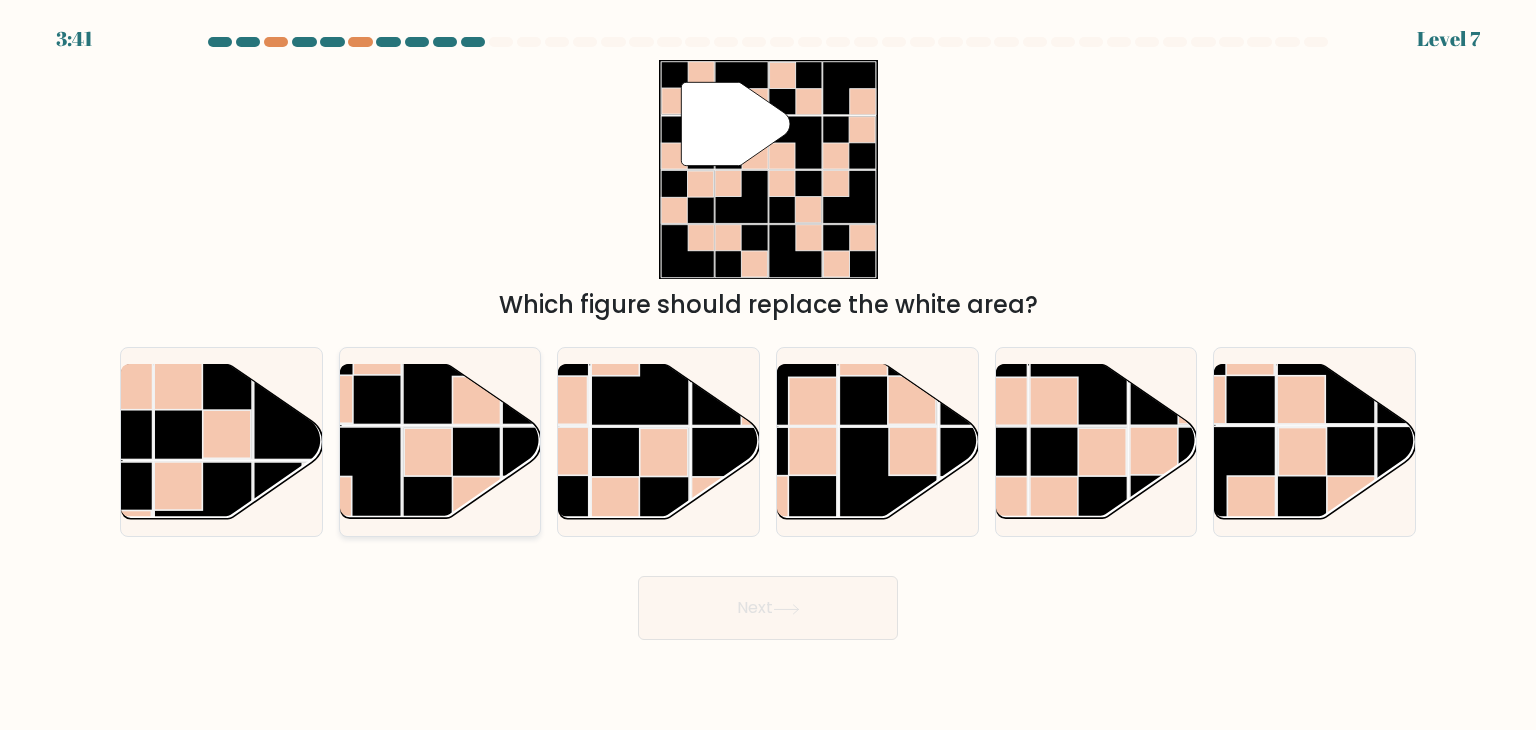 click 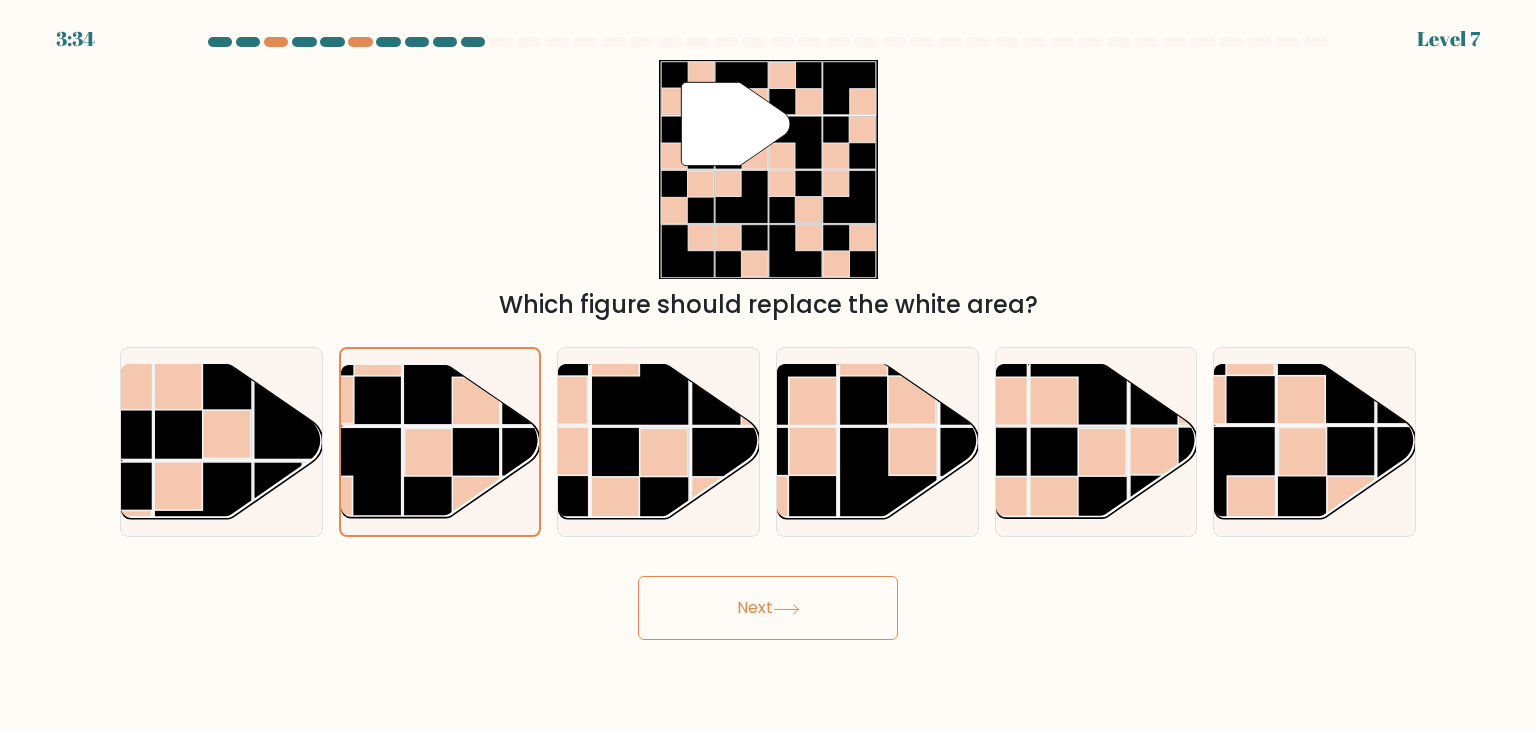 click on "Next" at bounding box center (768, 608) 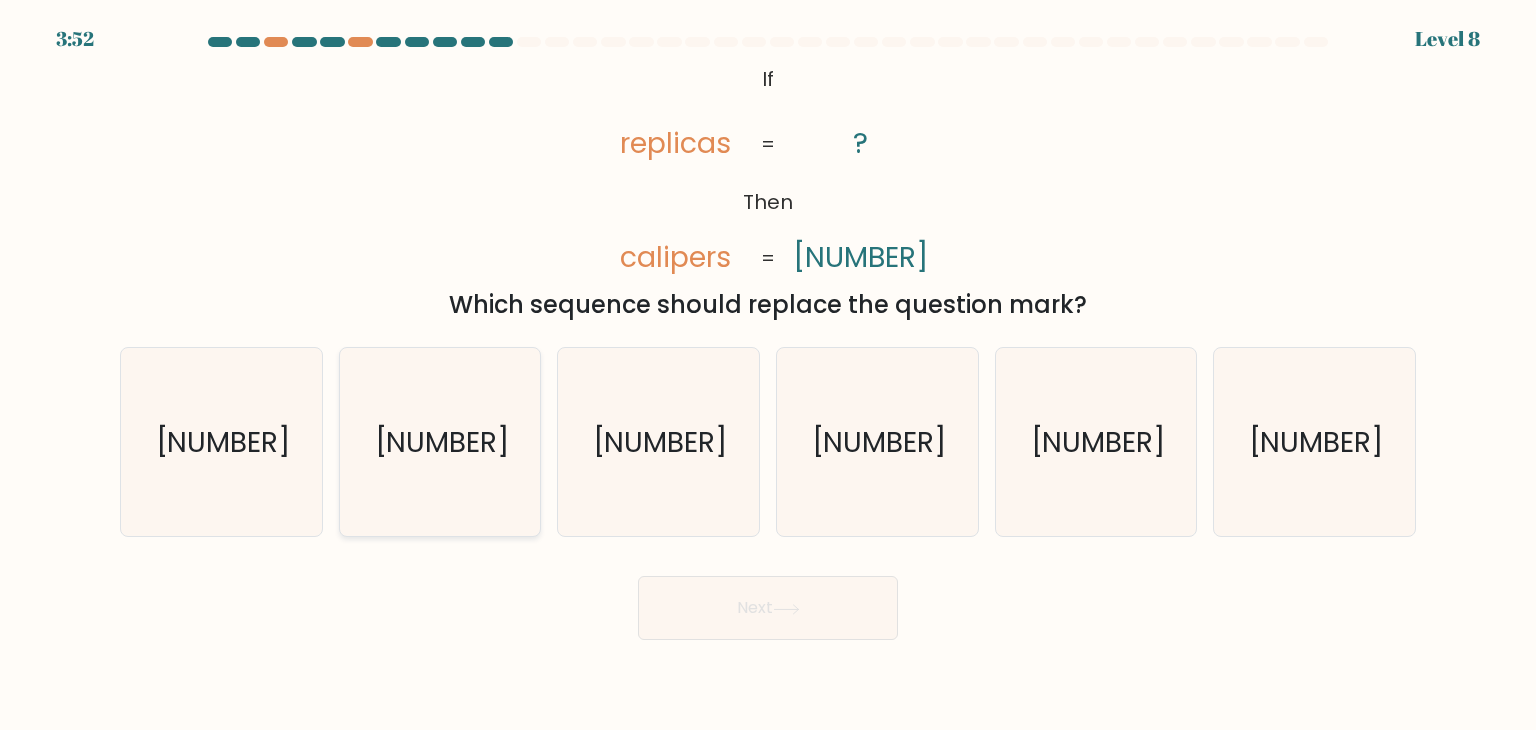 click on "06298173" 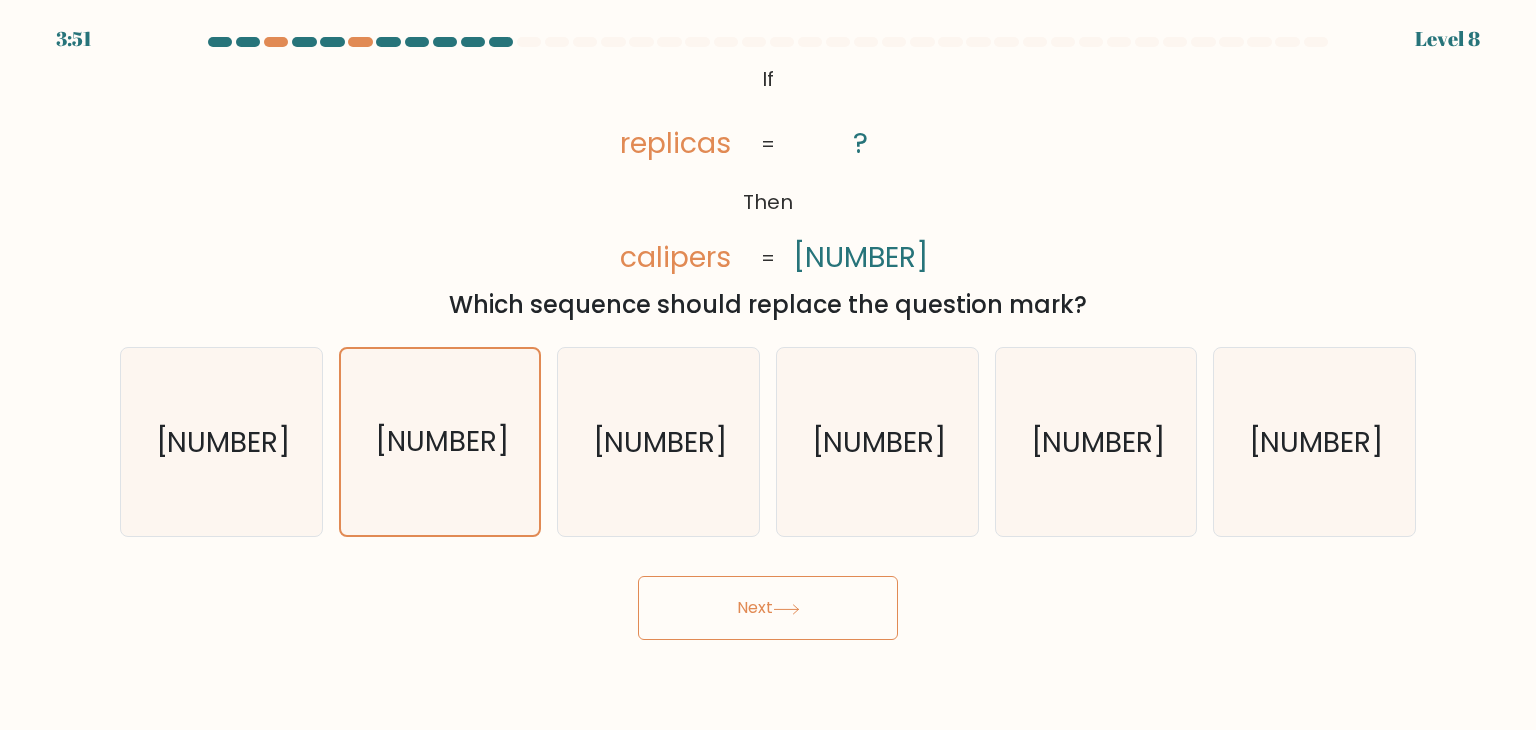 click 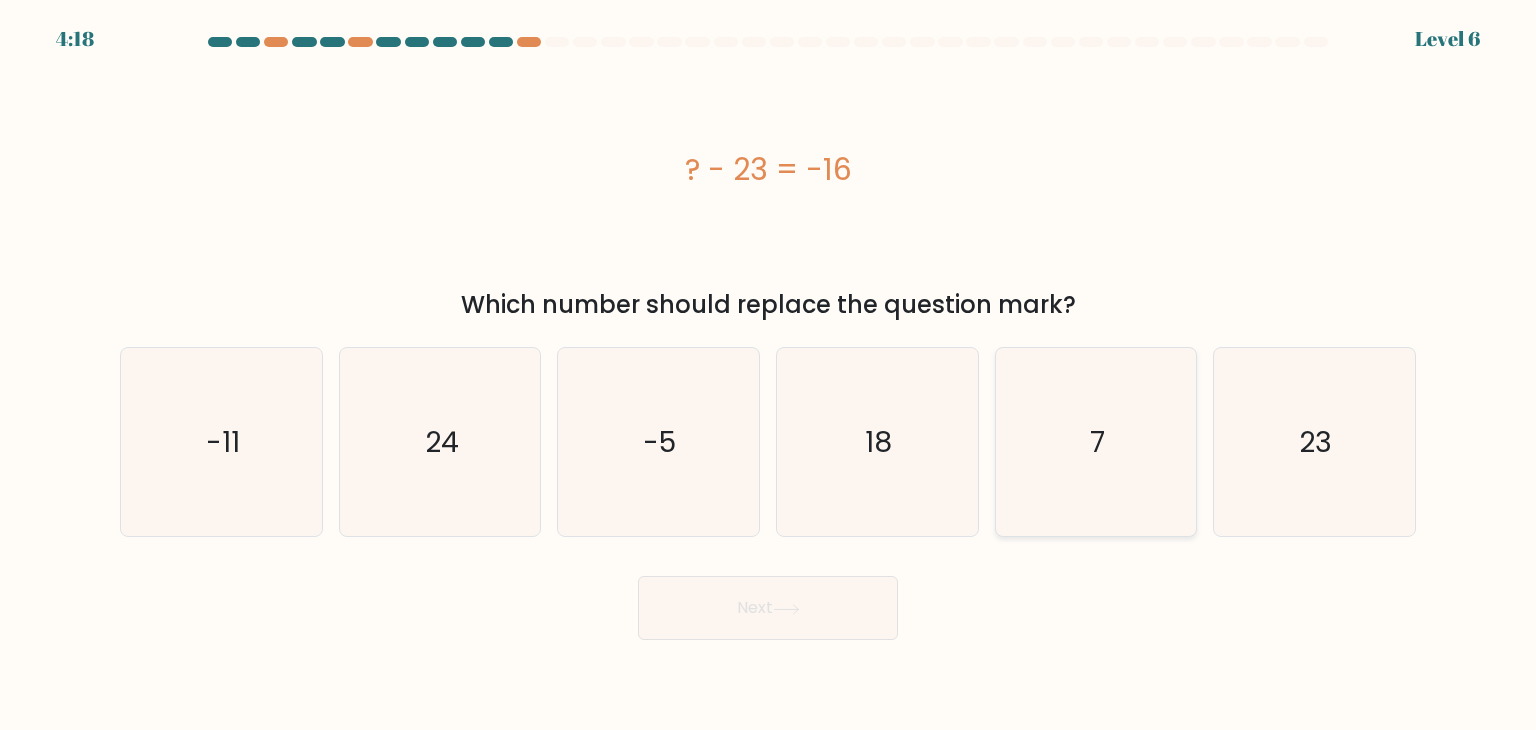 click on "7" 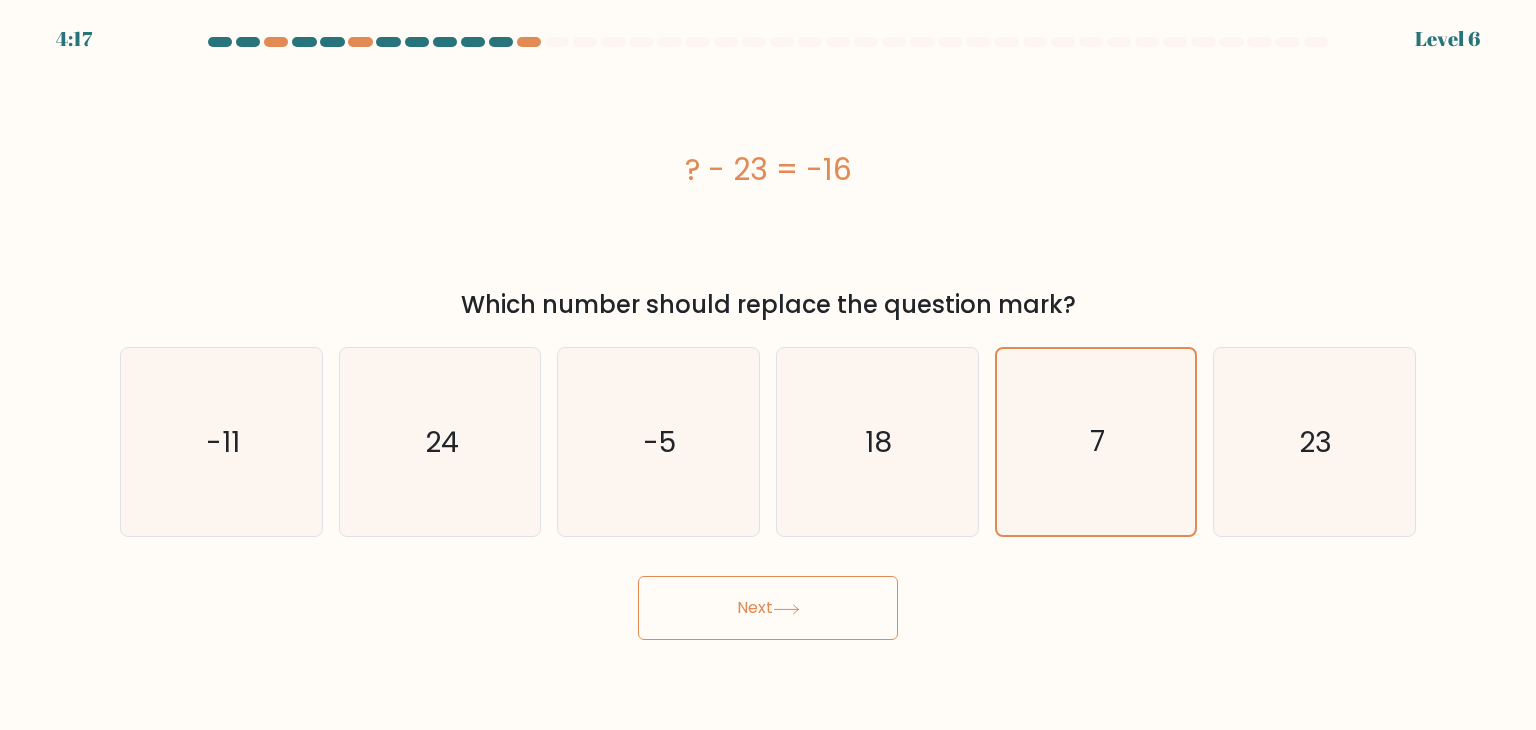click on "Next" at bounding box center [768, 608] 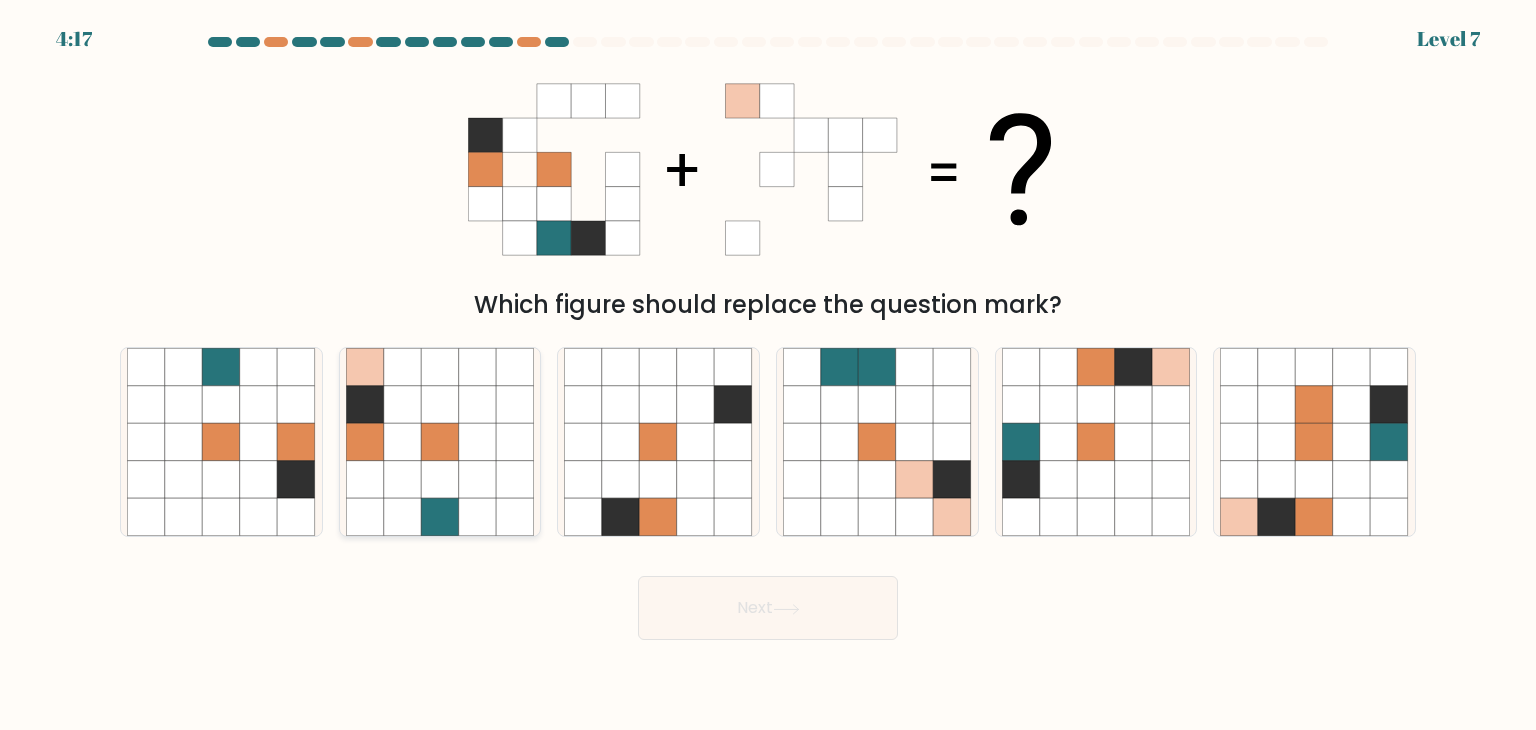 click 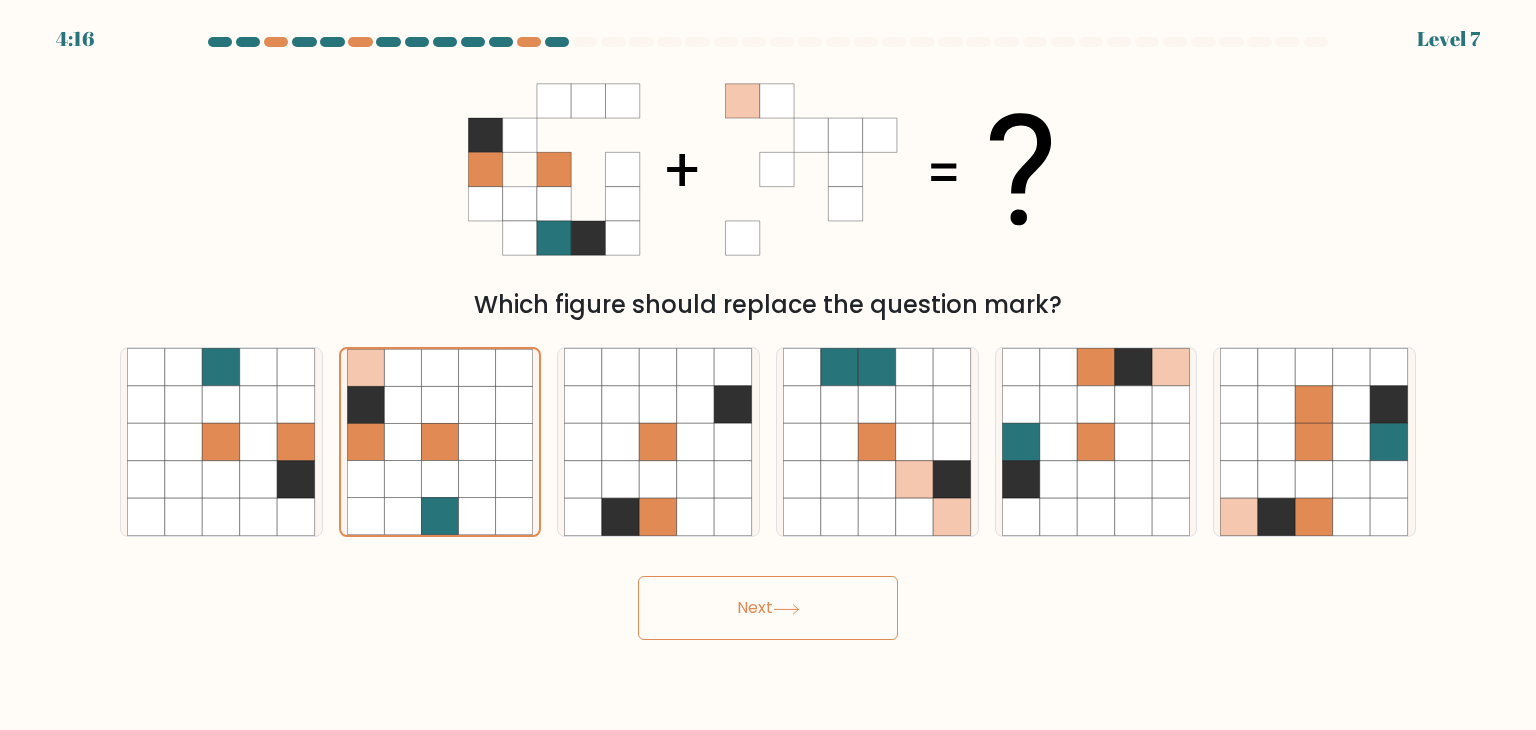 click on "Next" at bounding box center [768, 608] 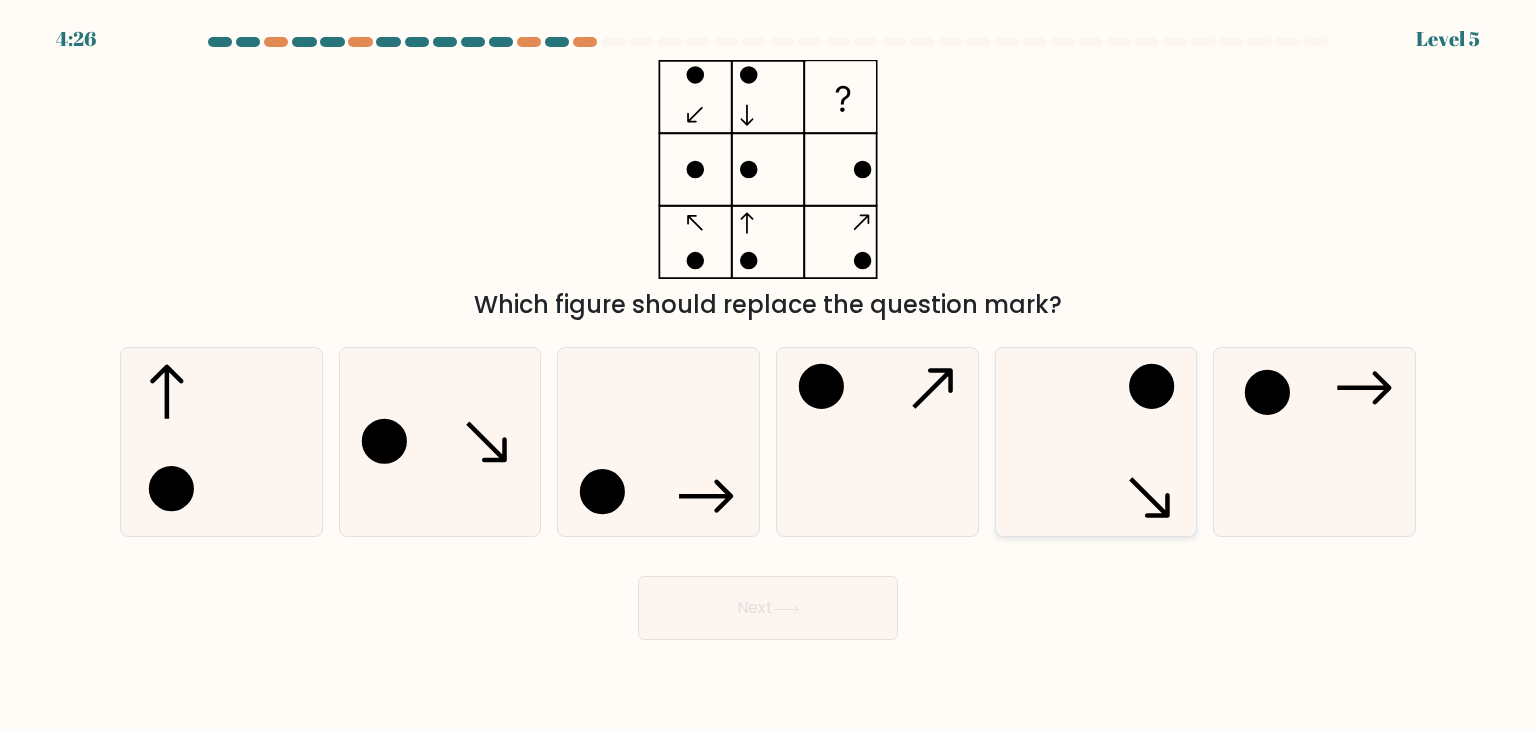 click 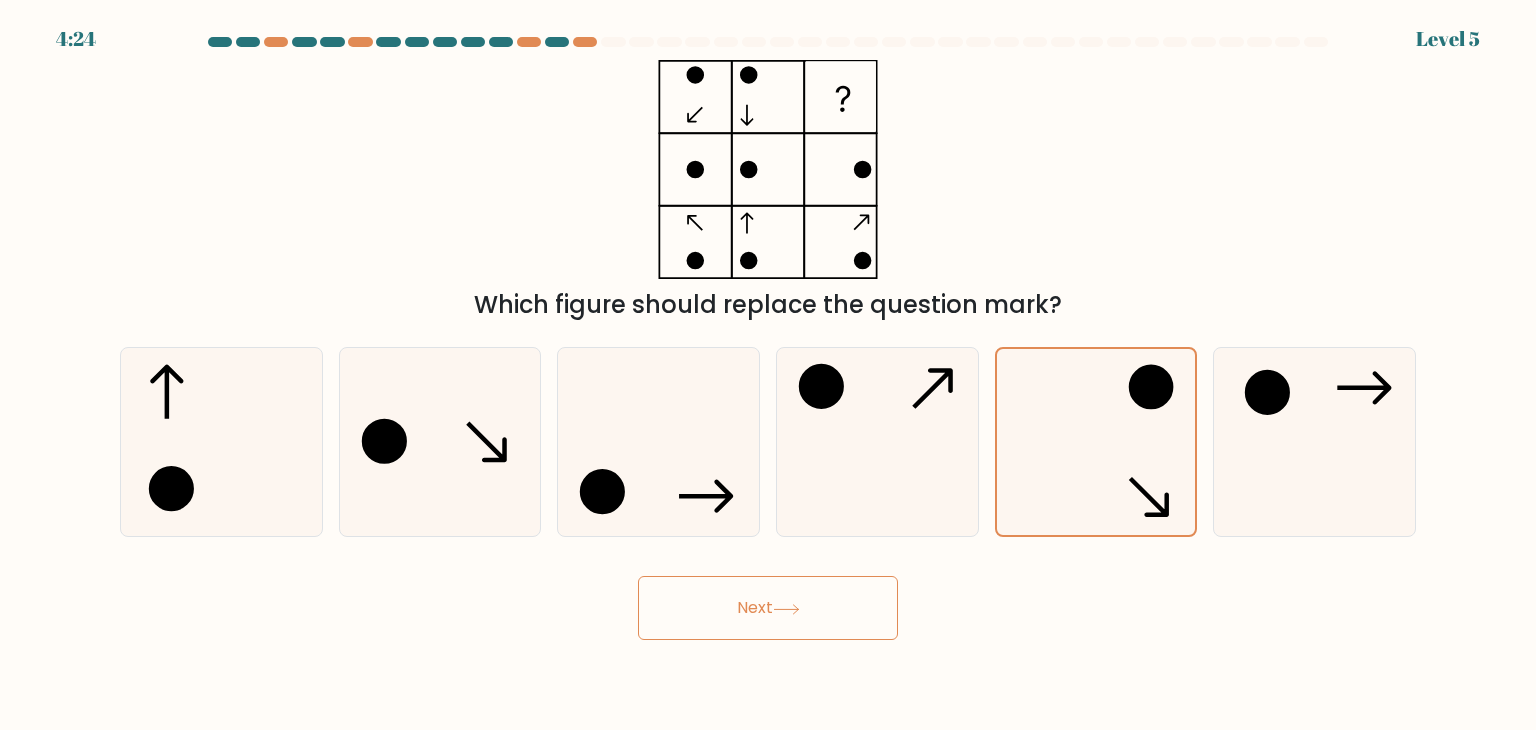 click on "Next" at bounding box center [768, 608] 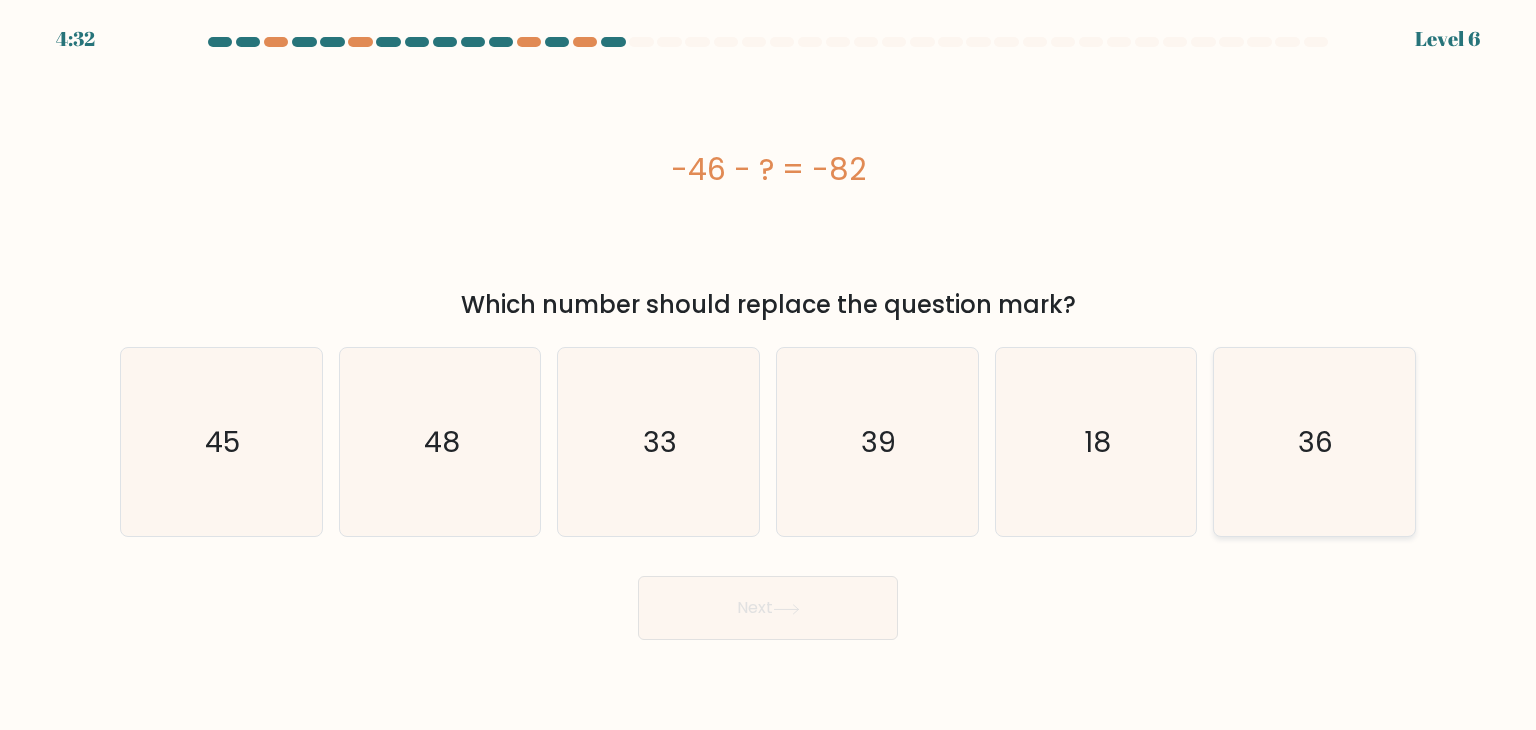 click on "36" 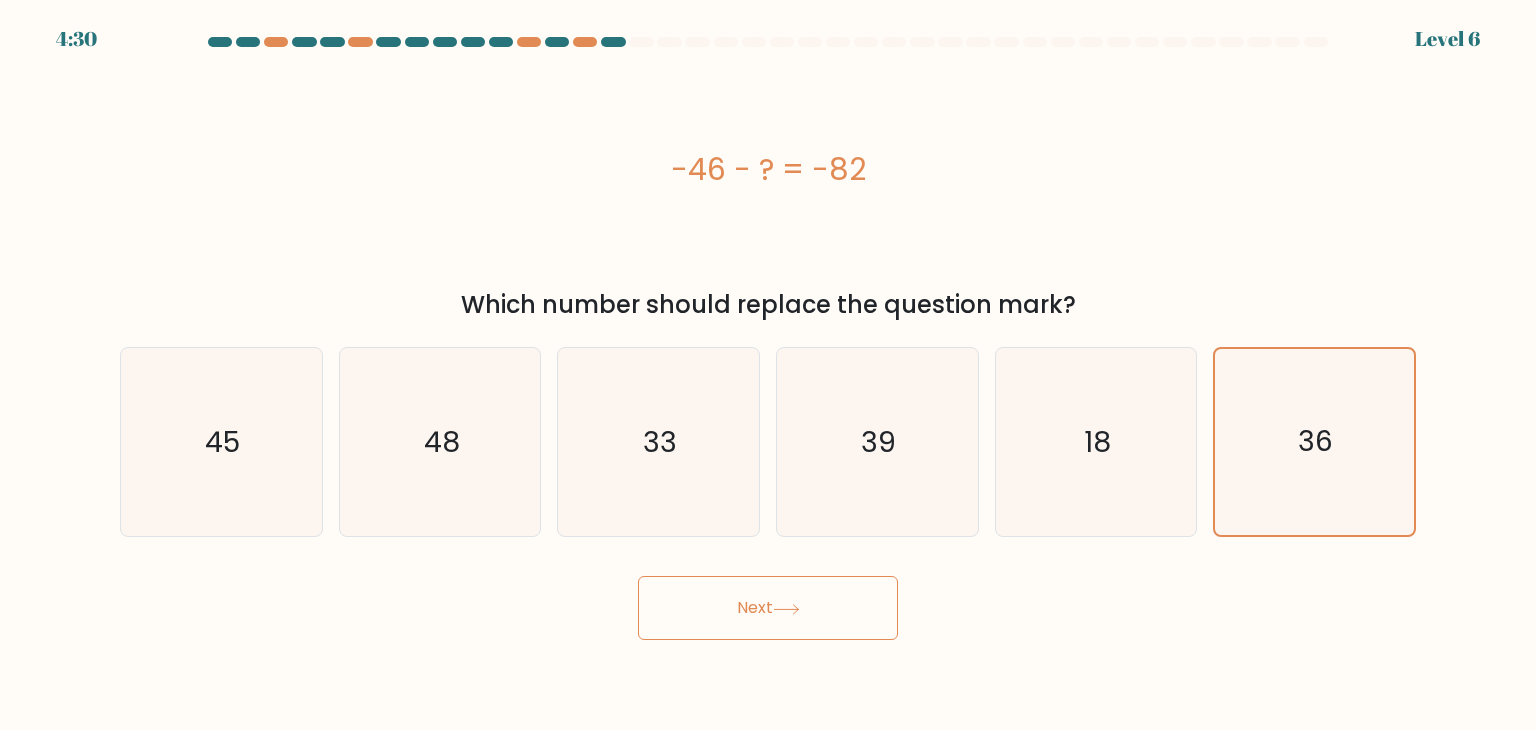 click on "Next" at bounding box center [768, 608] 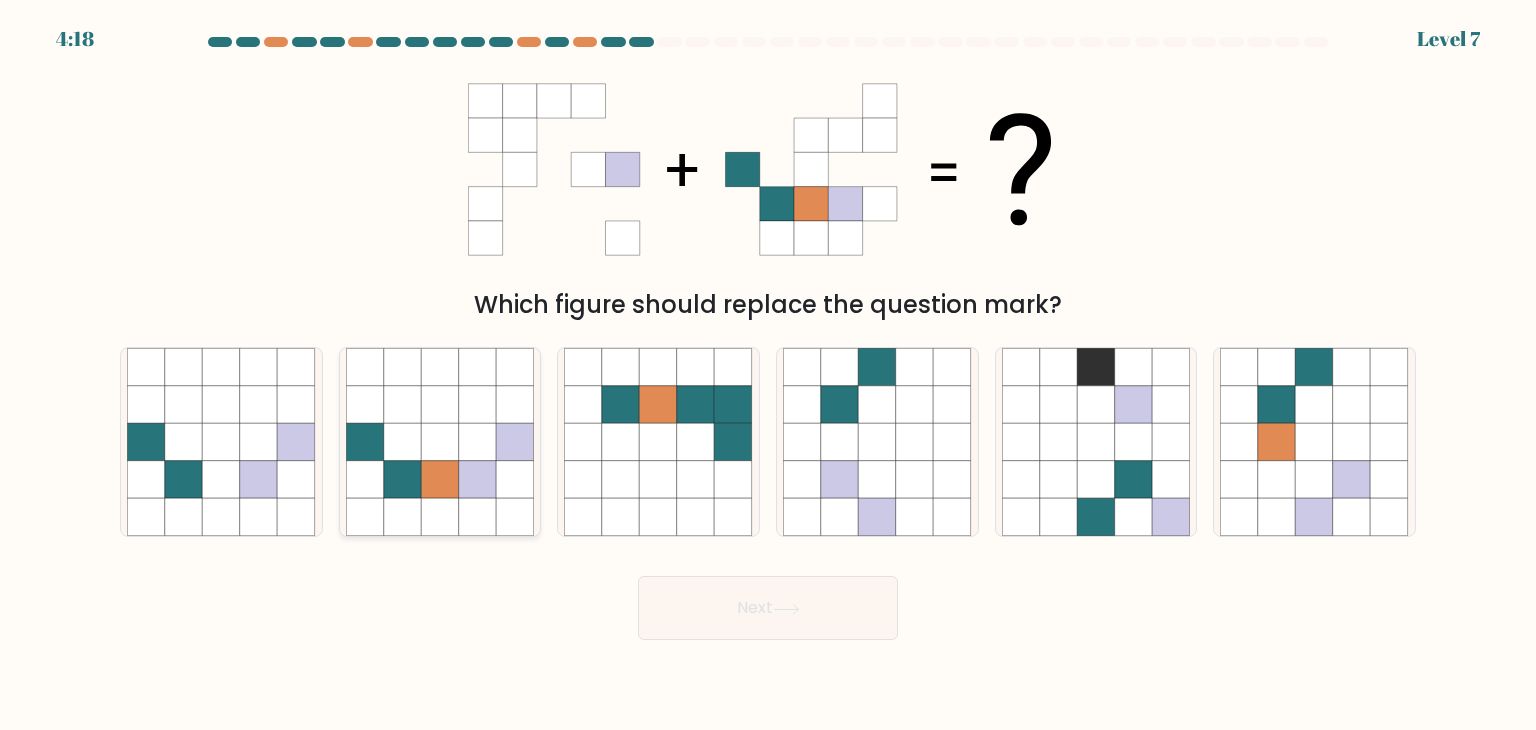 click 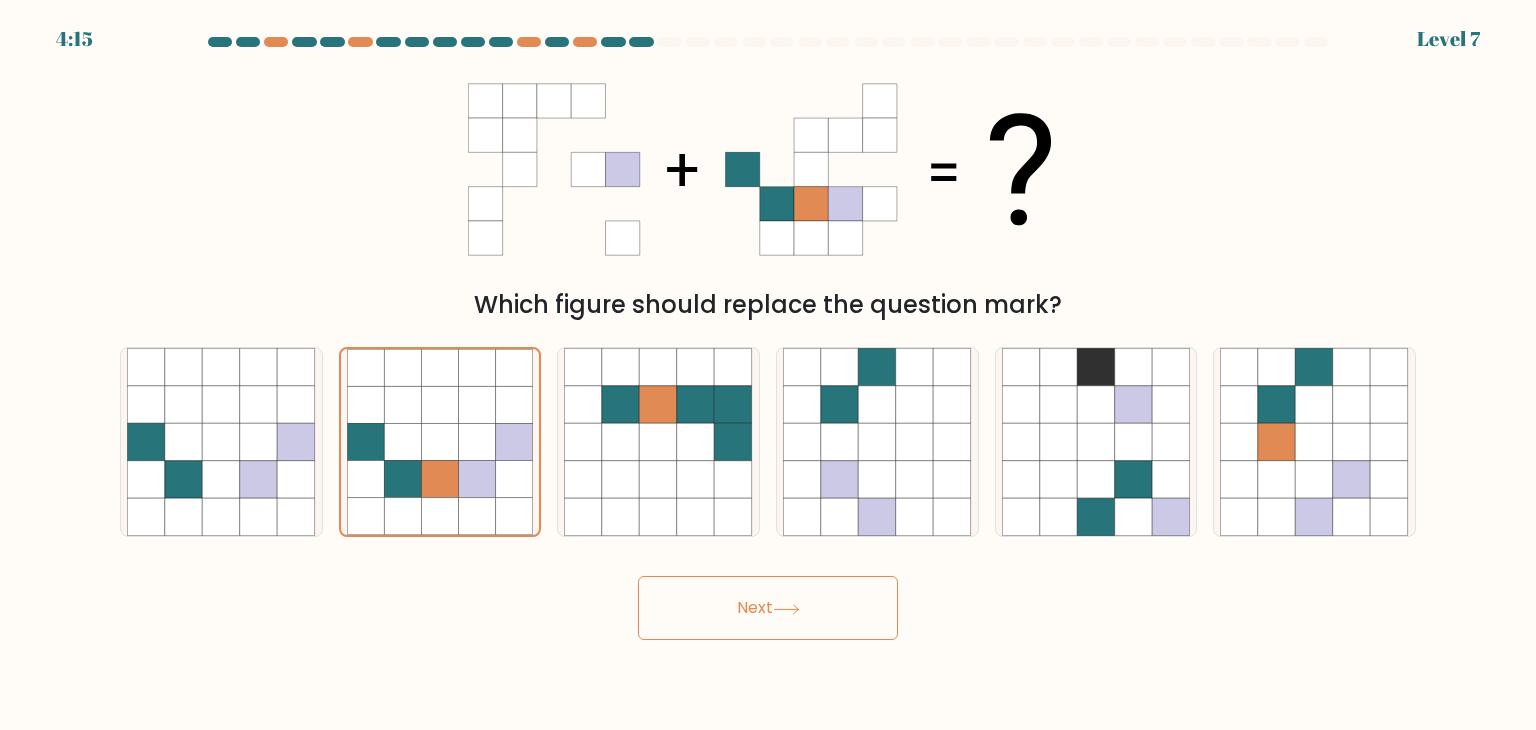 click on "Next" at bounding box center [768, 608] 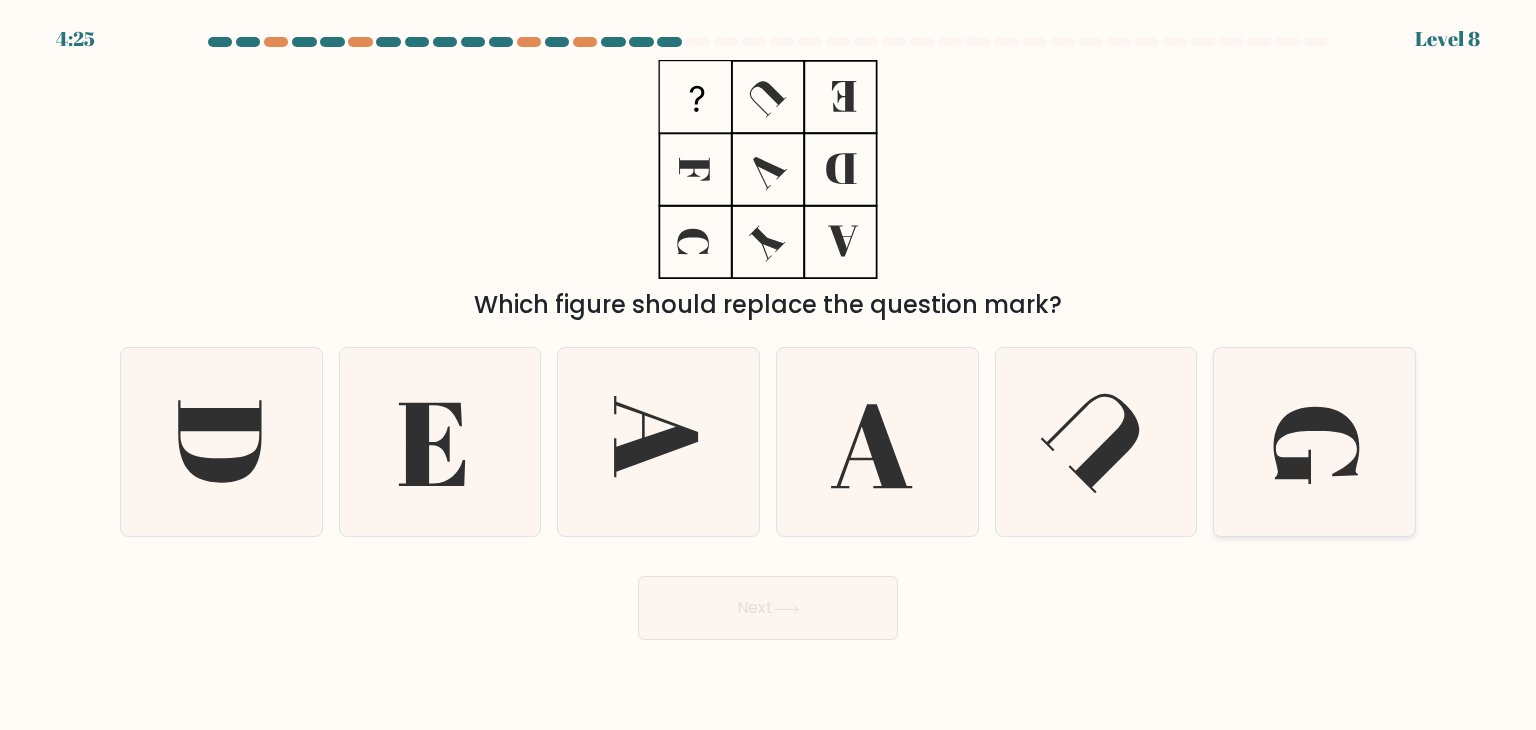 click 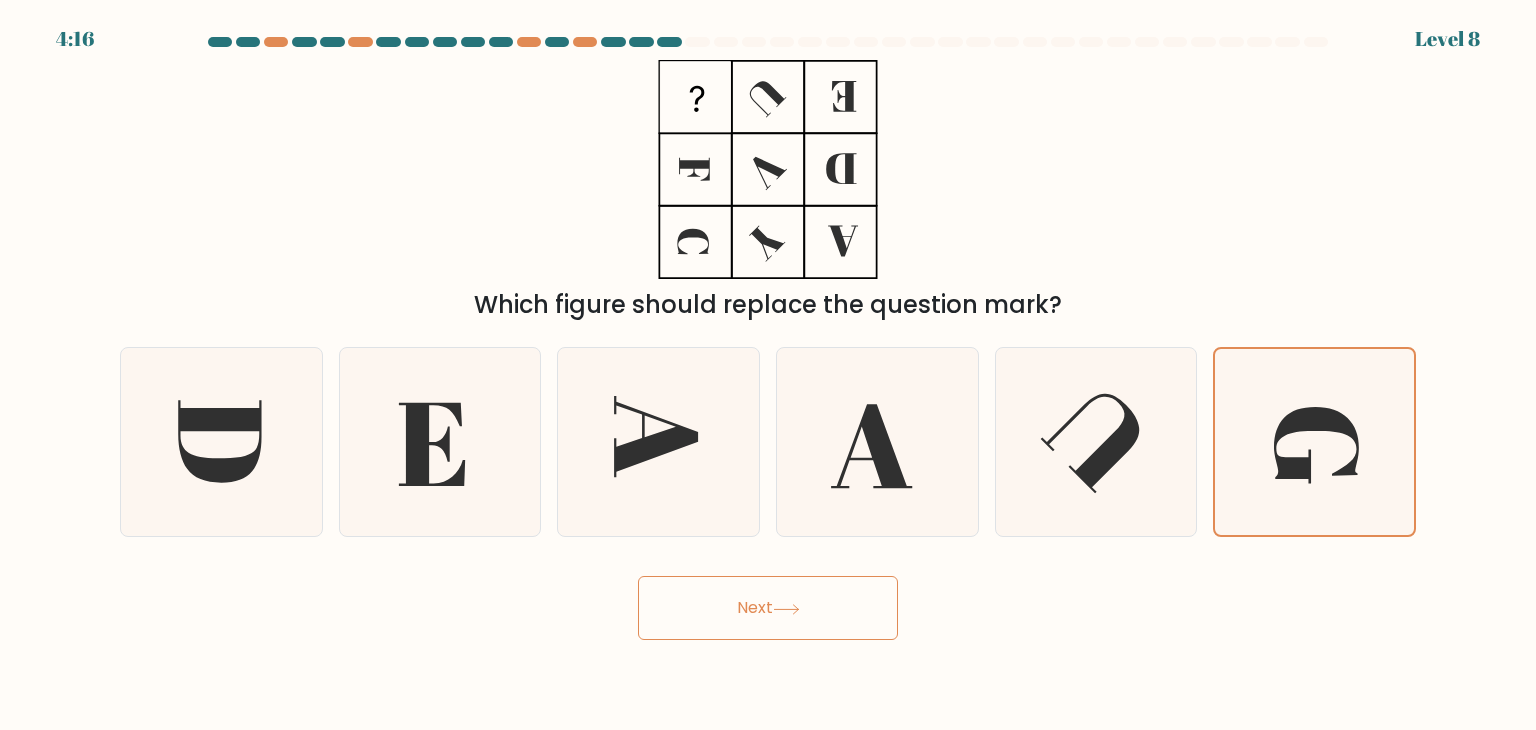 click on "Next" at bounding box center (768, 608) 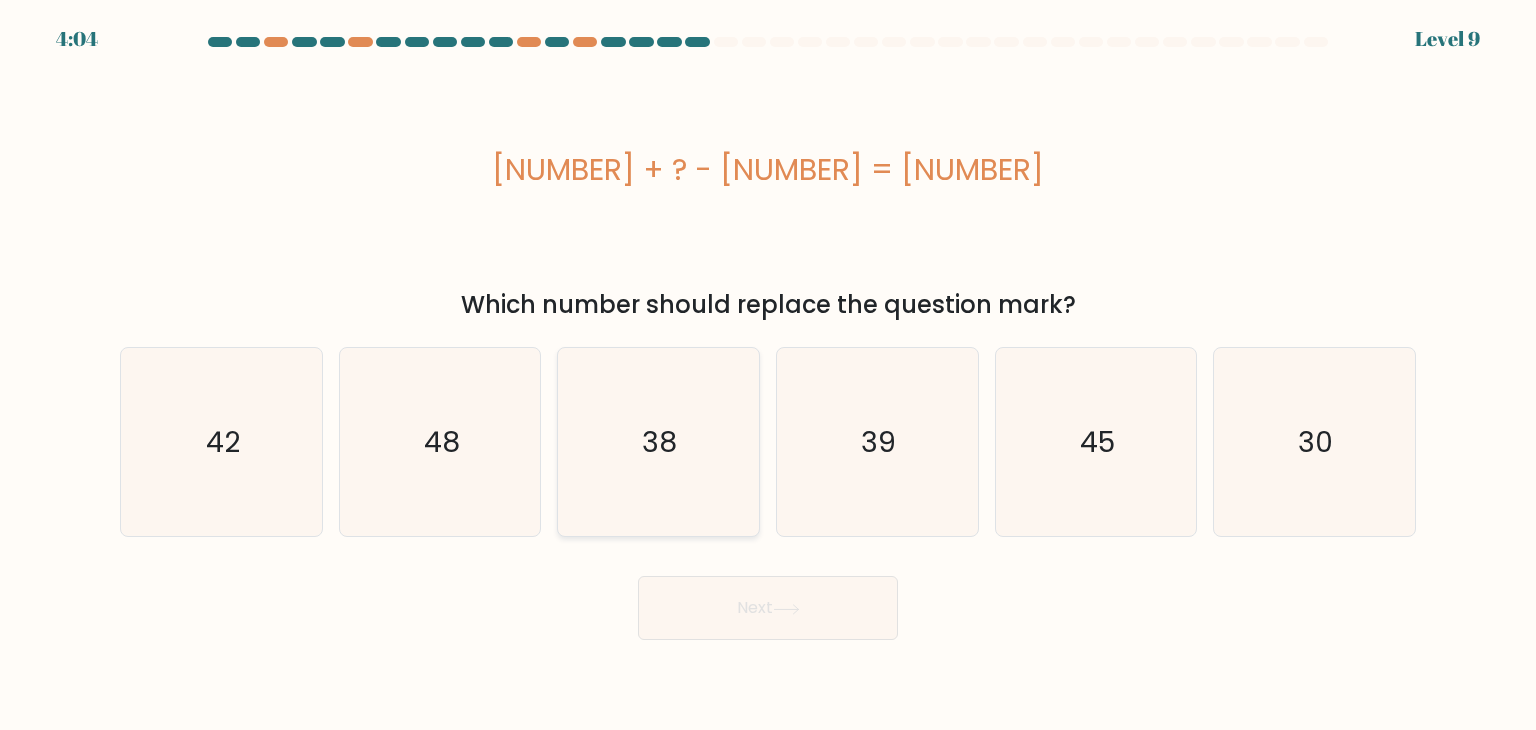 drag, startPoint x: 748, startPoint y: 481, endPoint x: 675, endPoint y: 470, distance: 73.82411 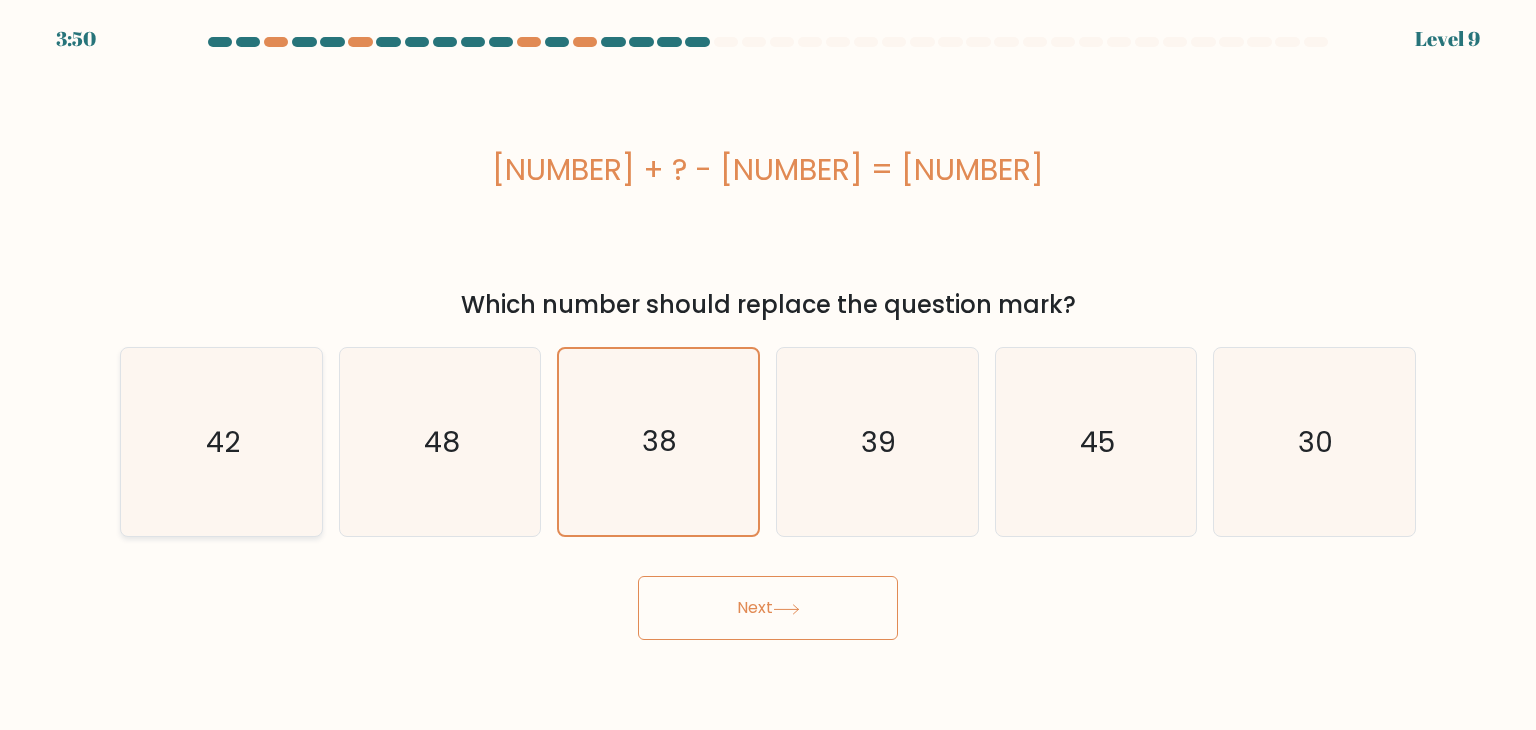 click on "42" 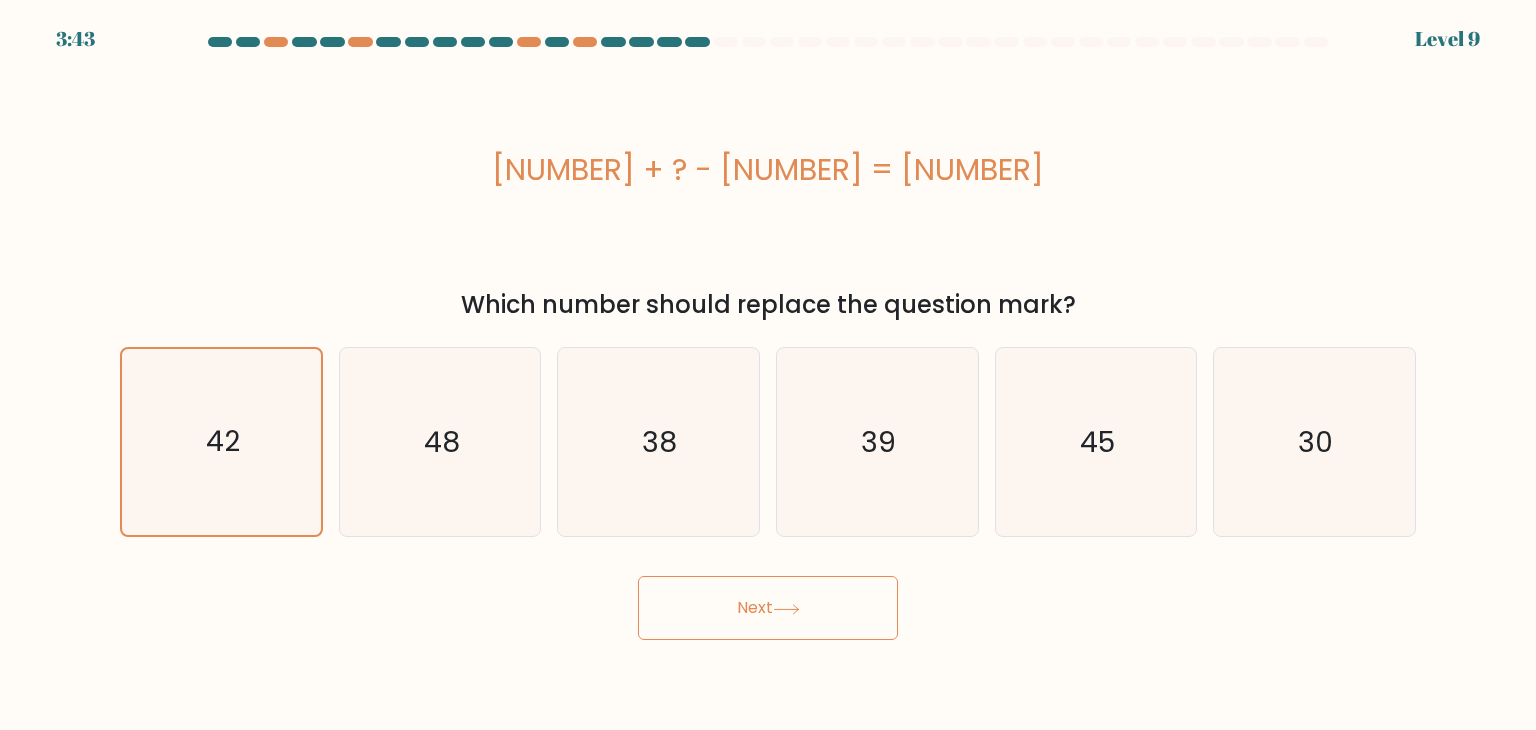click on "Next" at bounding box center [768, 608] 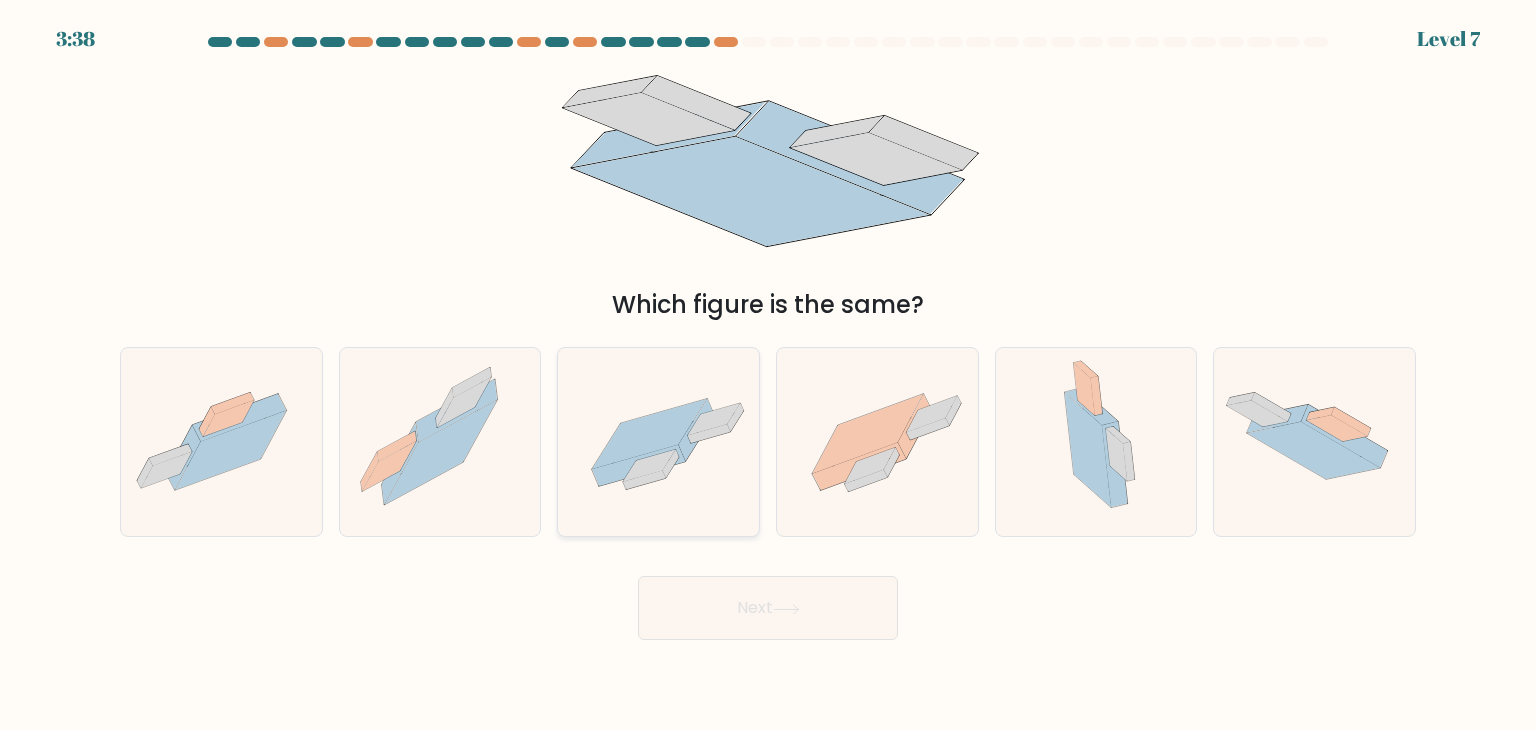 click at bounding box center [658, 442] 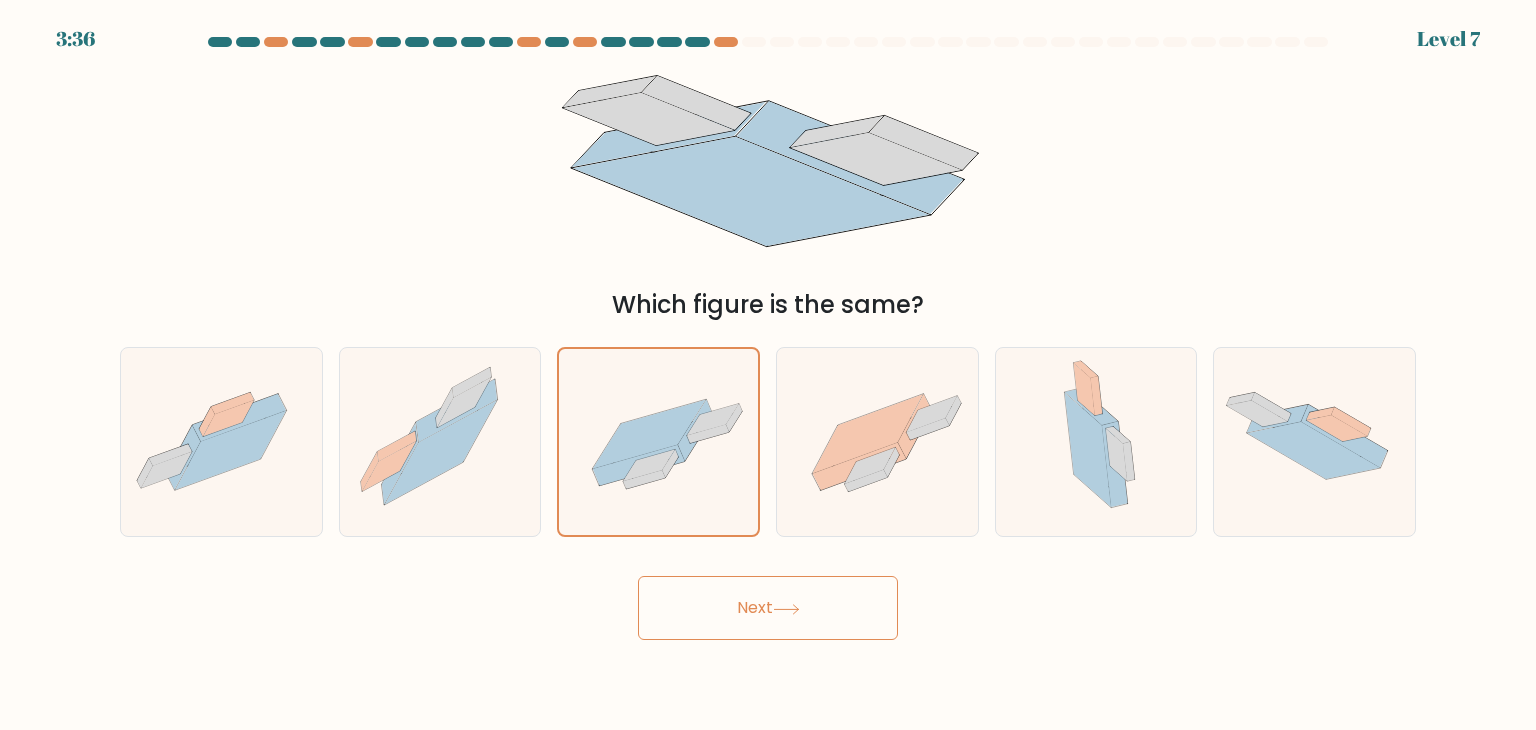 click on "Next" at bounding box center (768, 608) 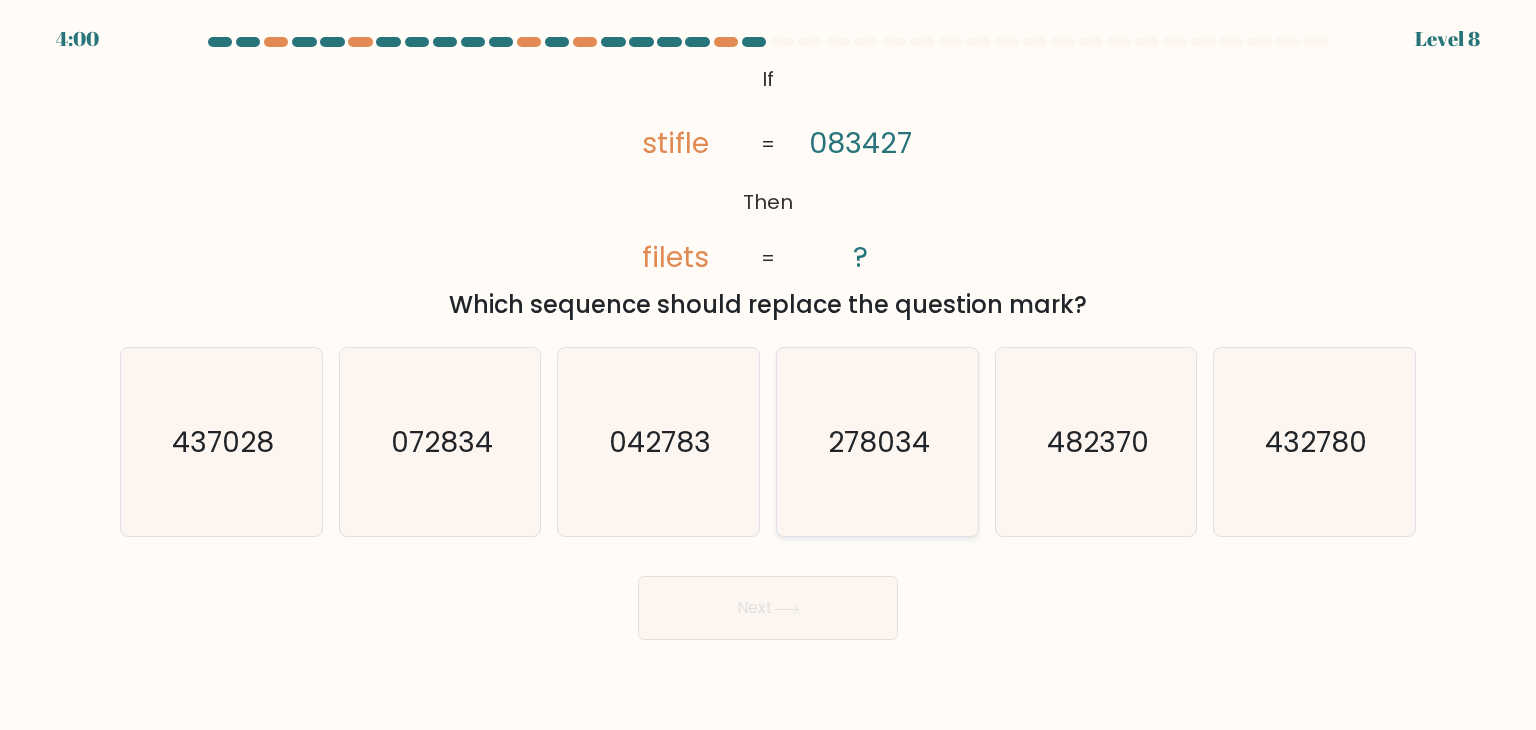 click on "278034" 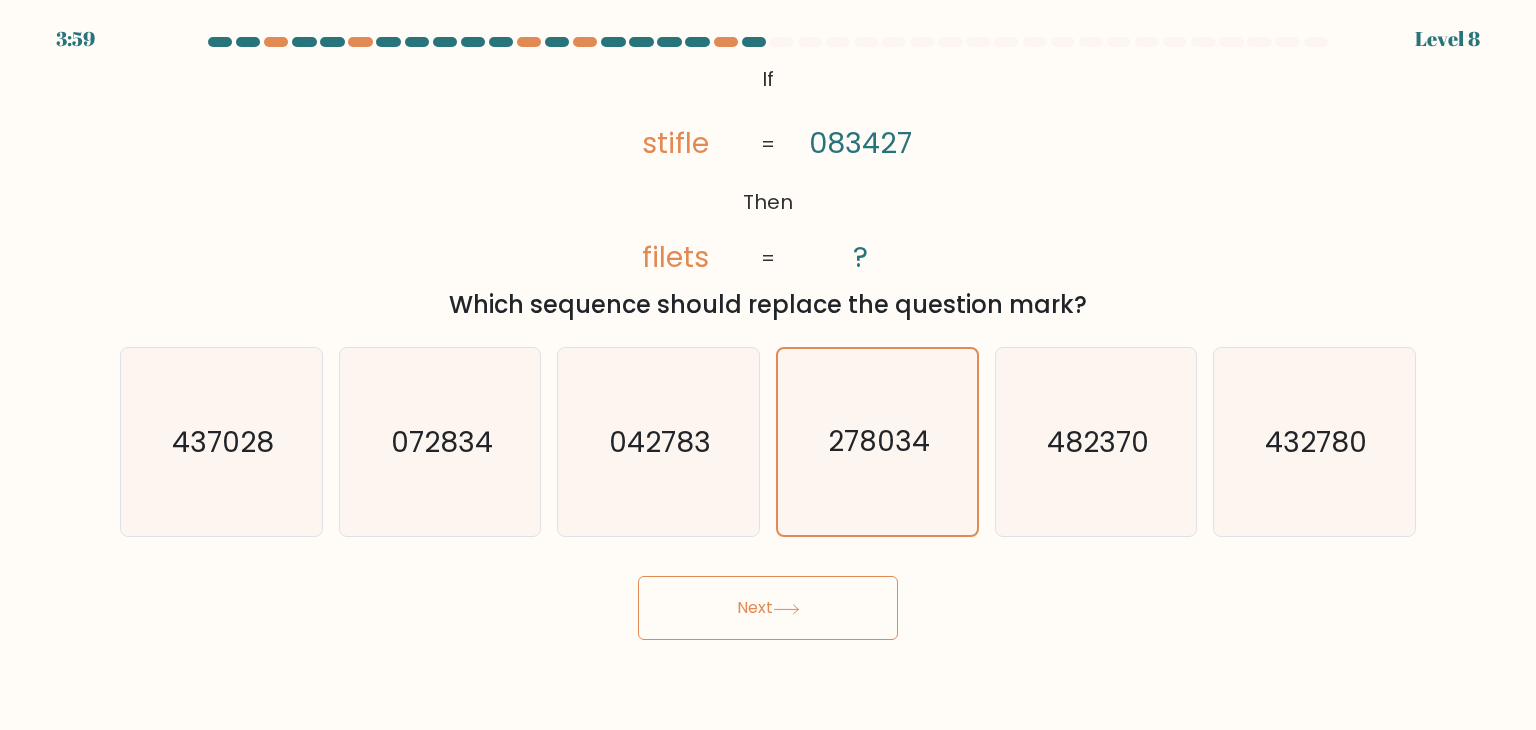 click 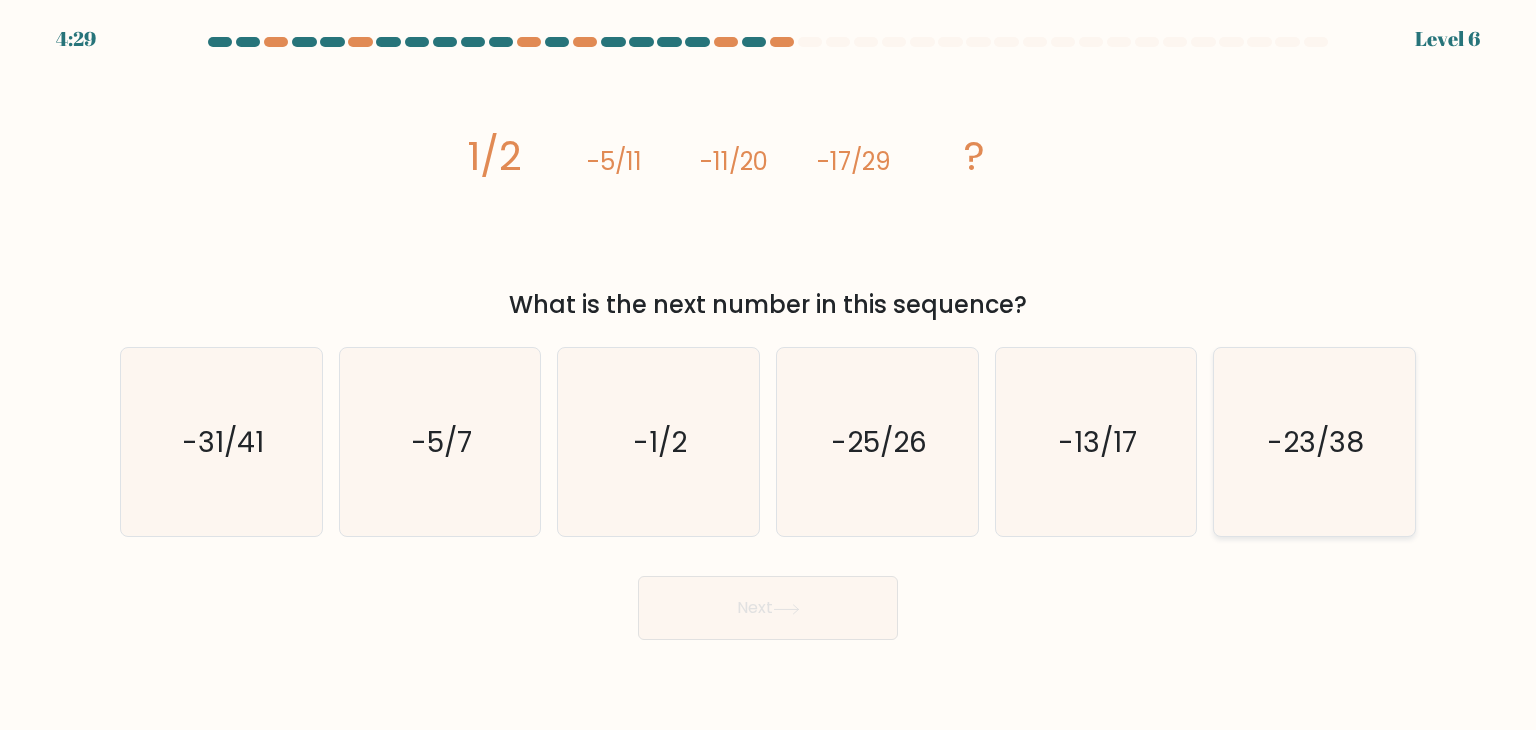click on "-23/38" 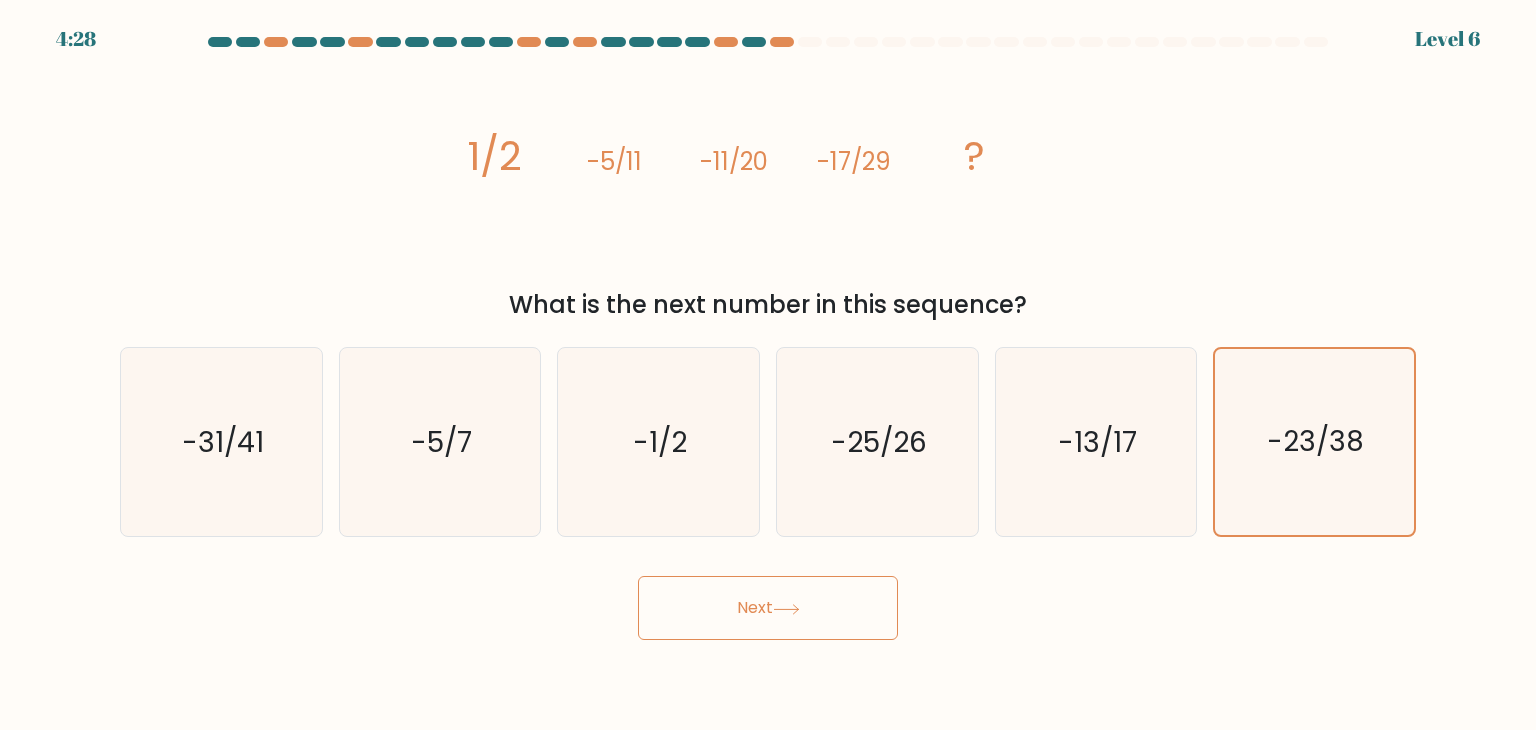 click on "Next" at bounding box center (768, 608) 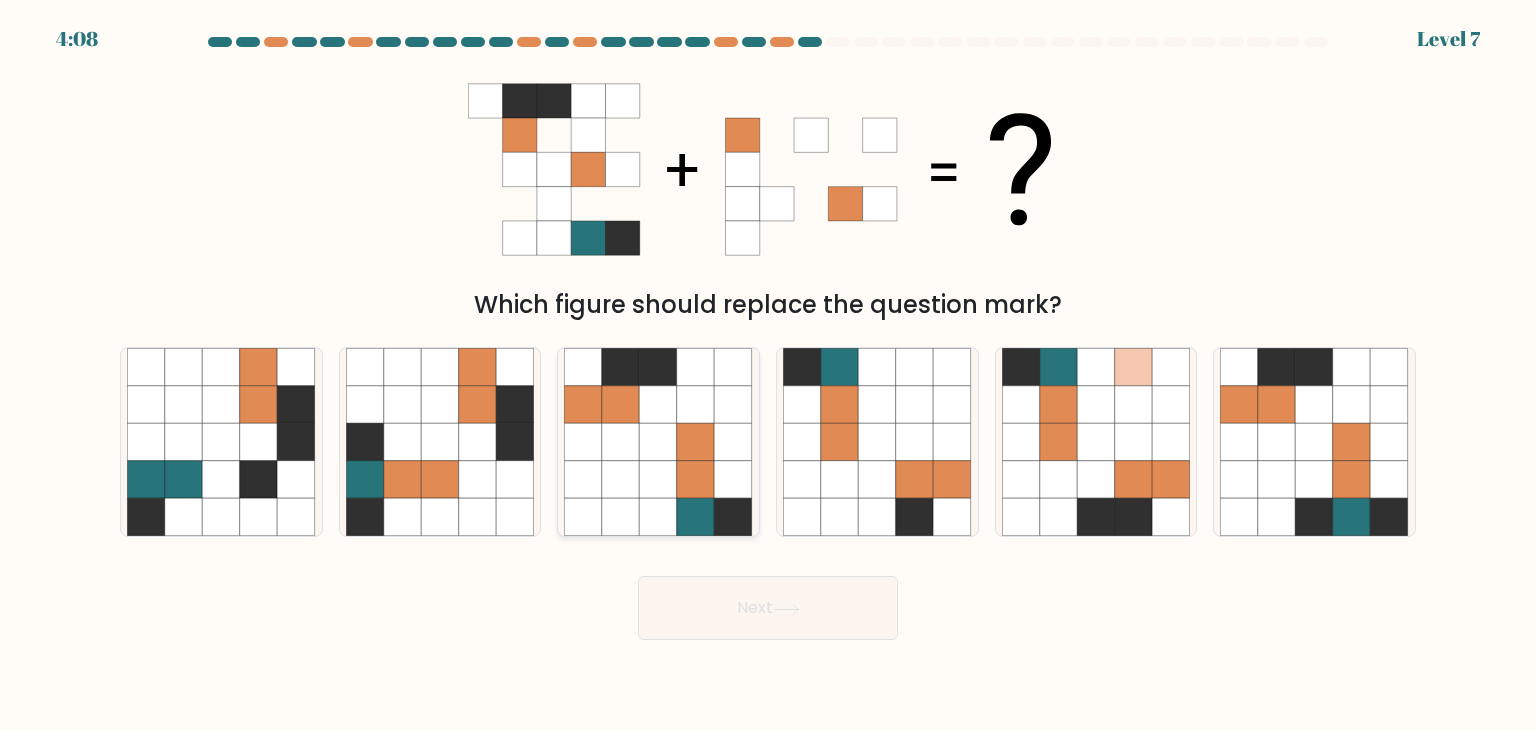 click 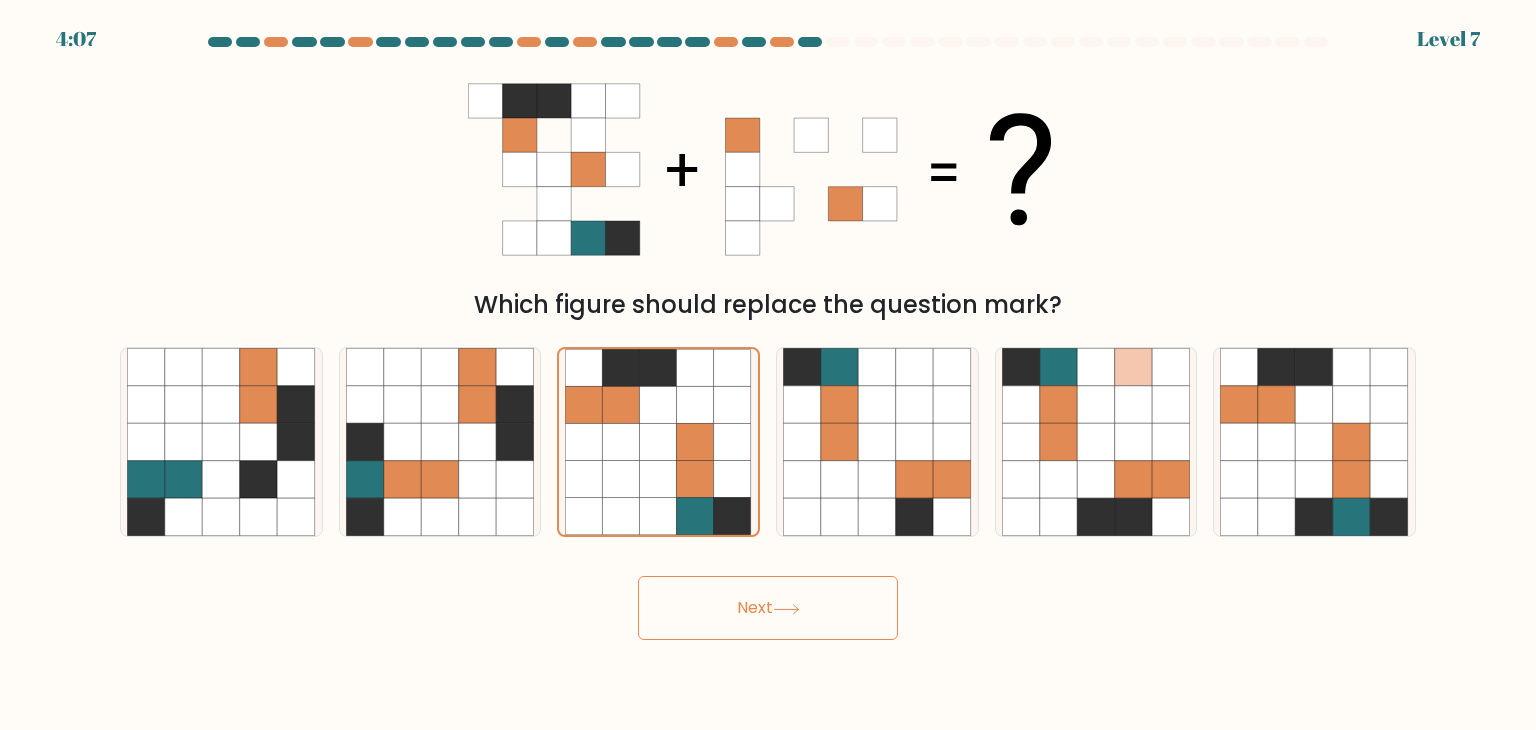 click on "Next" at bounding box center (768, 608) 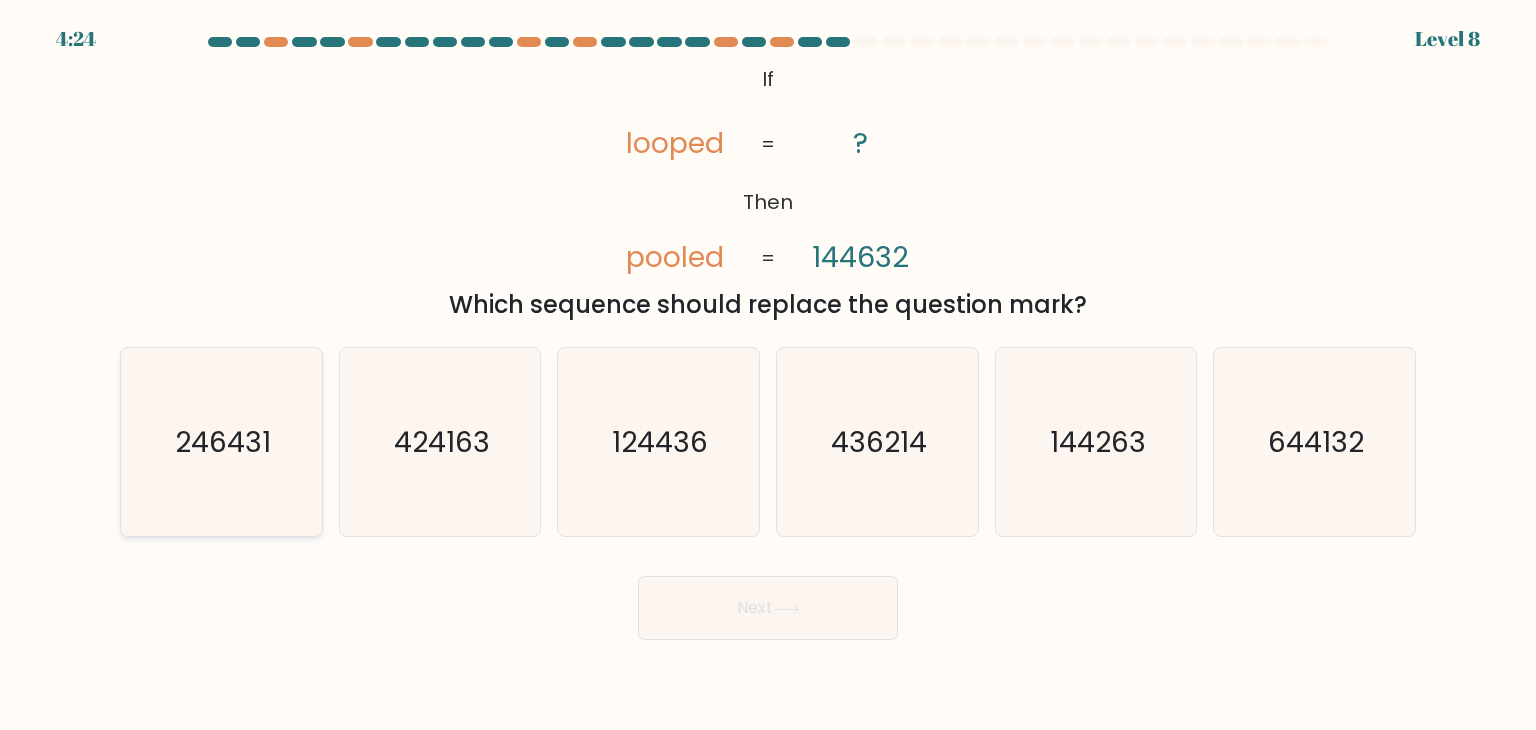 click on "246431" 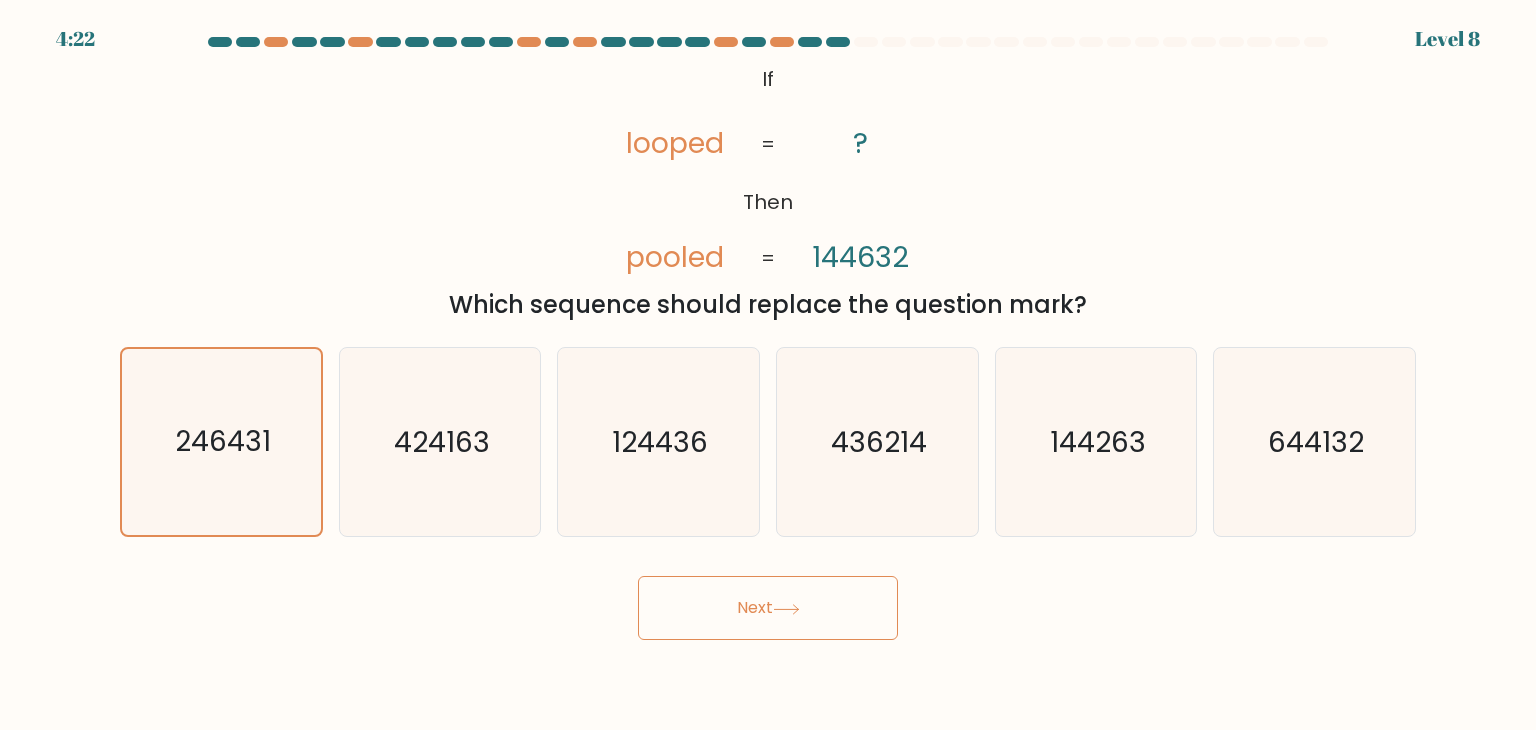 click on "Next" at bounding box center [768, 608] 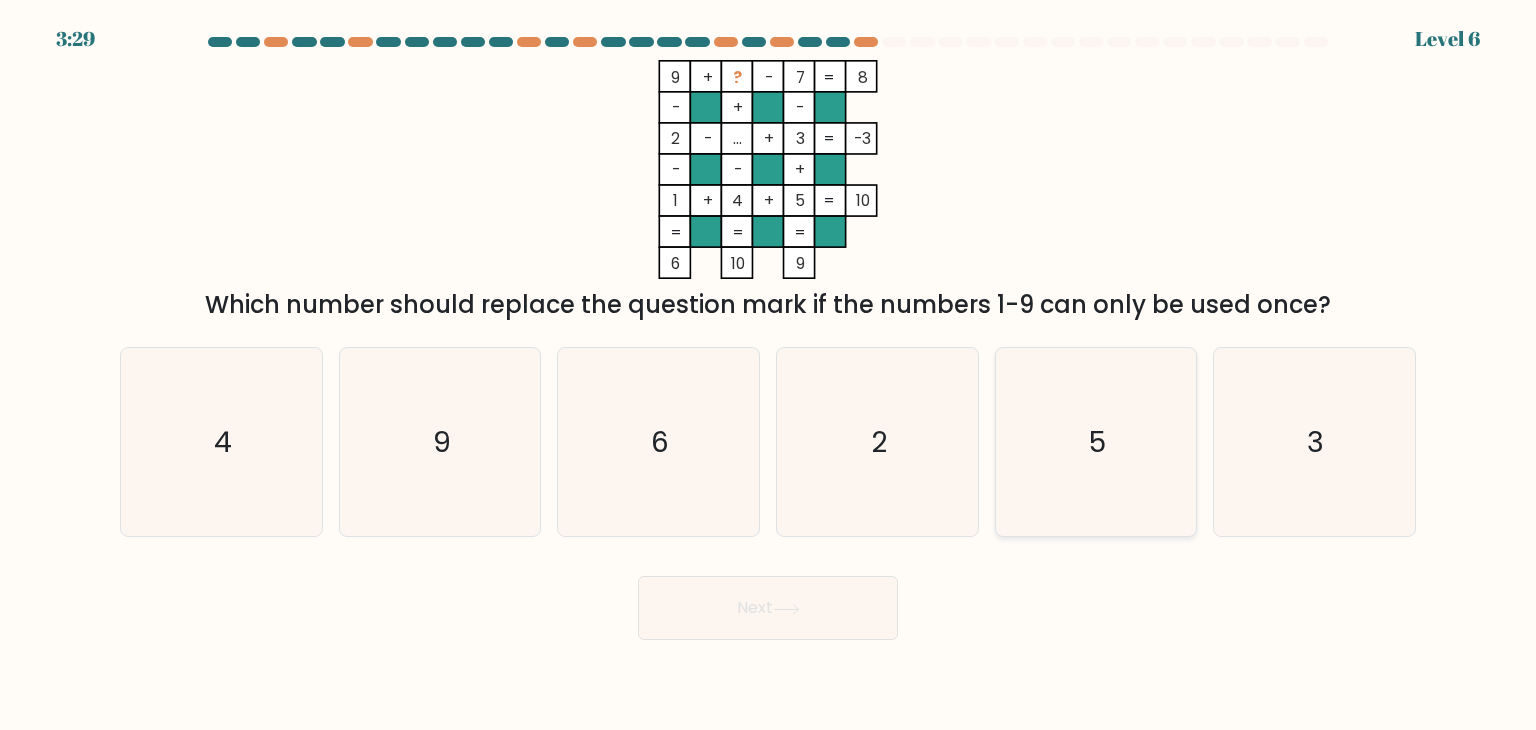 click on "5" 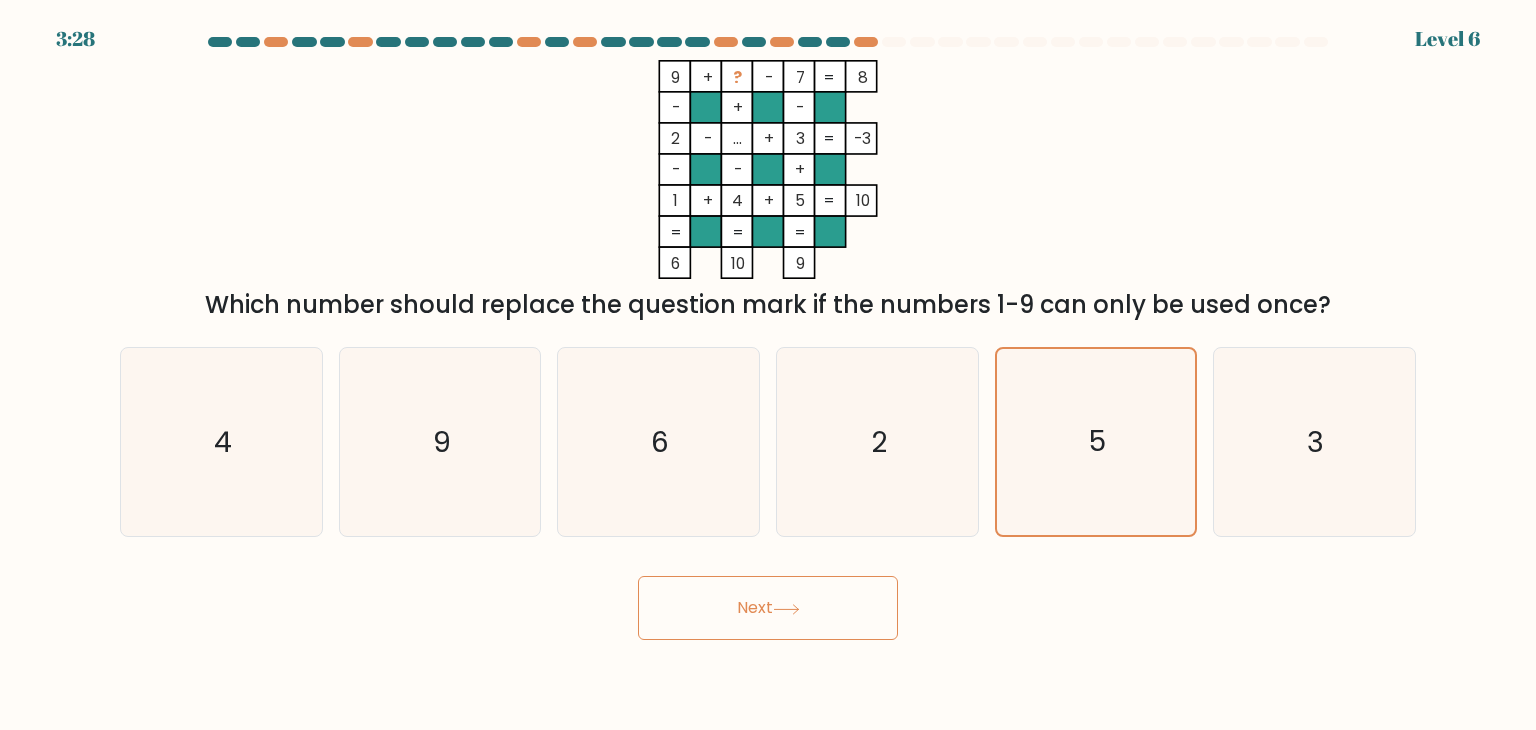 click on "Next" at bounding box center [768, 608] 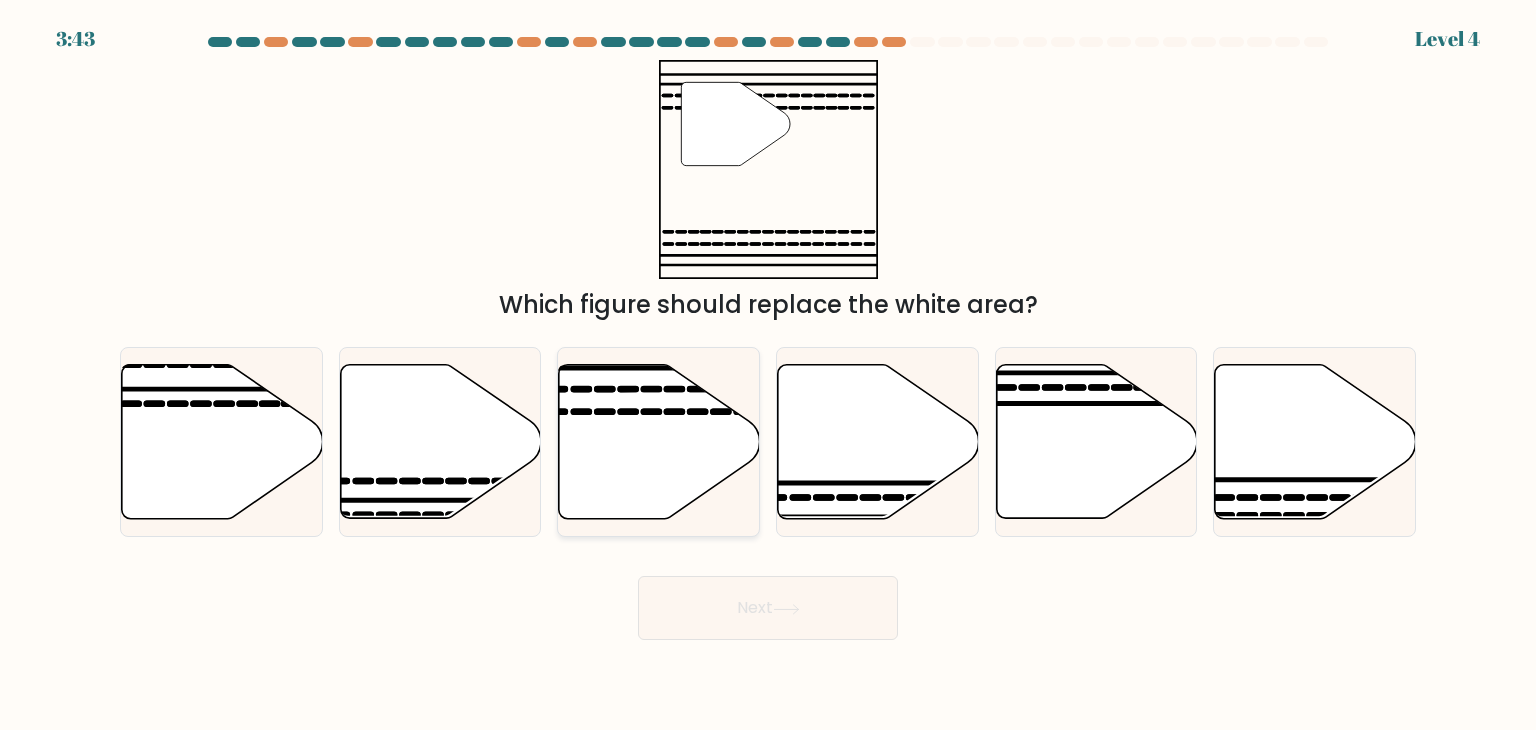 click 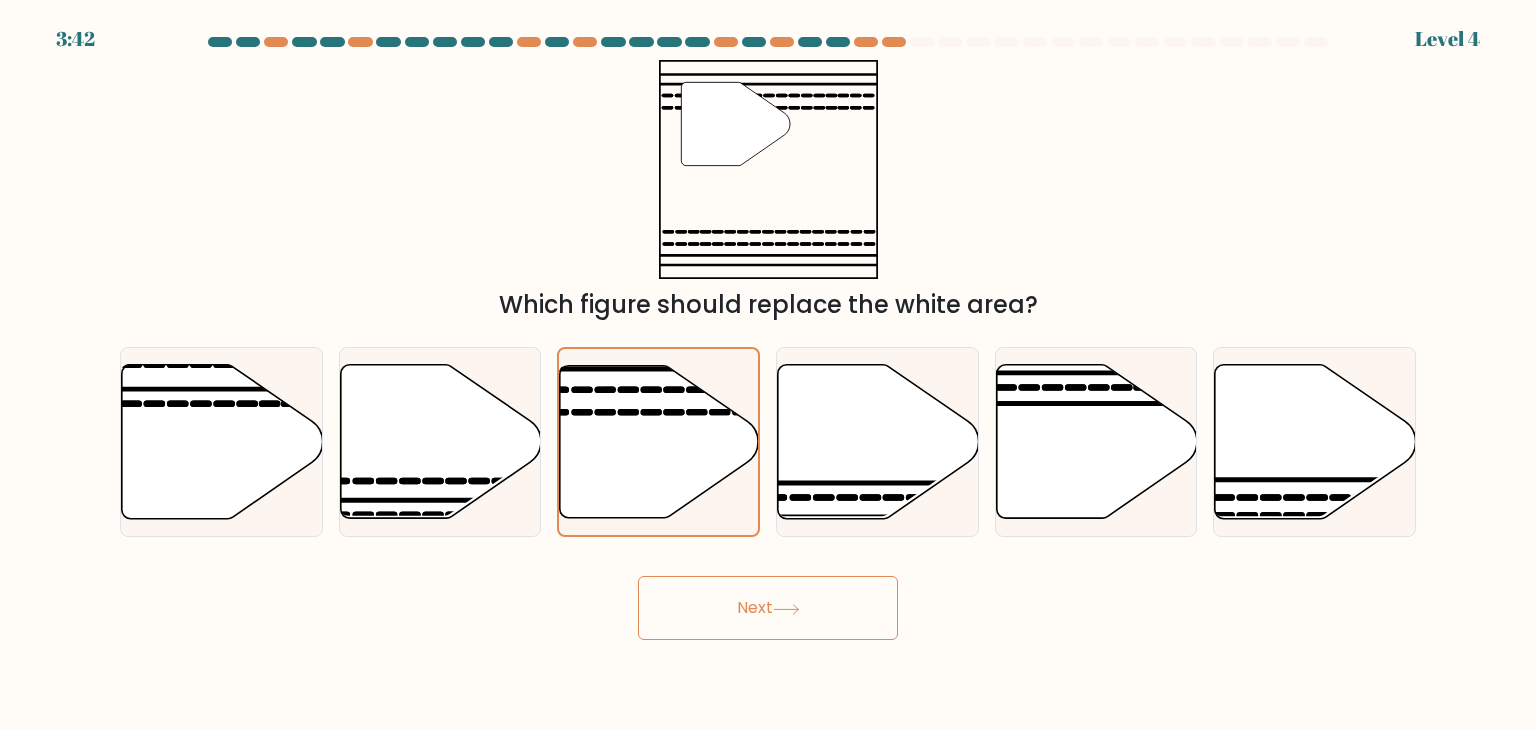 click on "Next" at bounding box center (768, 608) 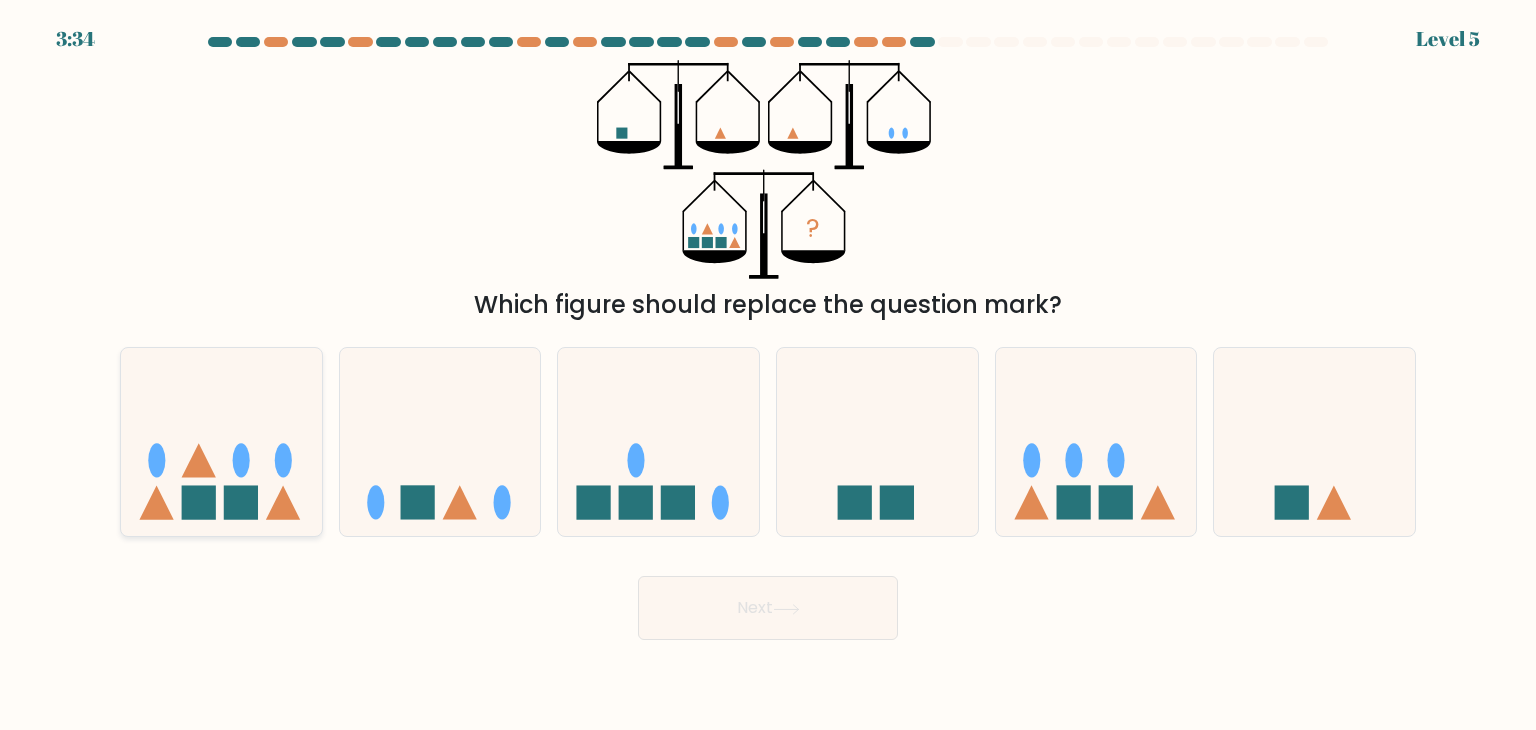 click 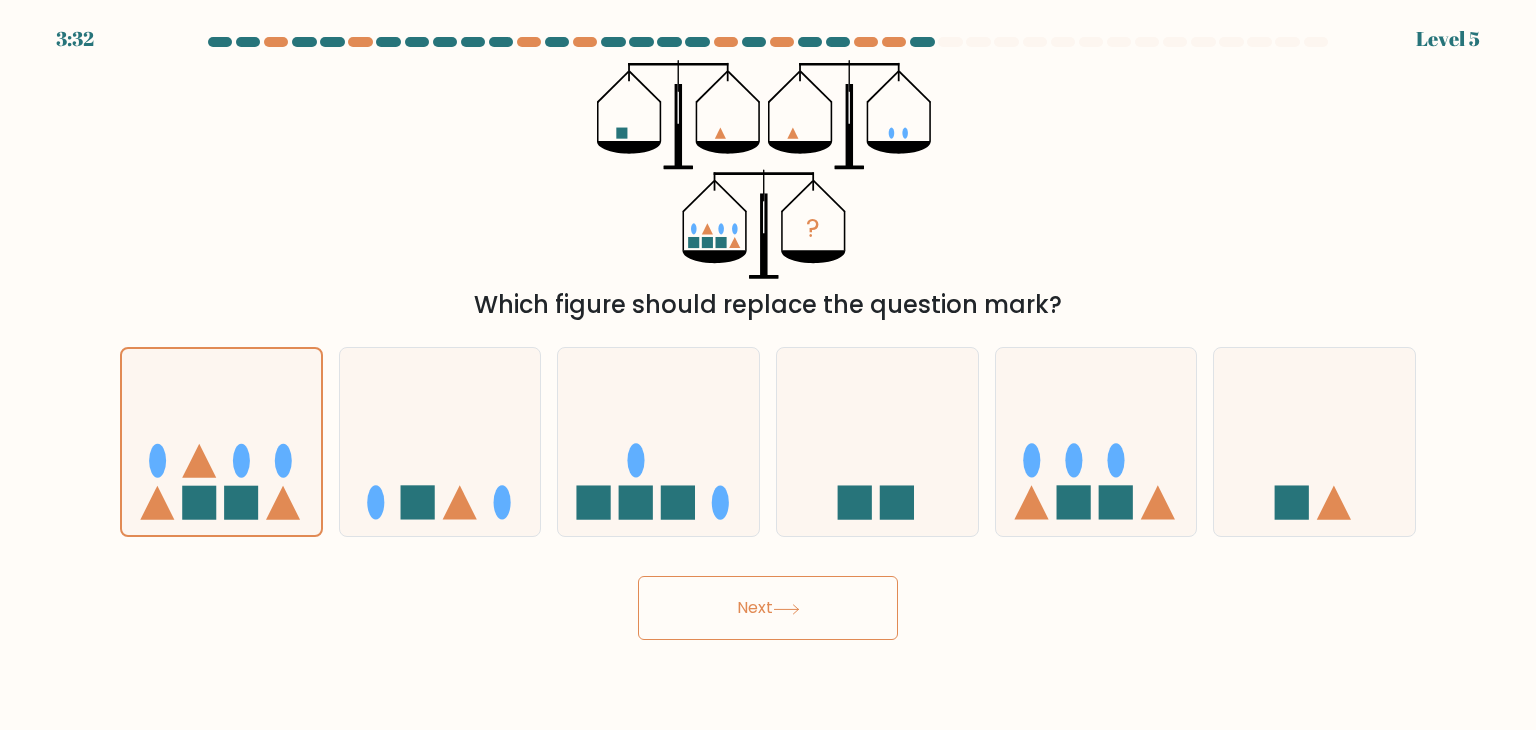 click on "Next" at bounding box center [768, 608] 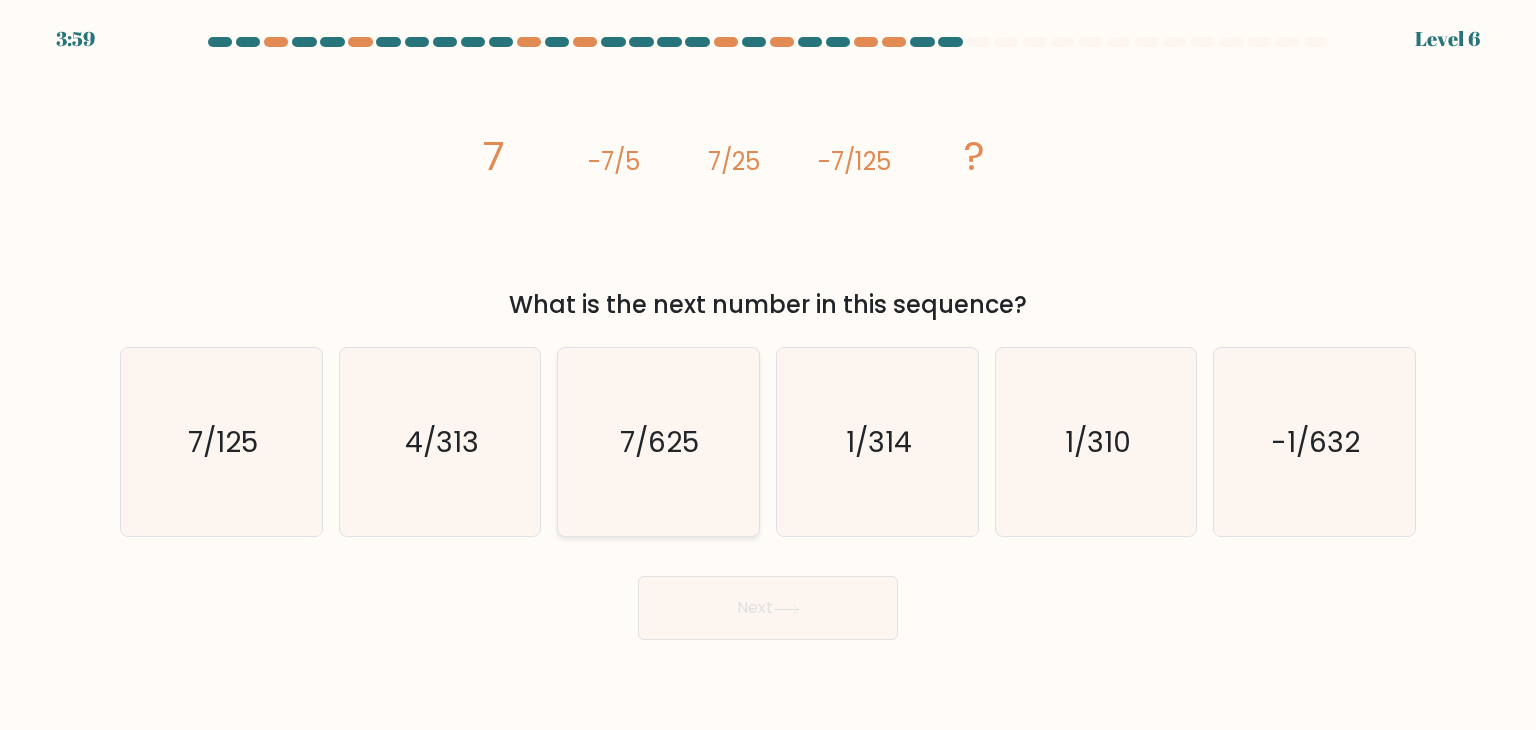click on "7/625" 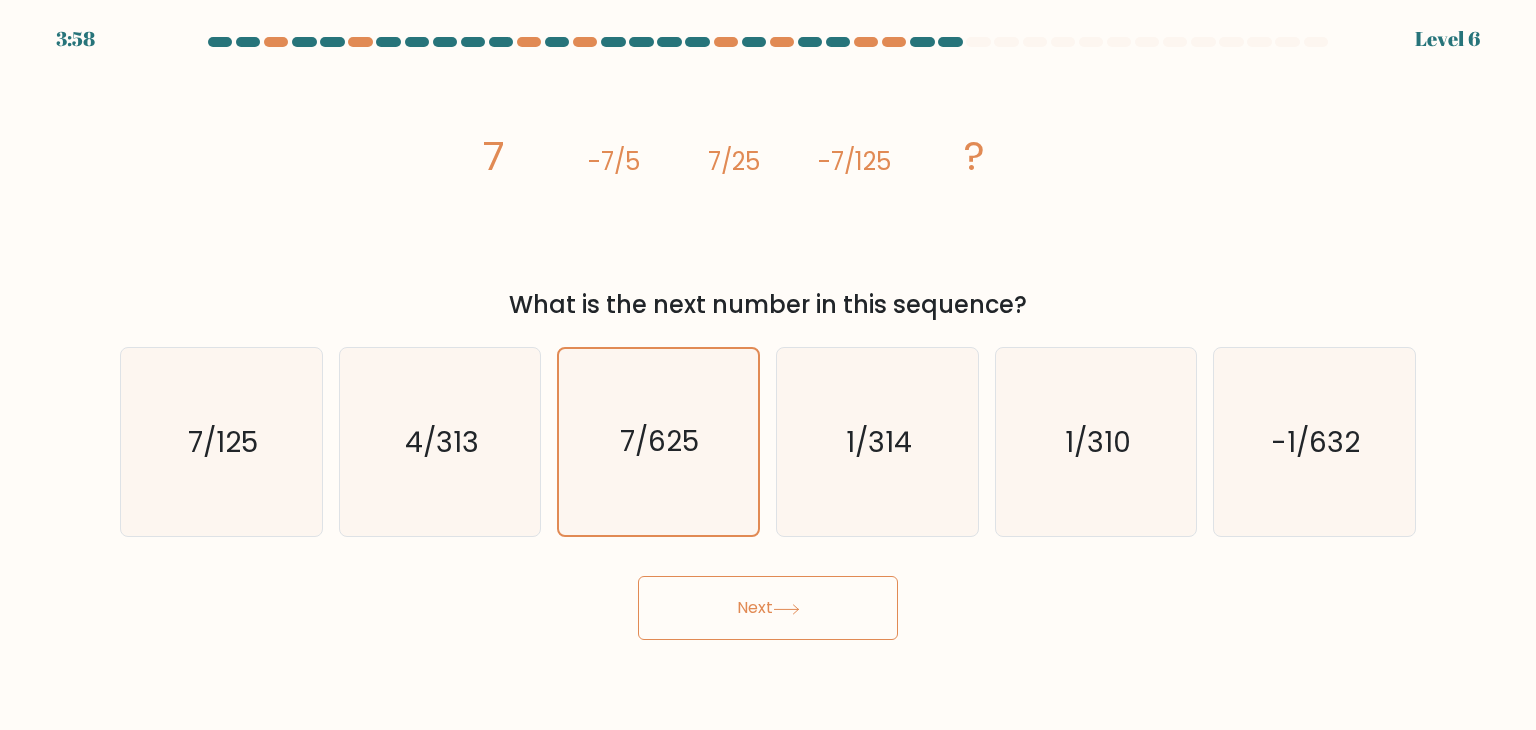 click on "Next" at bounding box center [768, 608] 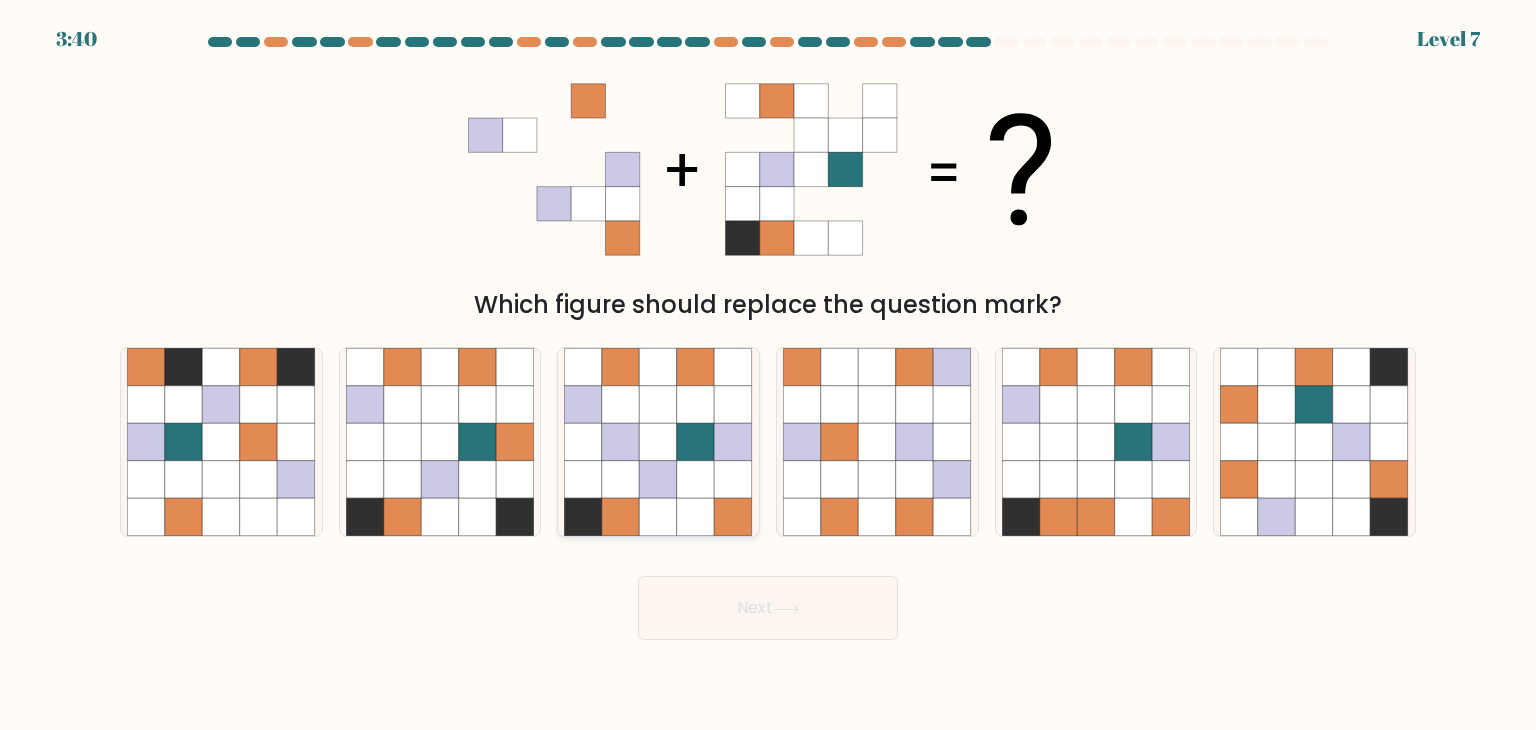 click 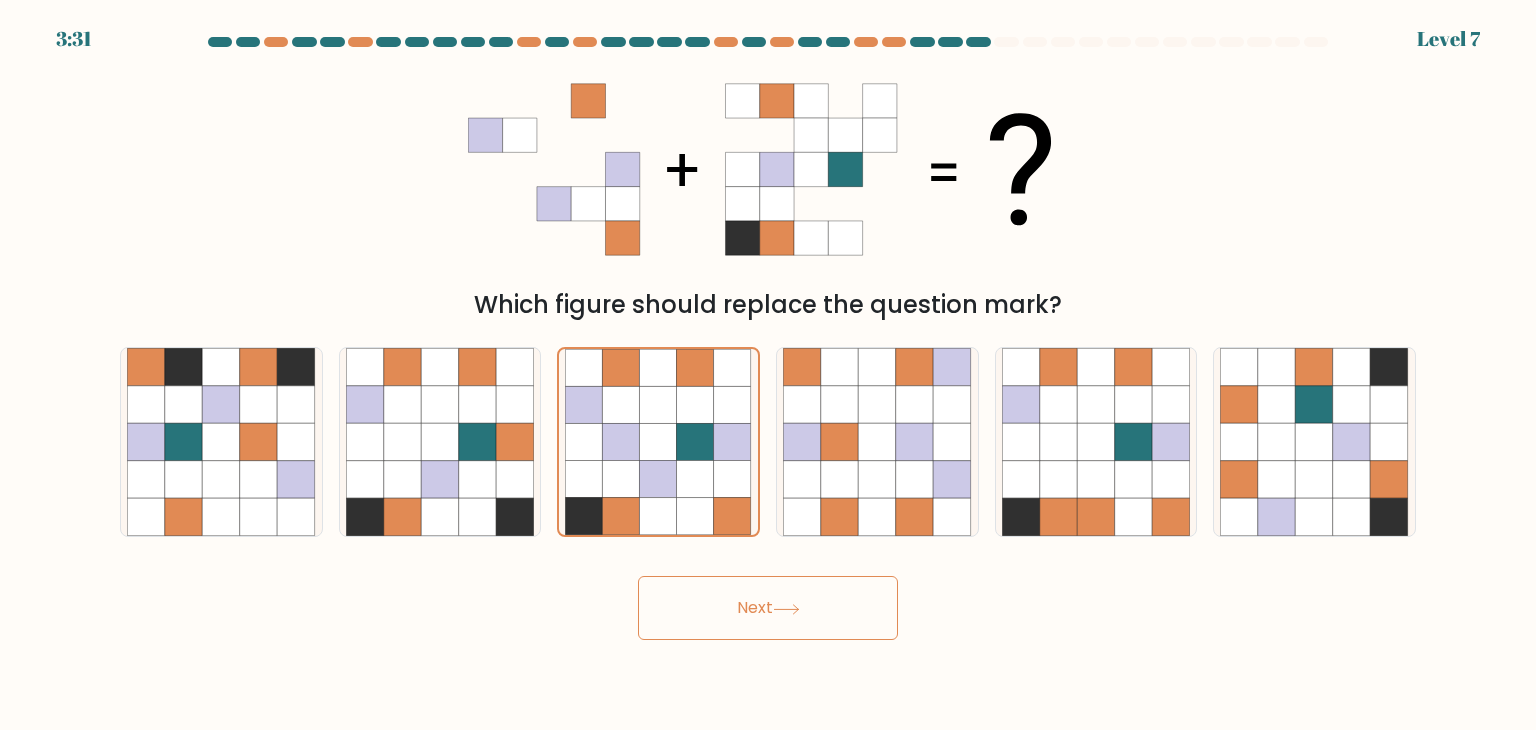 click on "Next" at bounding box center (768, 608) 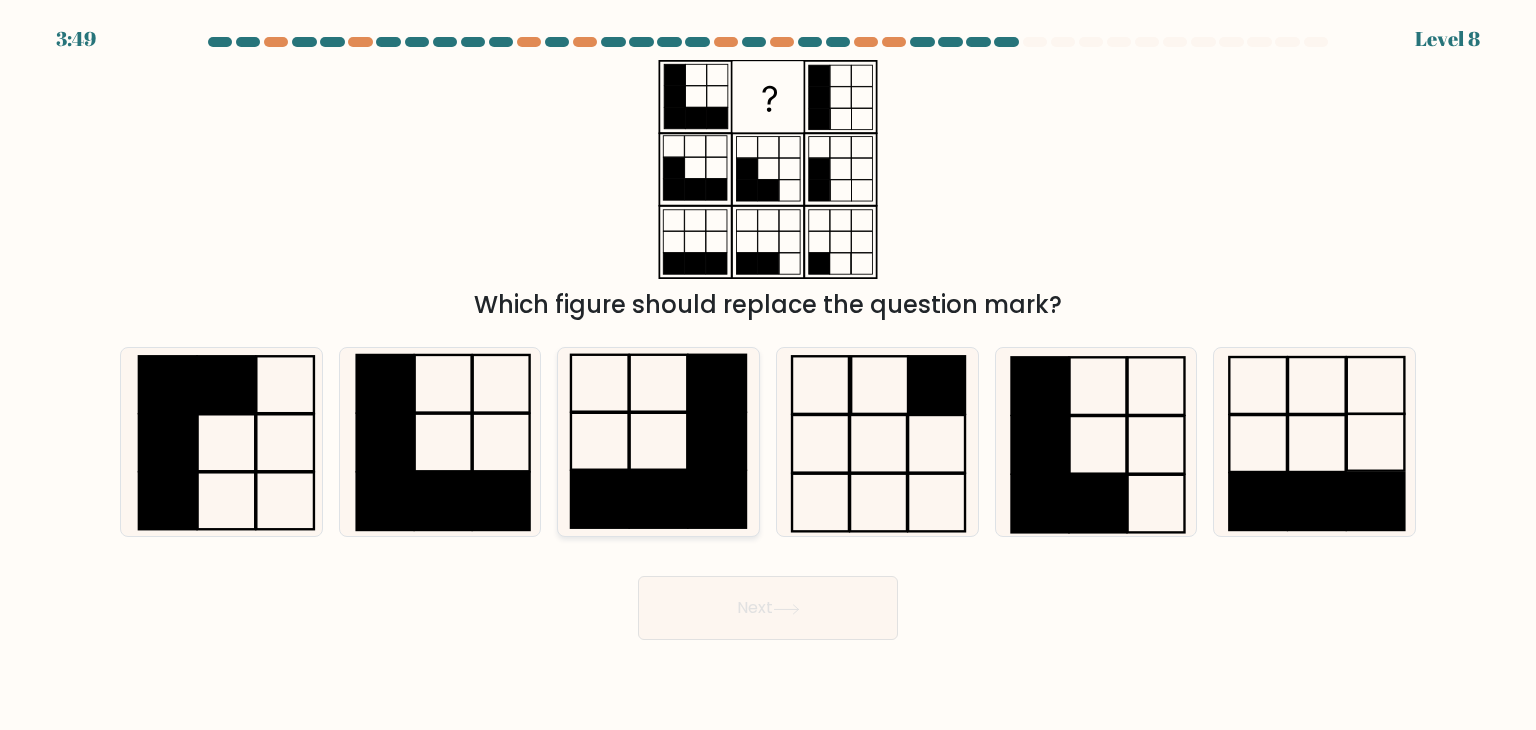 click 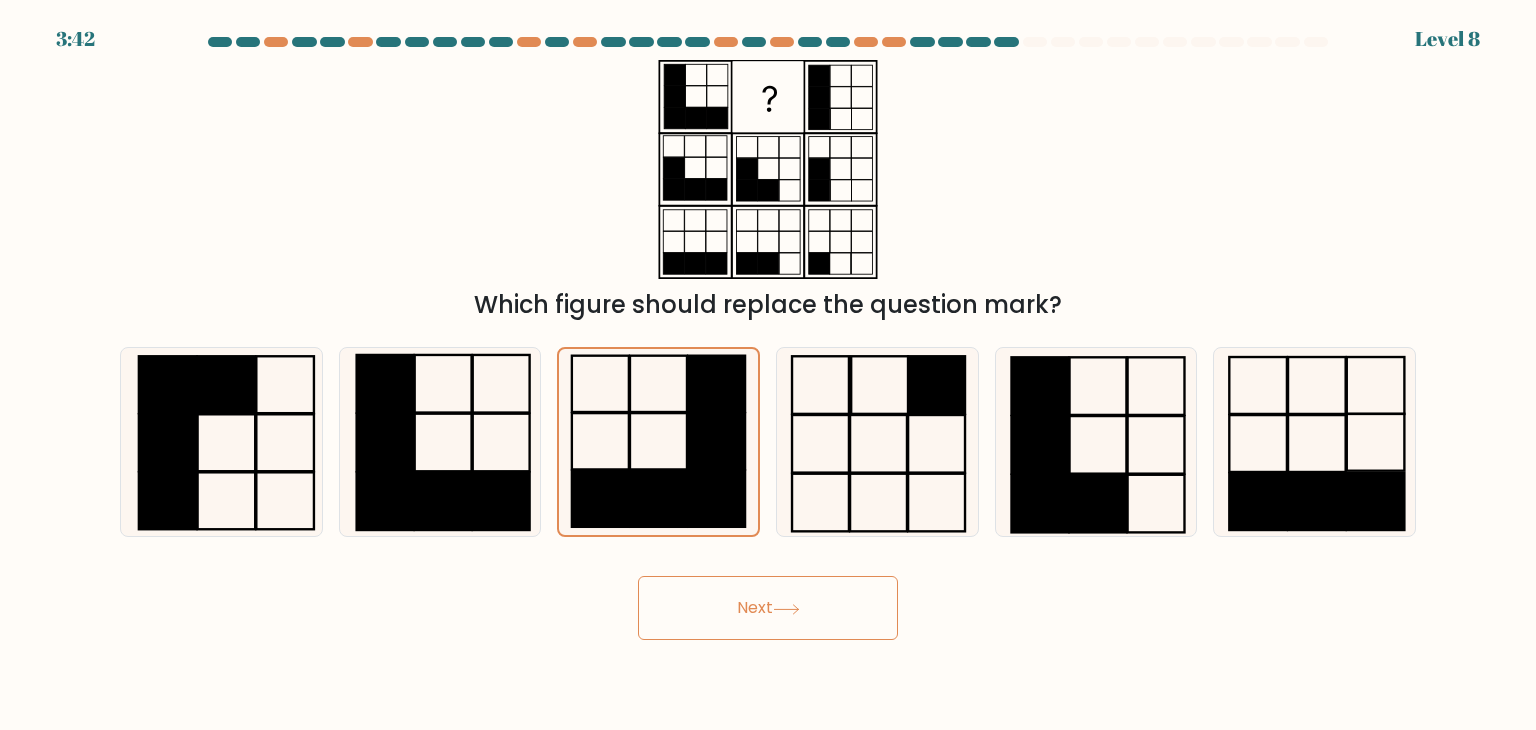 click on "Next" at bounding box center (768, 608) 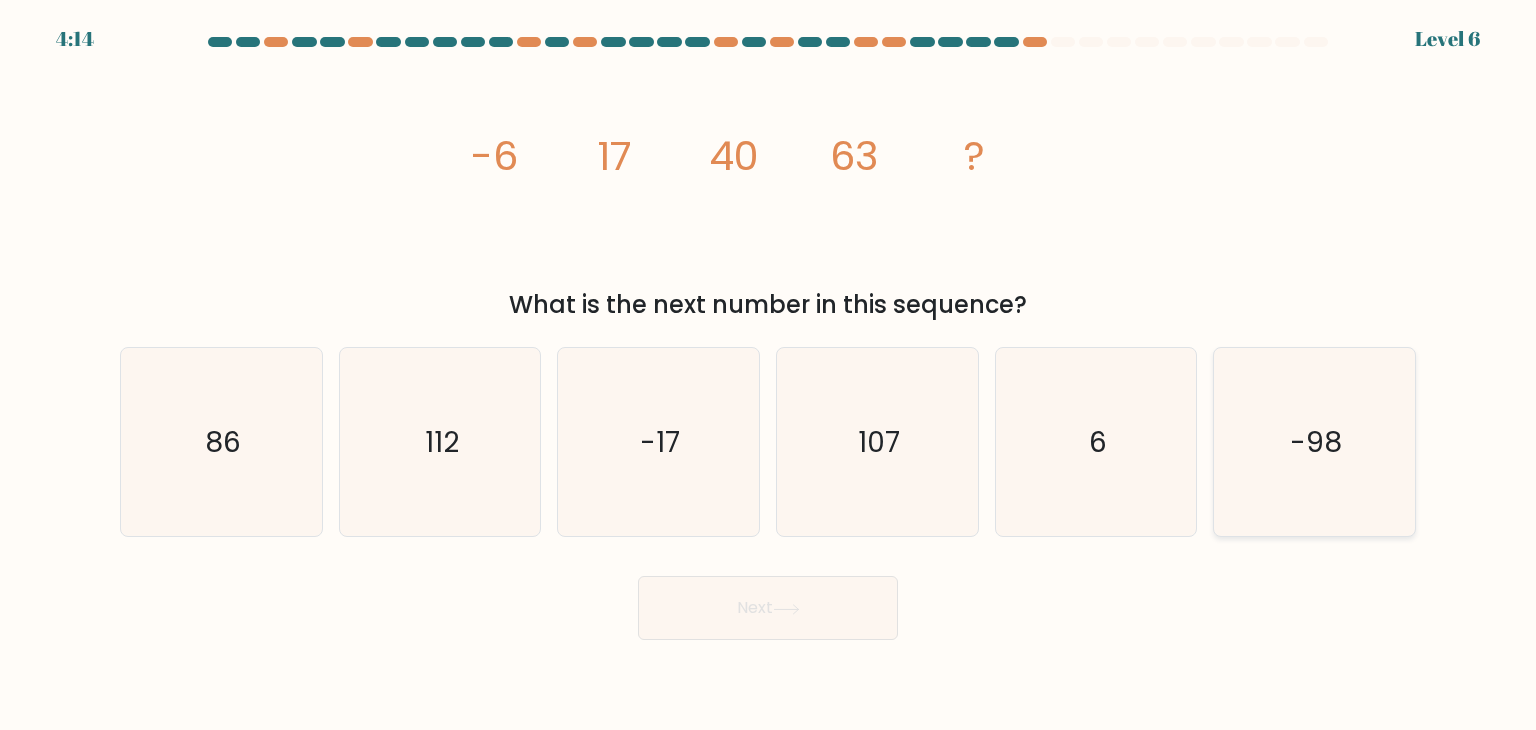 click on "-98" 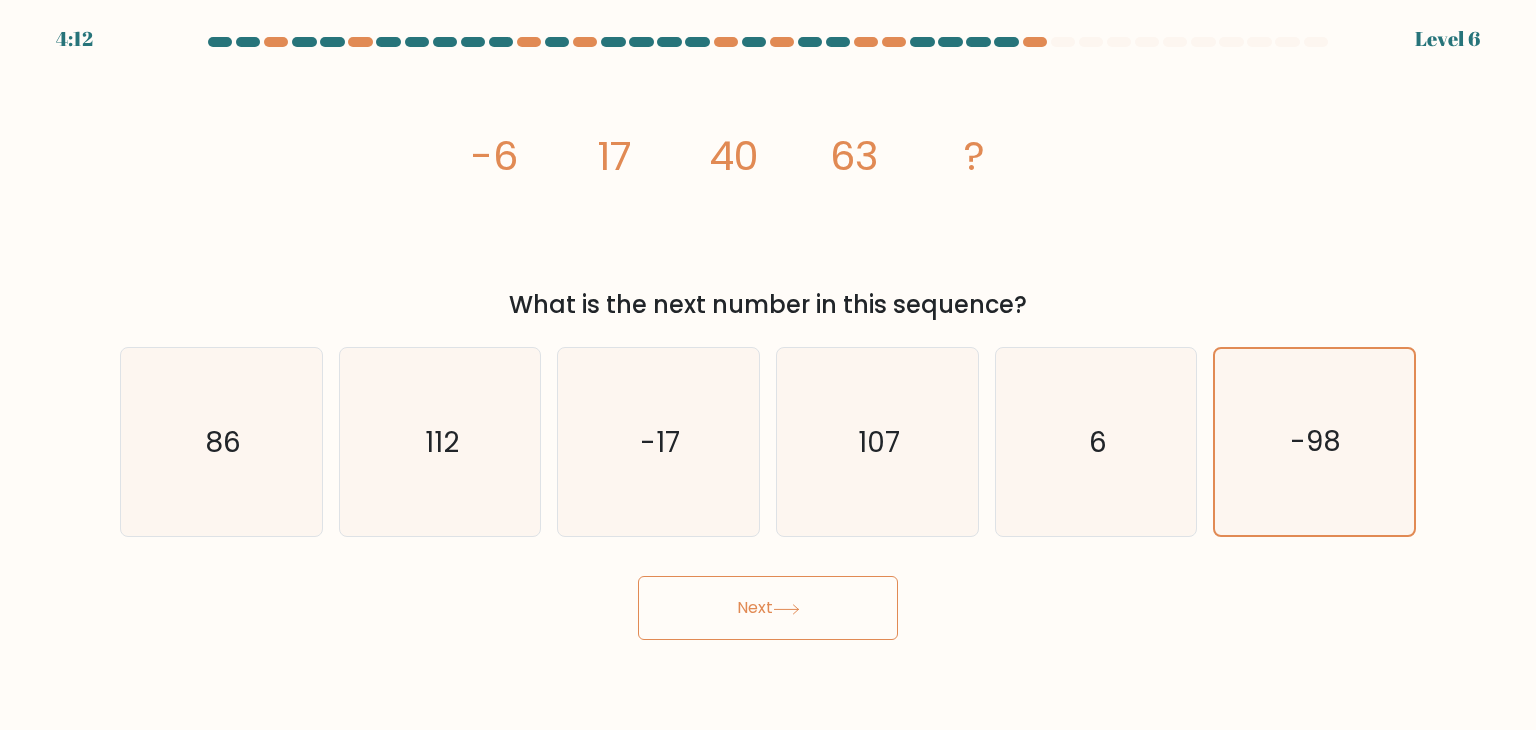 click on "Next" at bounding box center (768, 608) 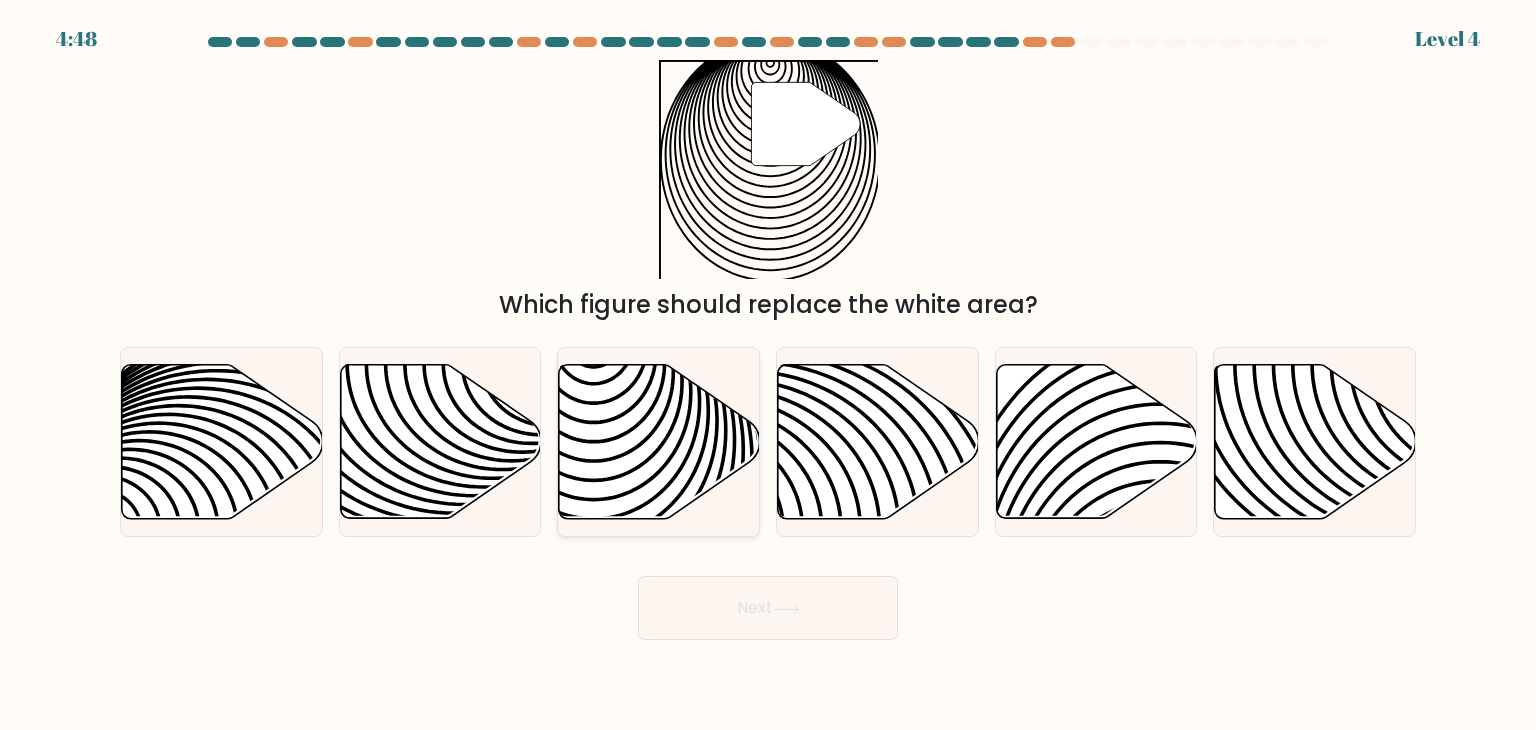click 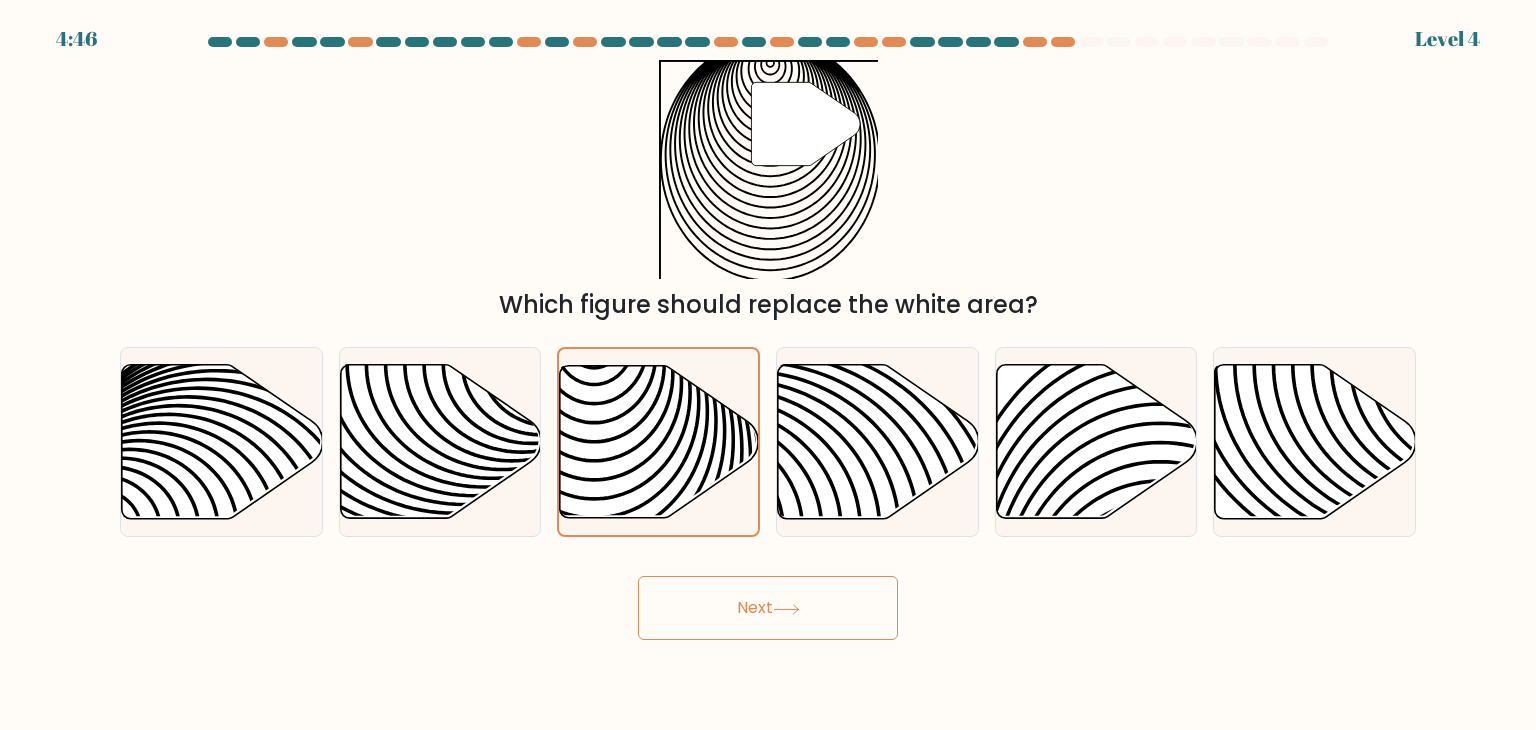 click on "Next" at bounding box center [768, 608] 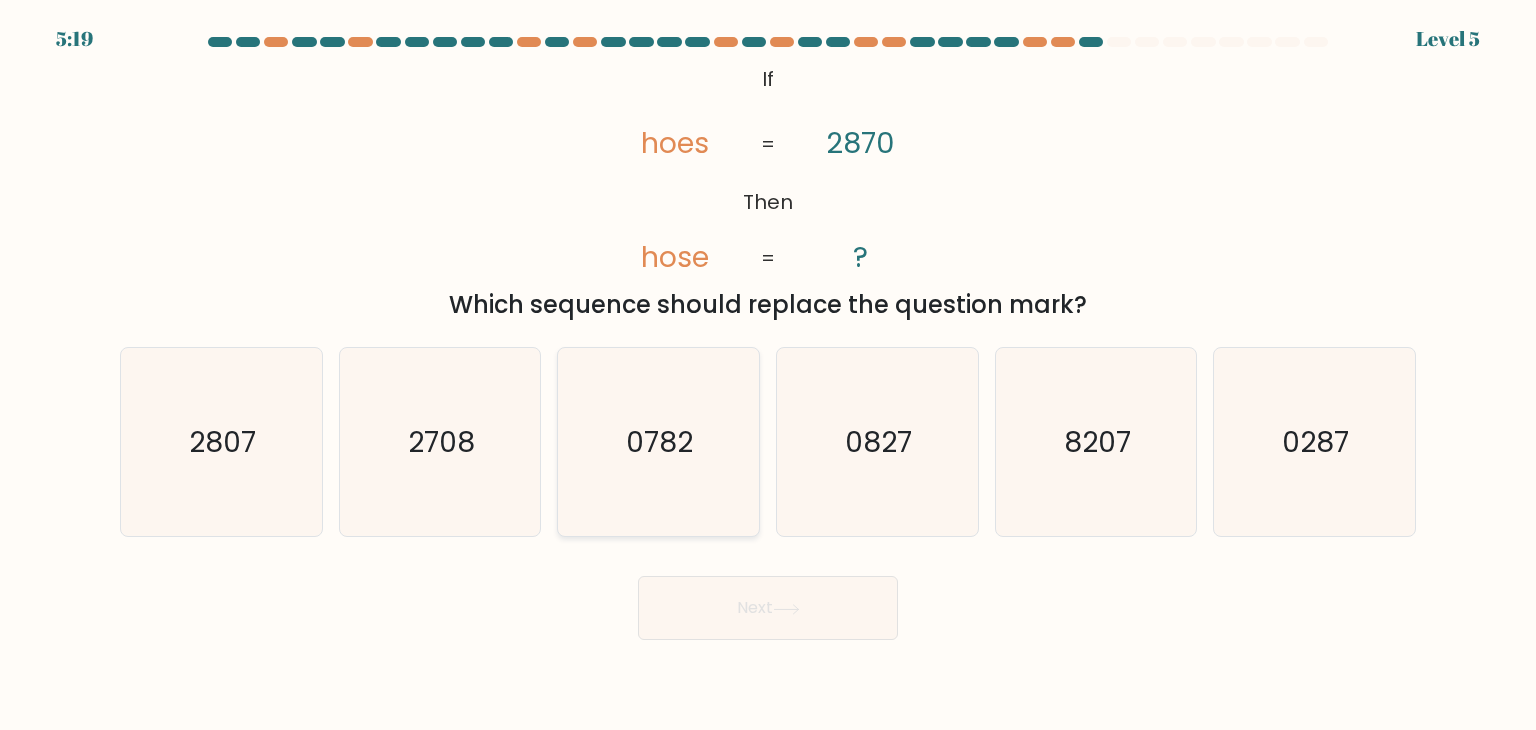 click on "0782" 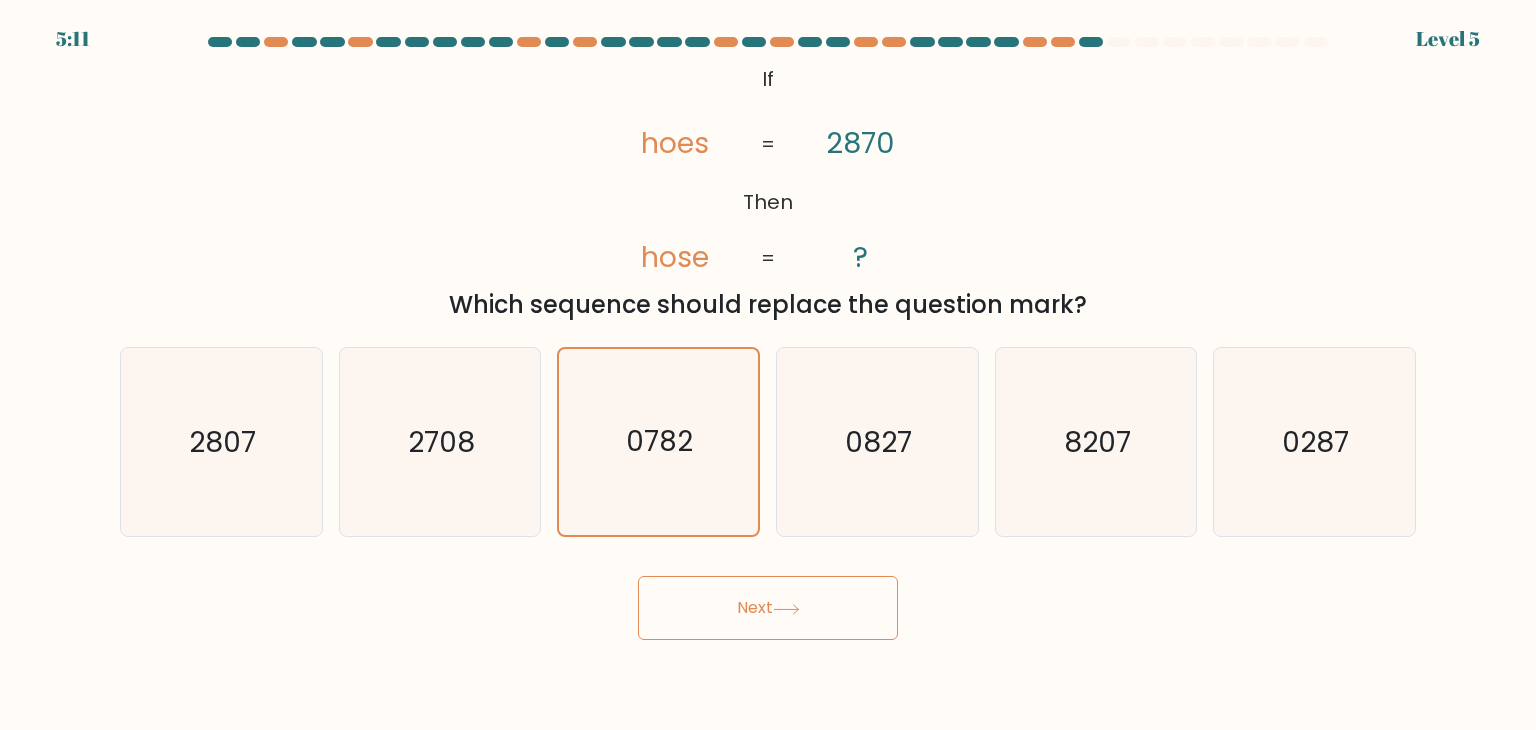 click 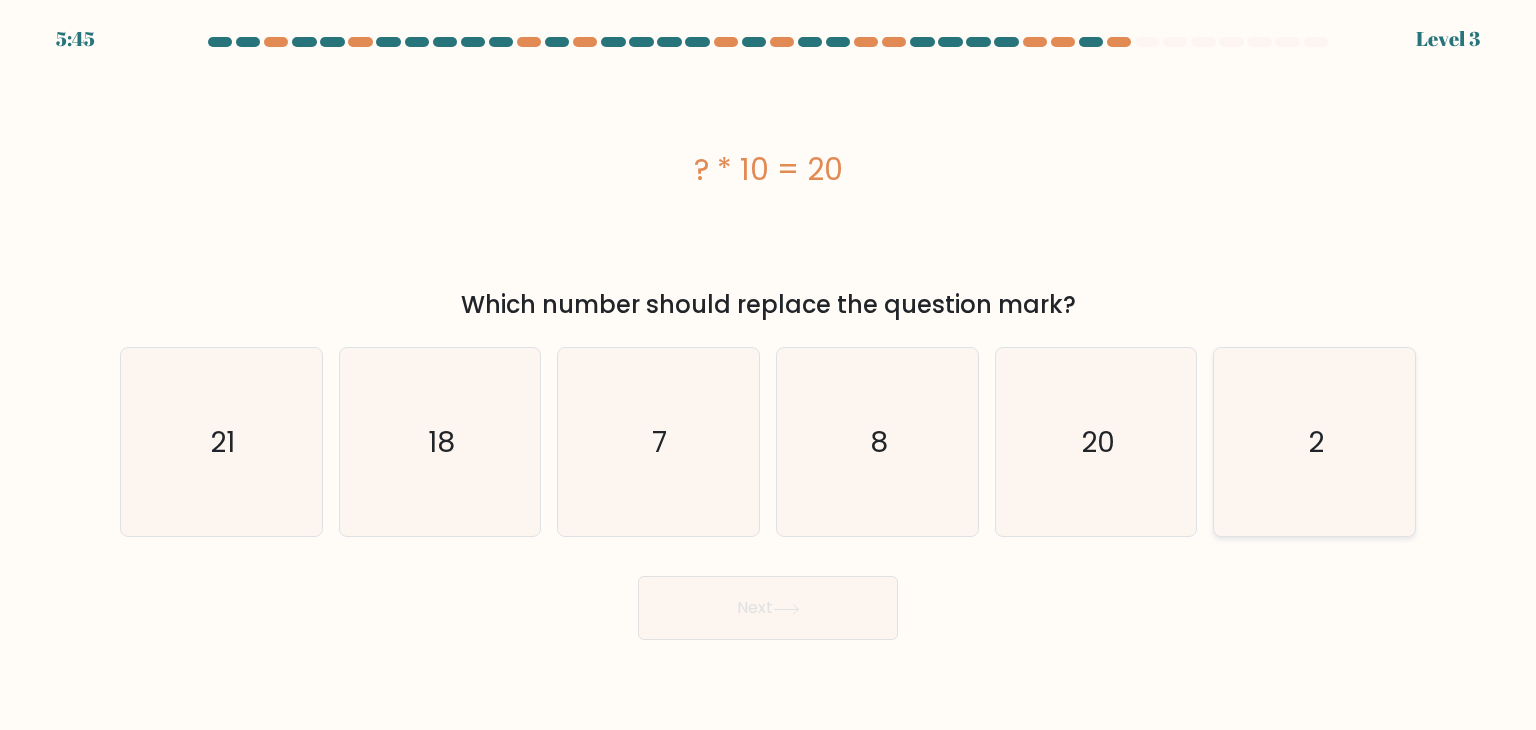 click on "2" 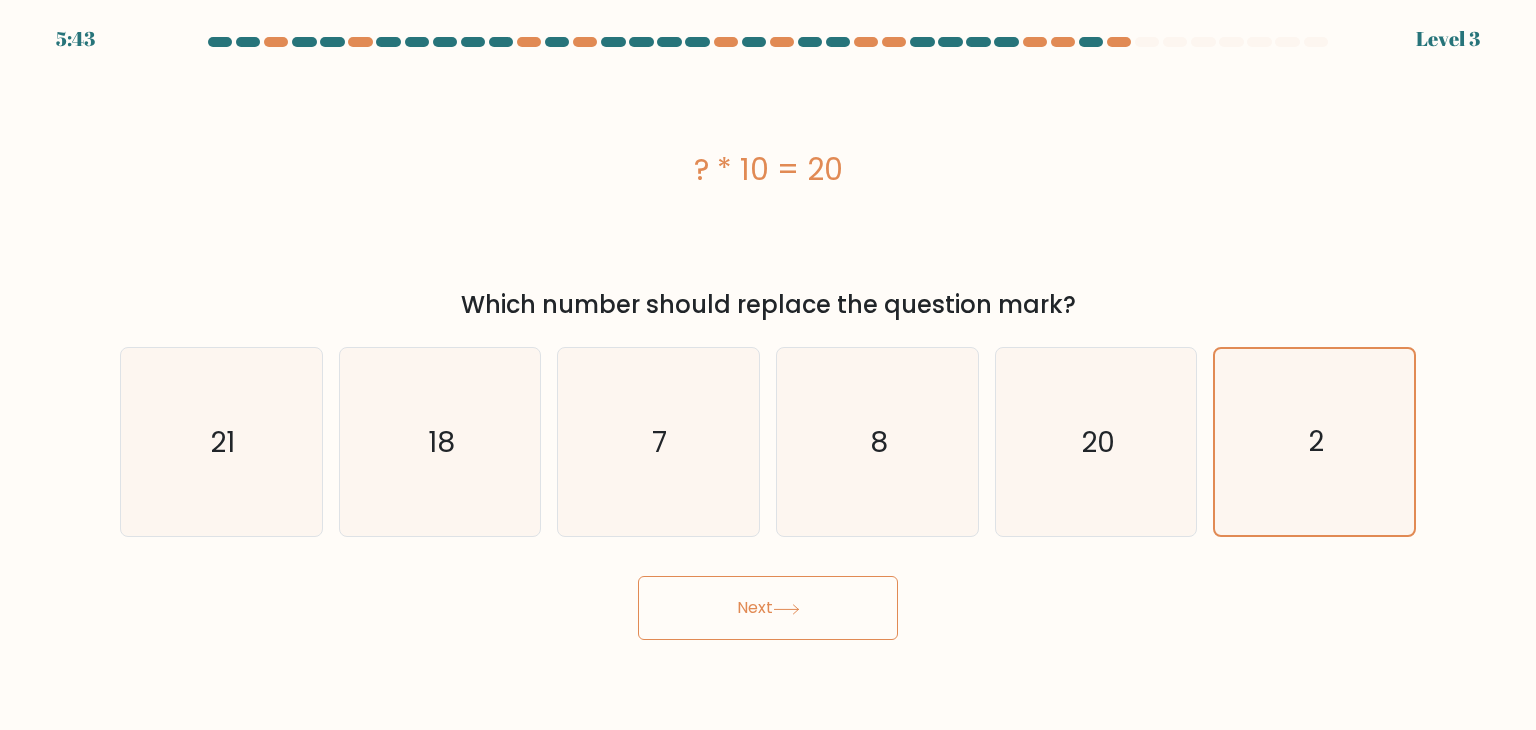 click on "Next" at bounding box center (768, 608) 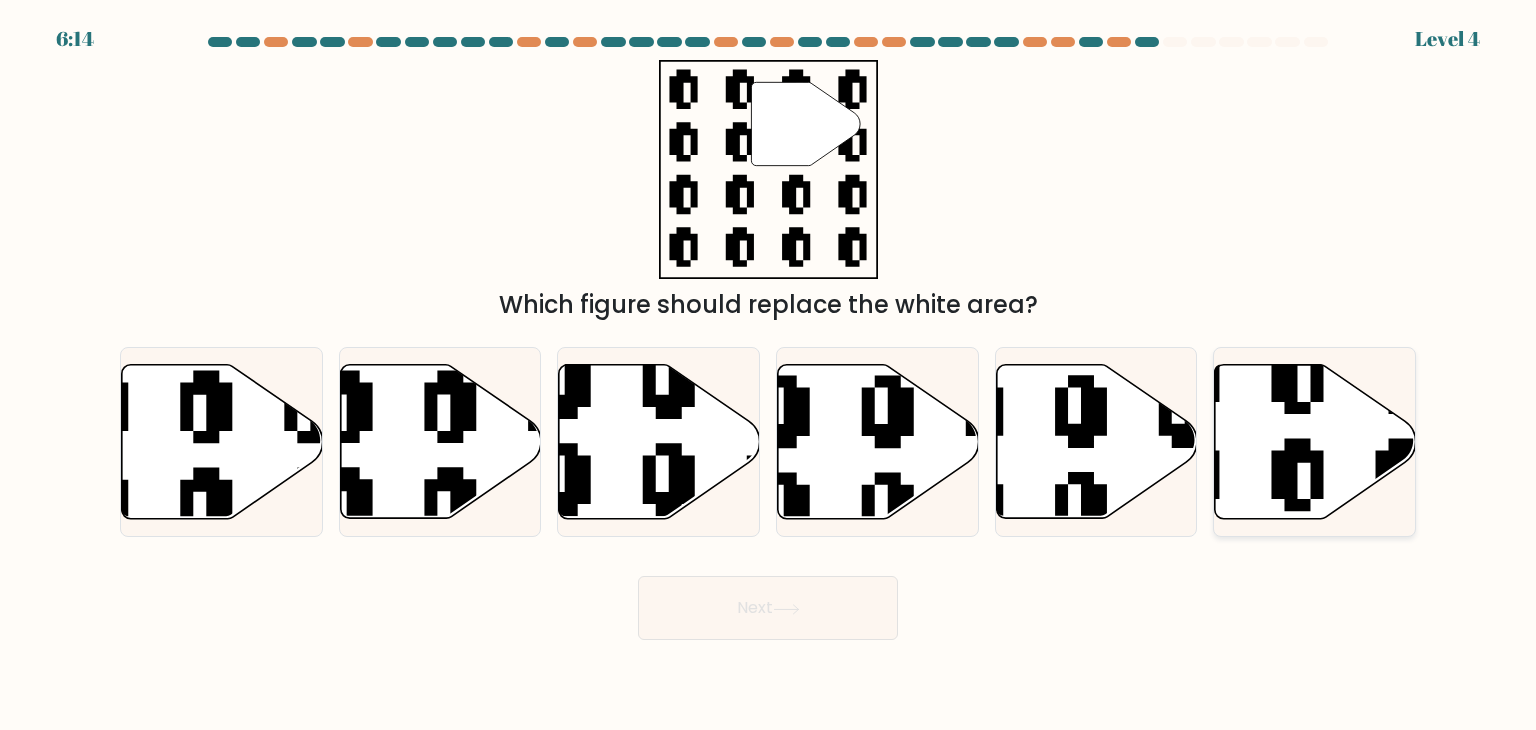 click 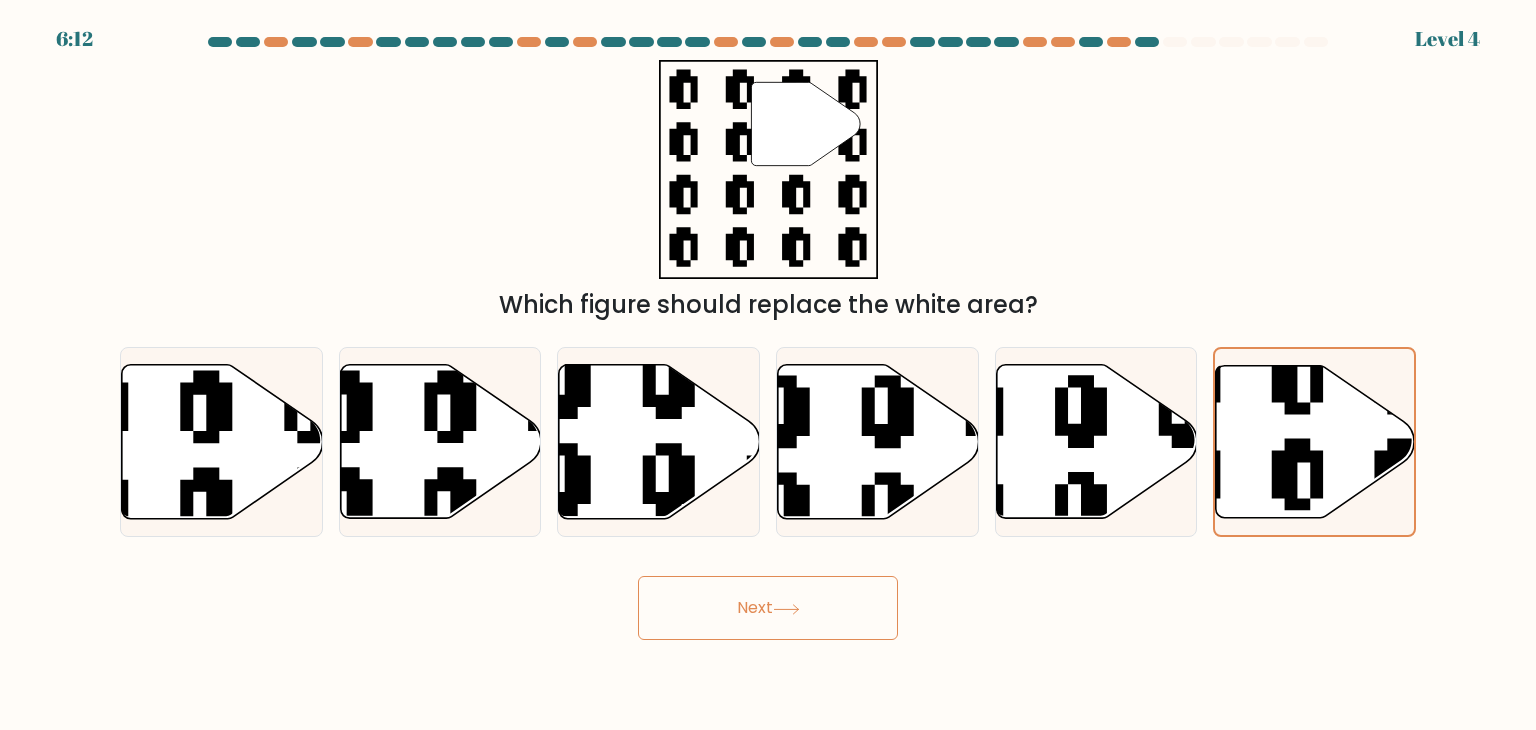 click on "Next" at bounding box center (768, 608) 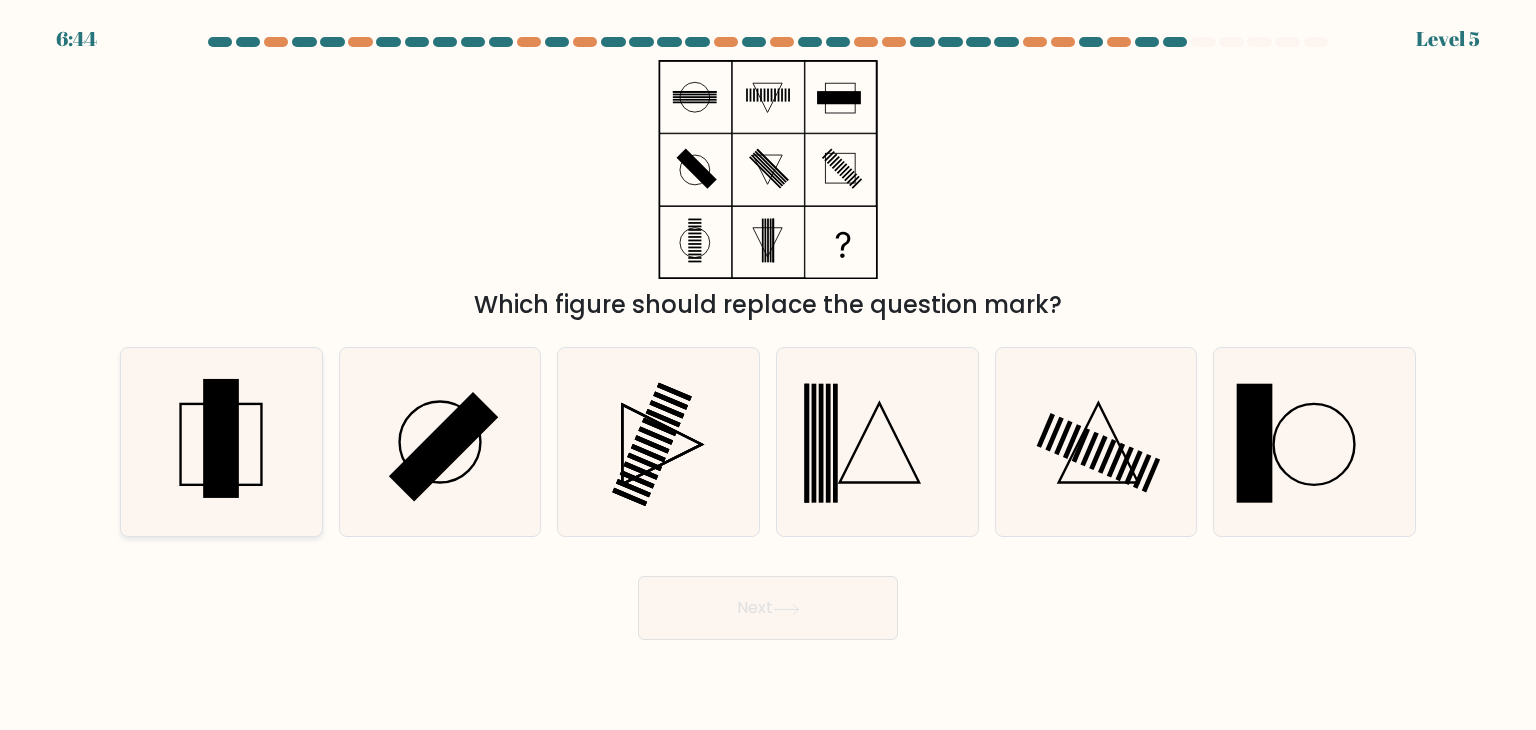 click 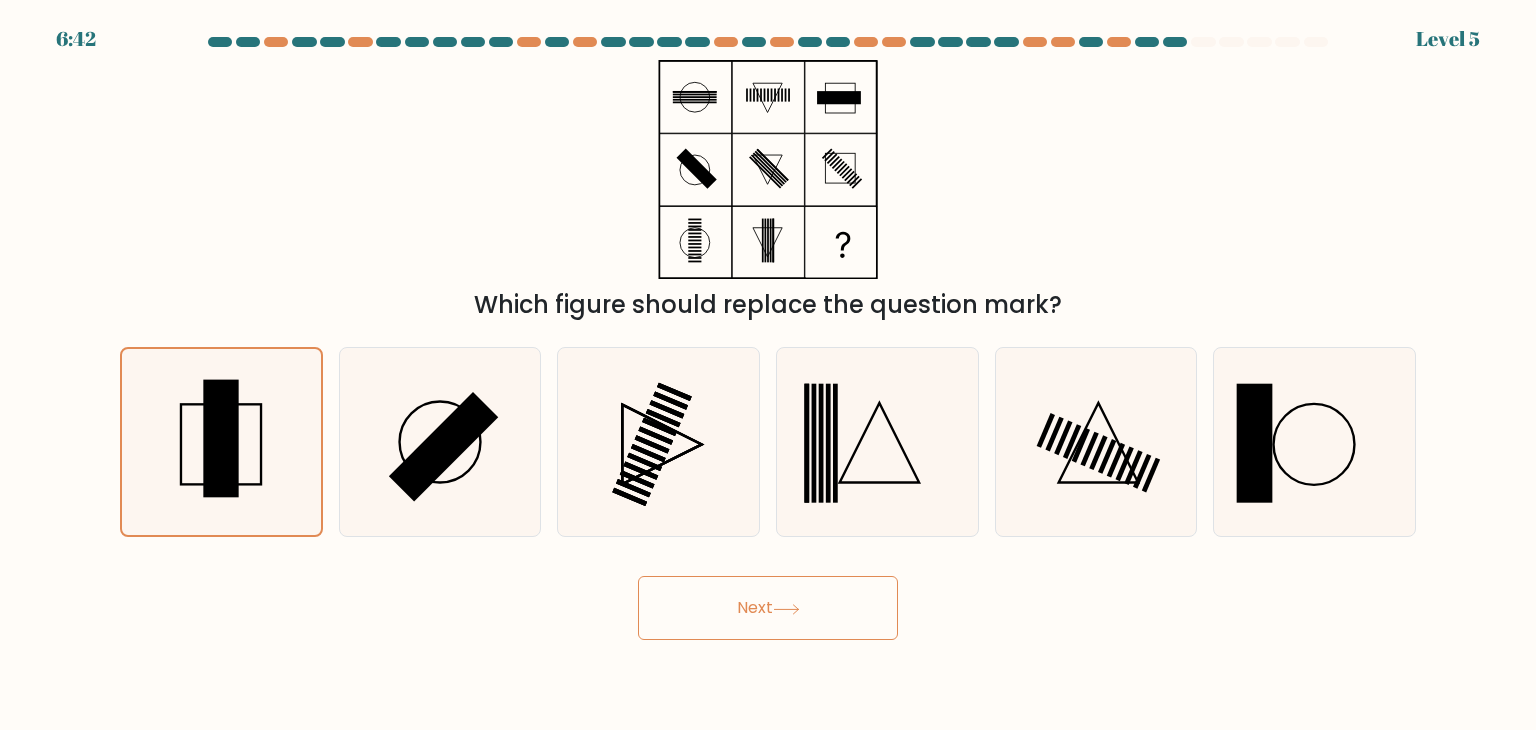 click on "Next" at bounding box center (768, 608) 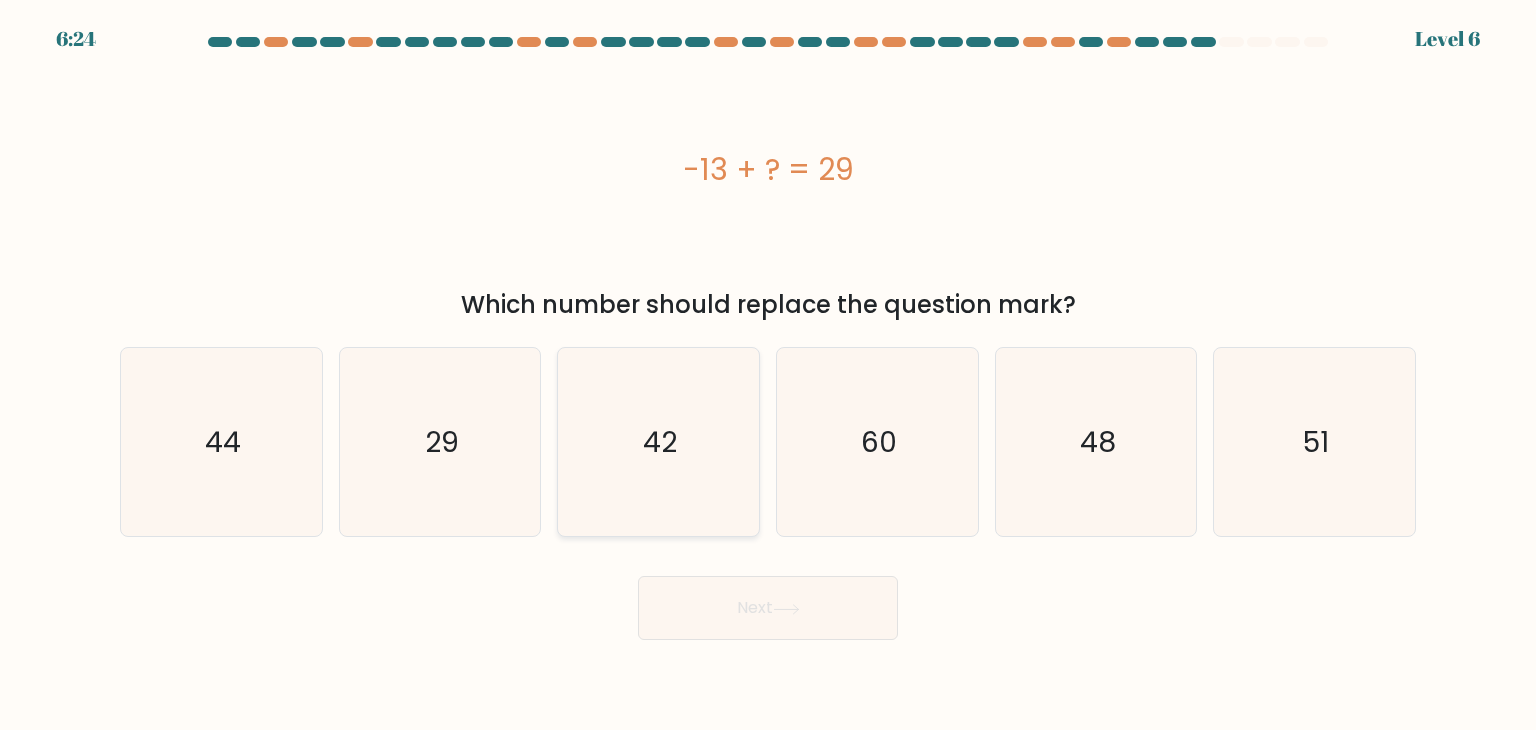 click on "42" 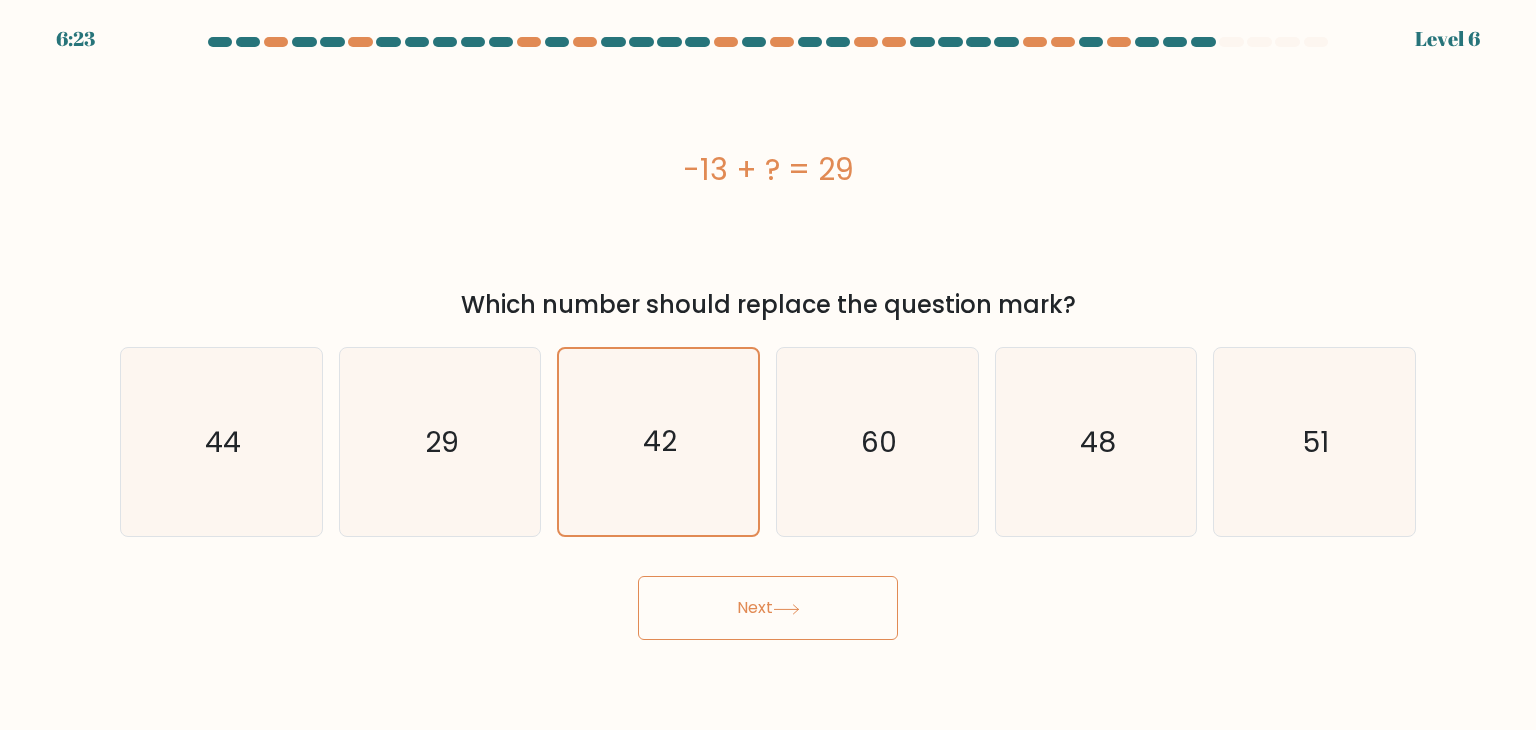 click on "Next" at bounding box center [768, 608] 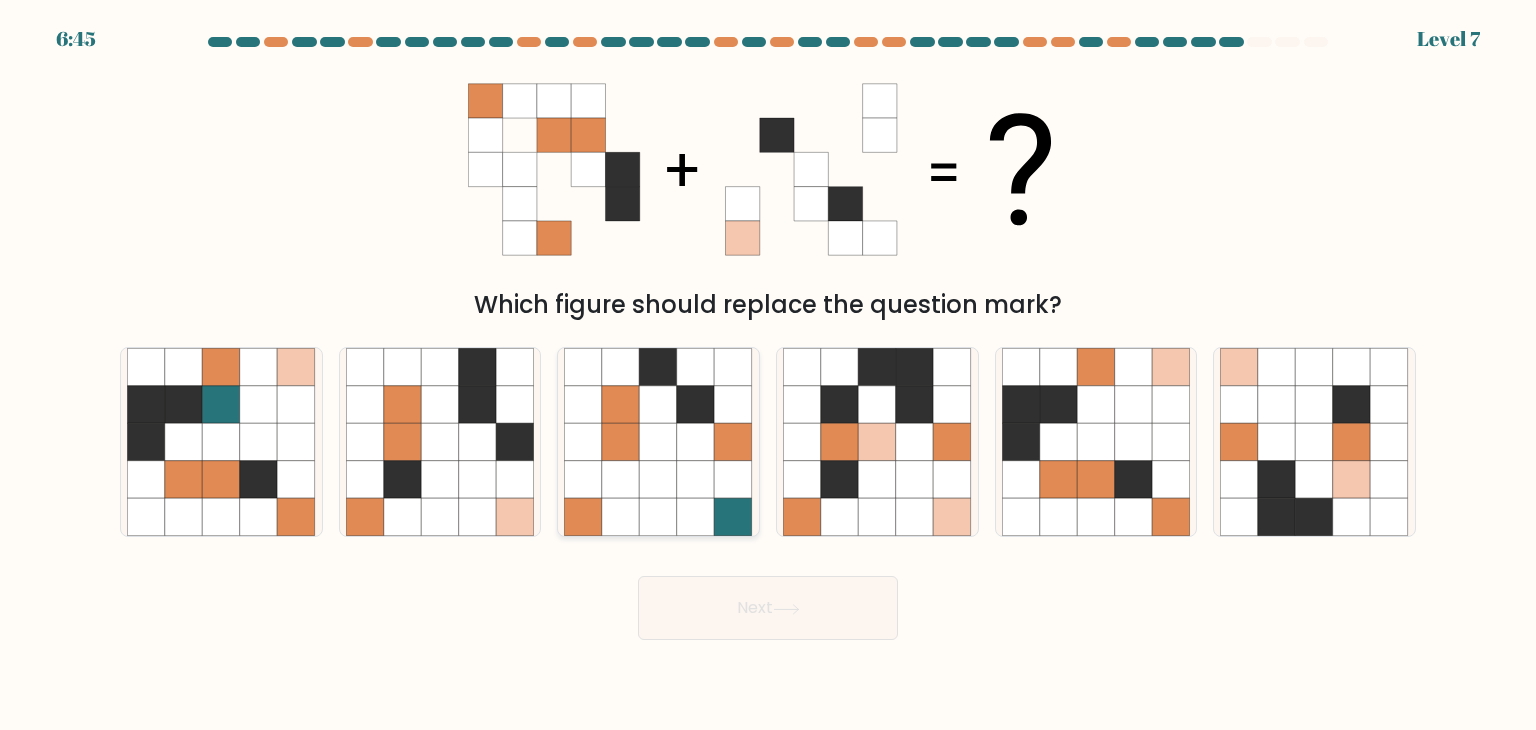 click 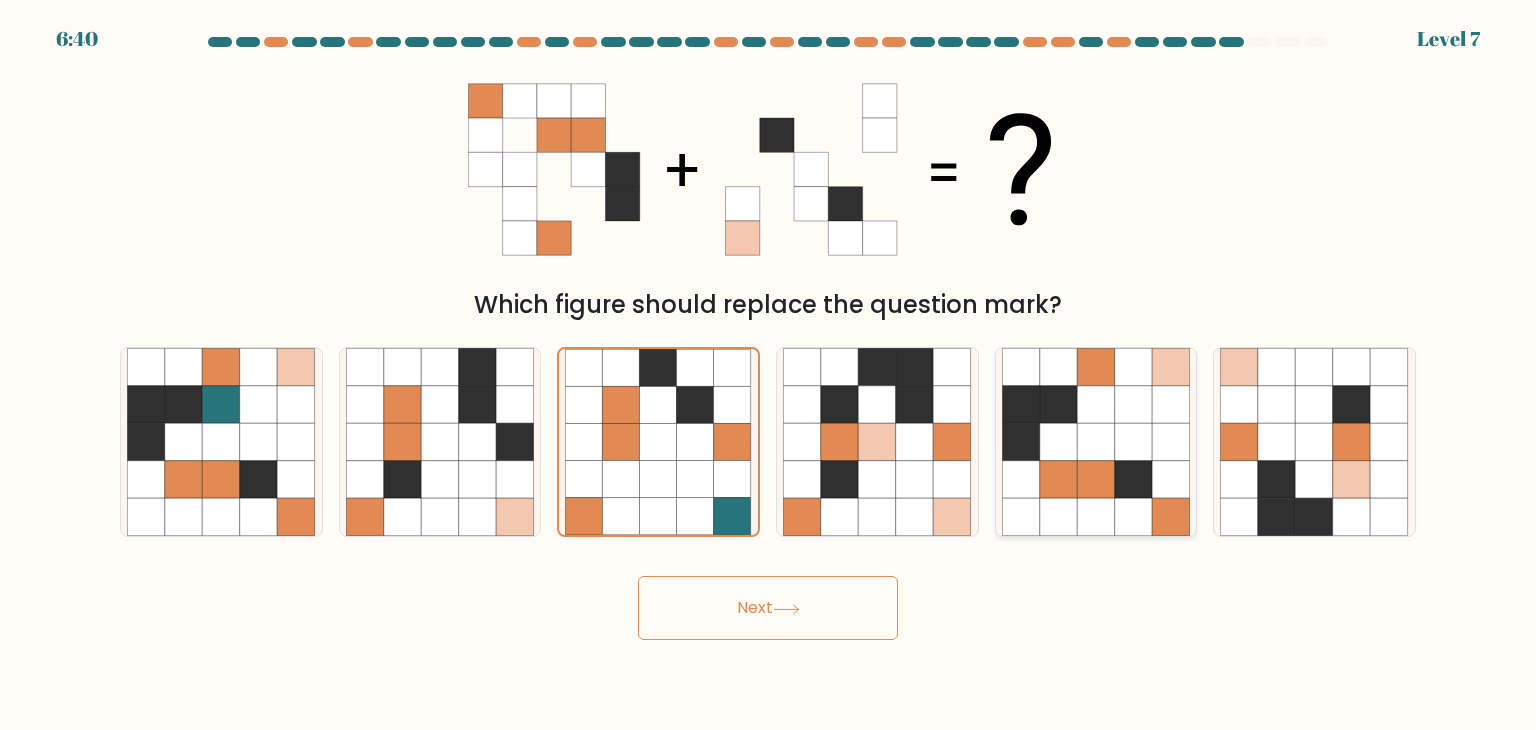 click 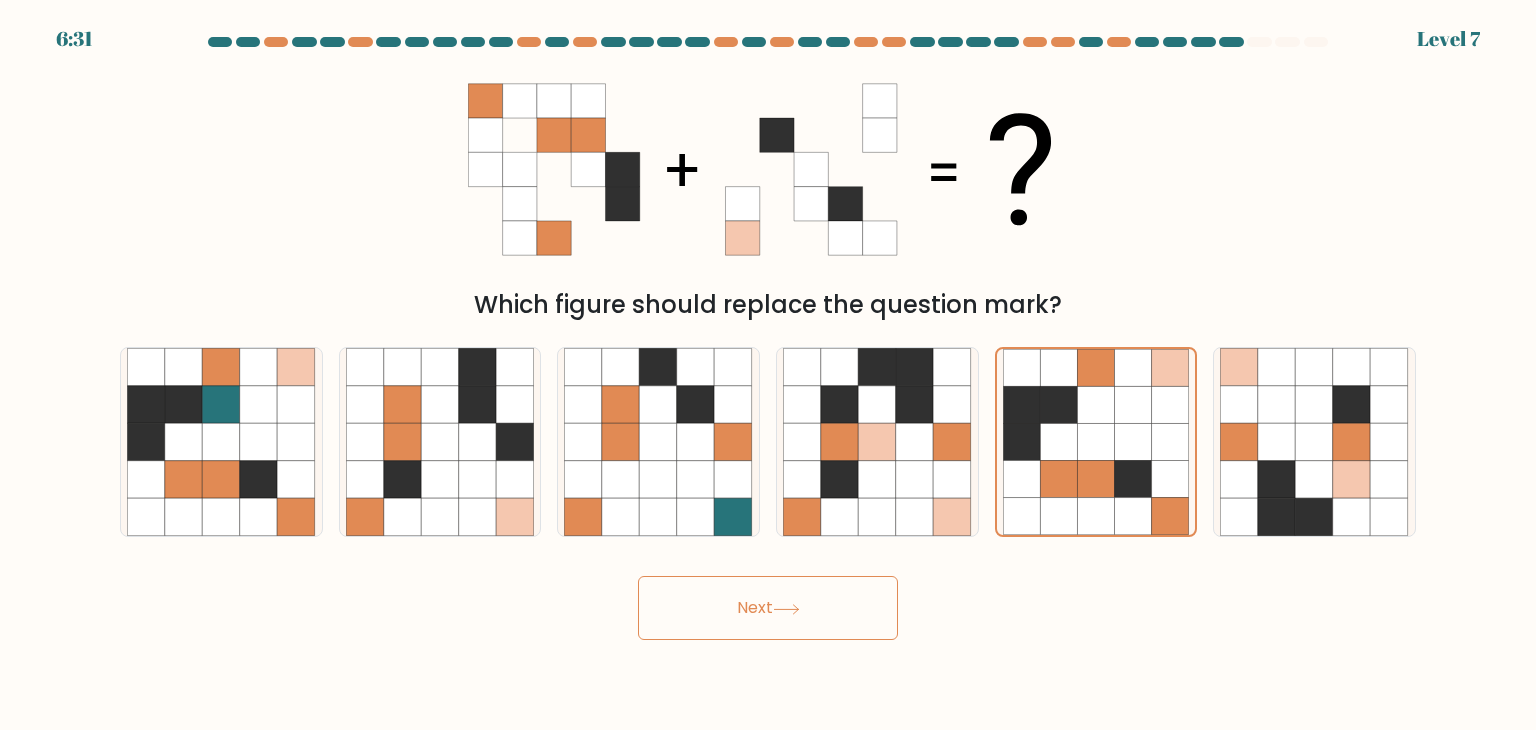 click 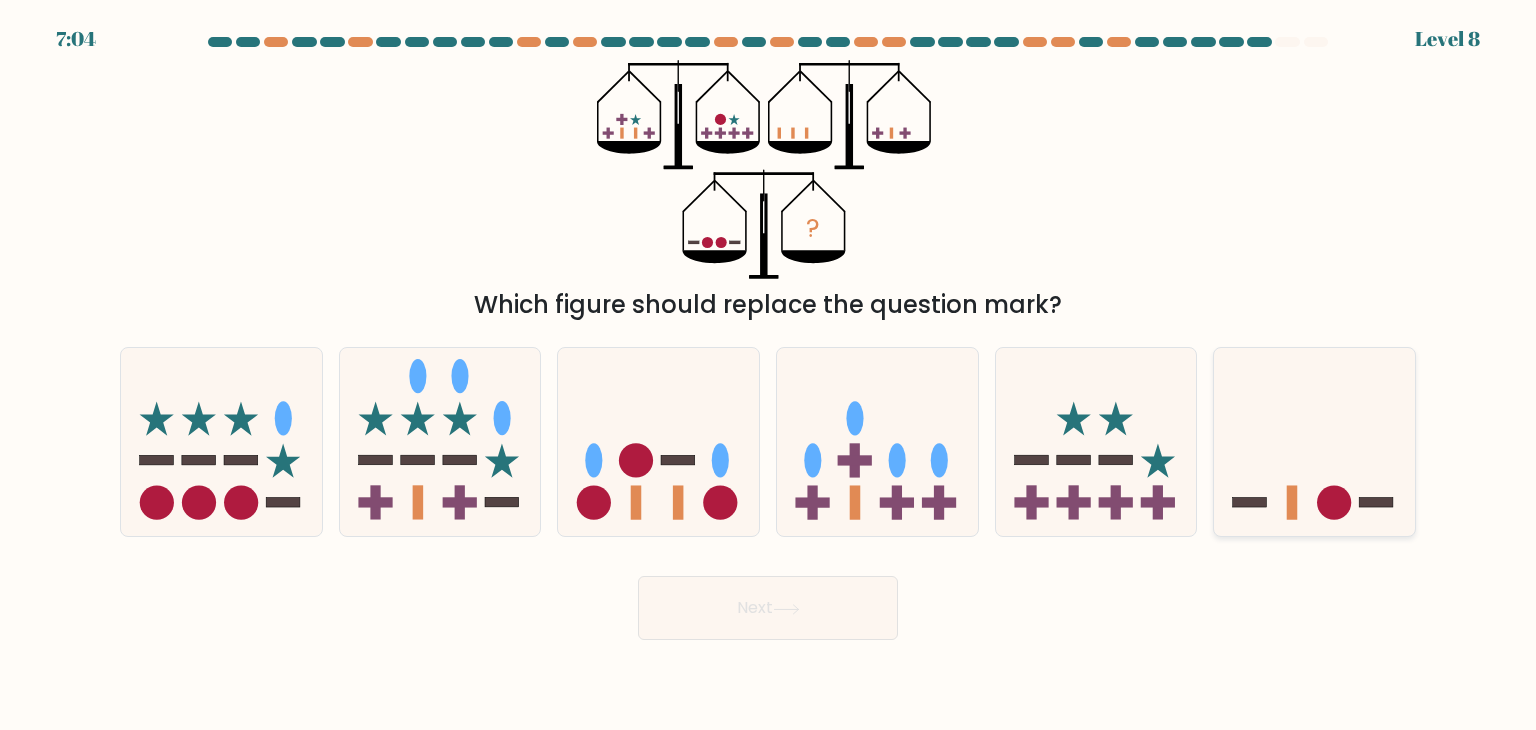 click 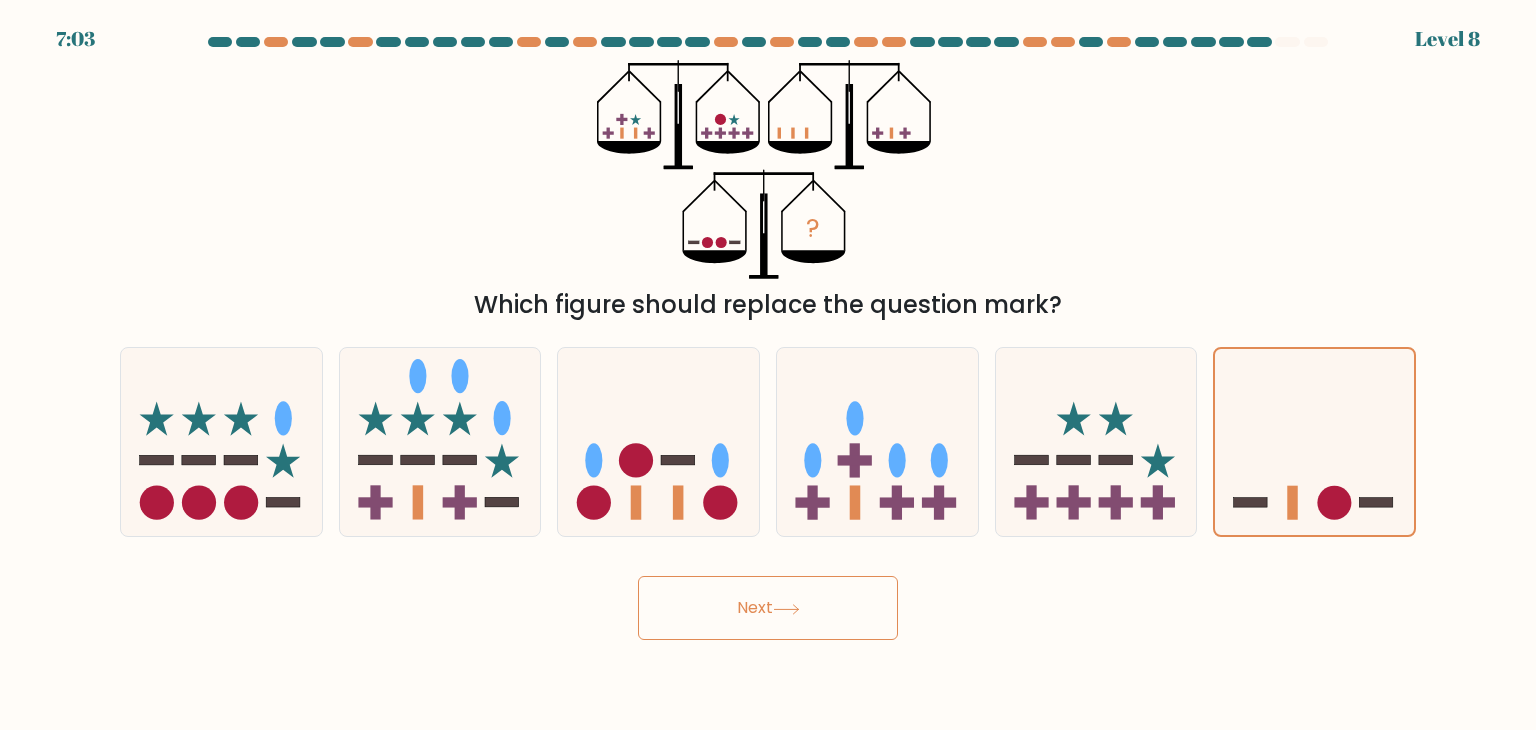 click on "Next" at bounding box center (768, 608) 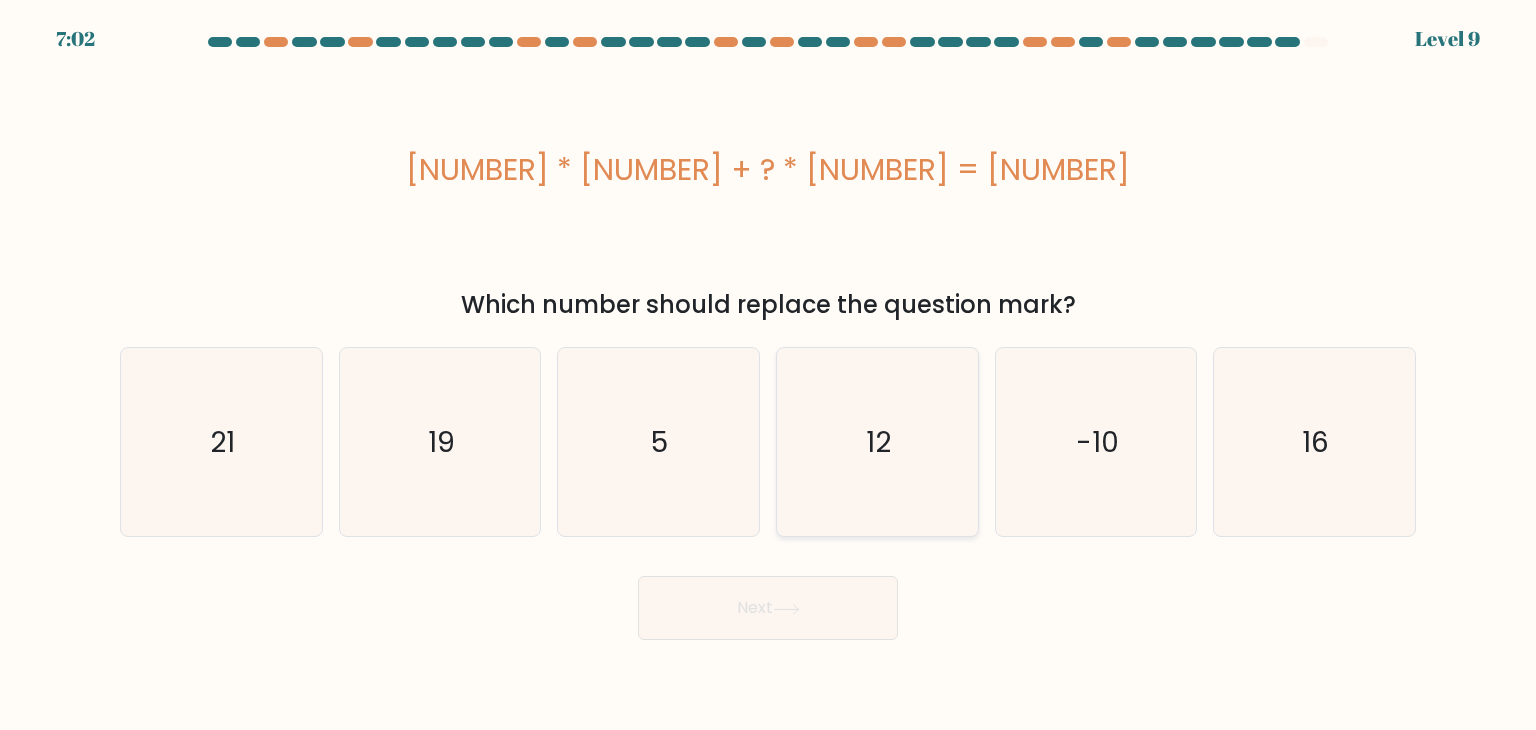 click on "12" 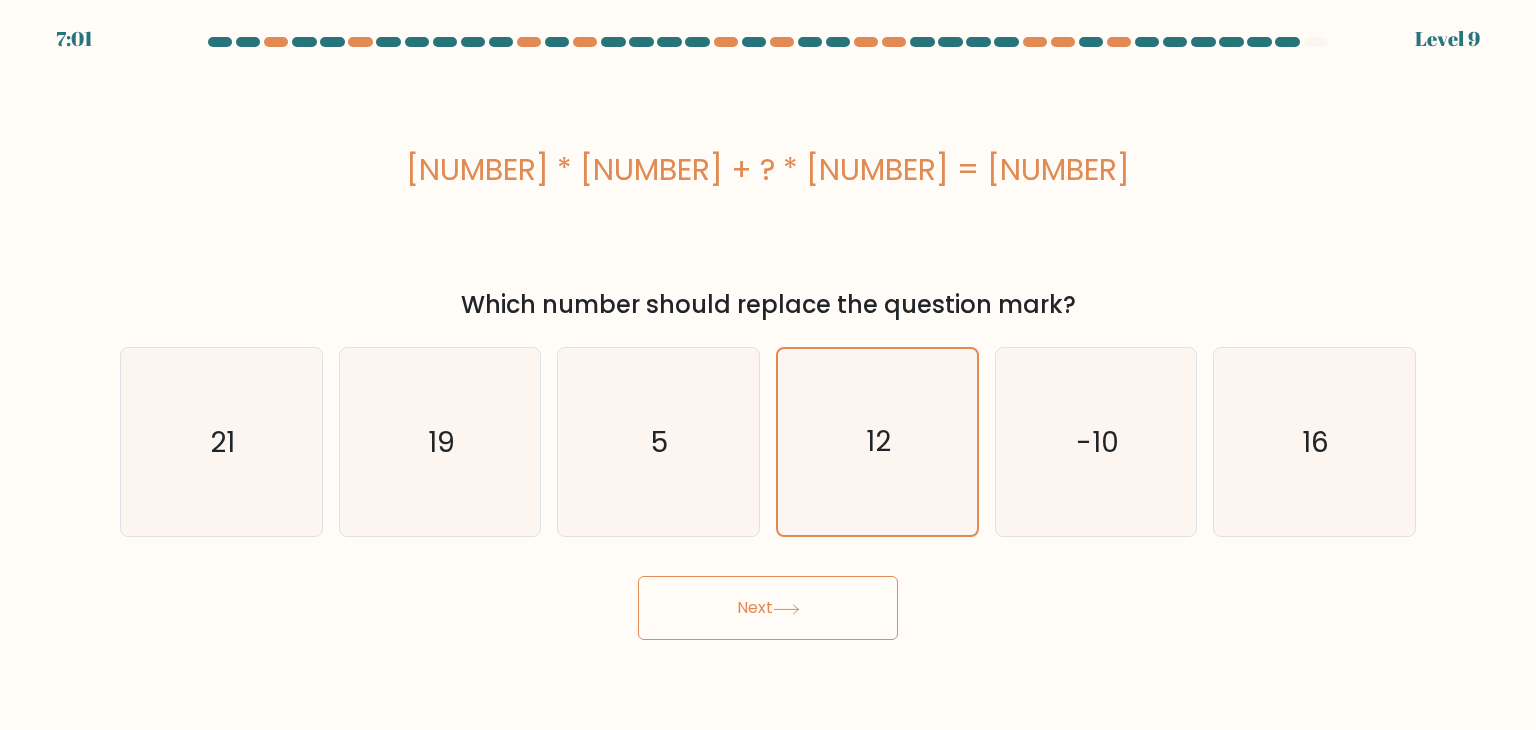 click 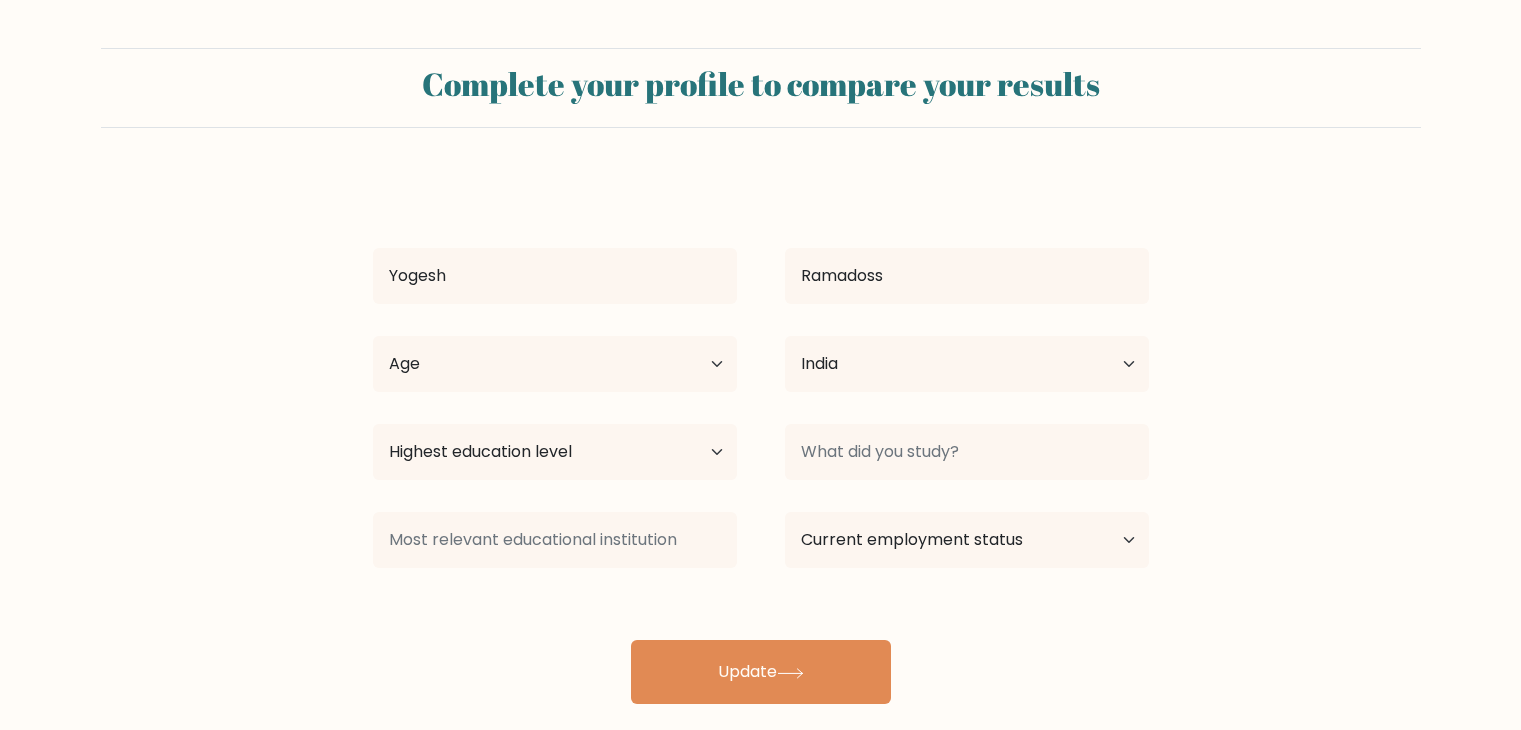select on "IN" 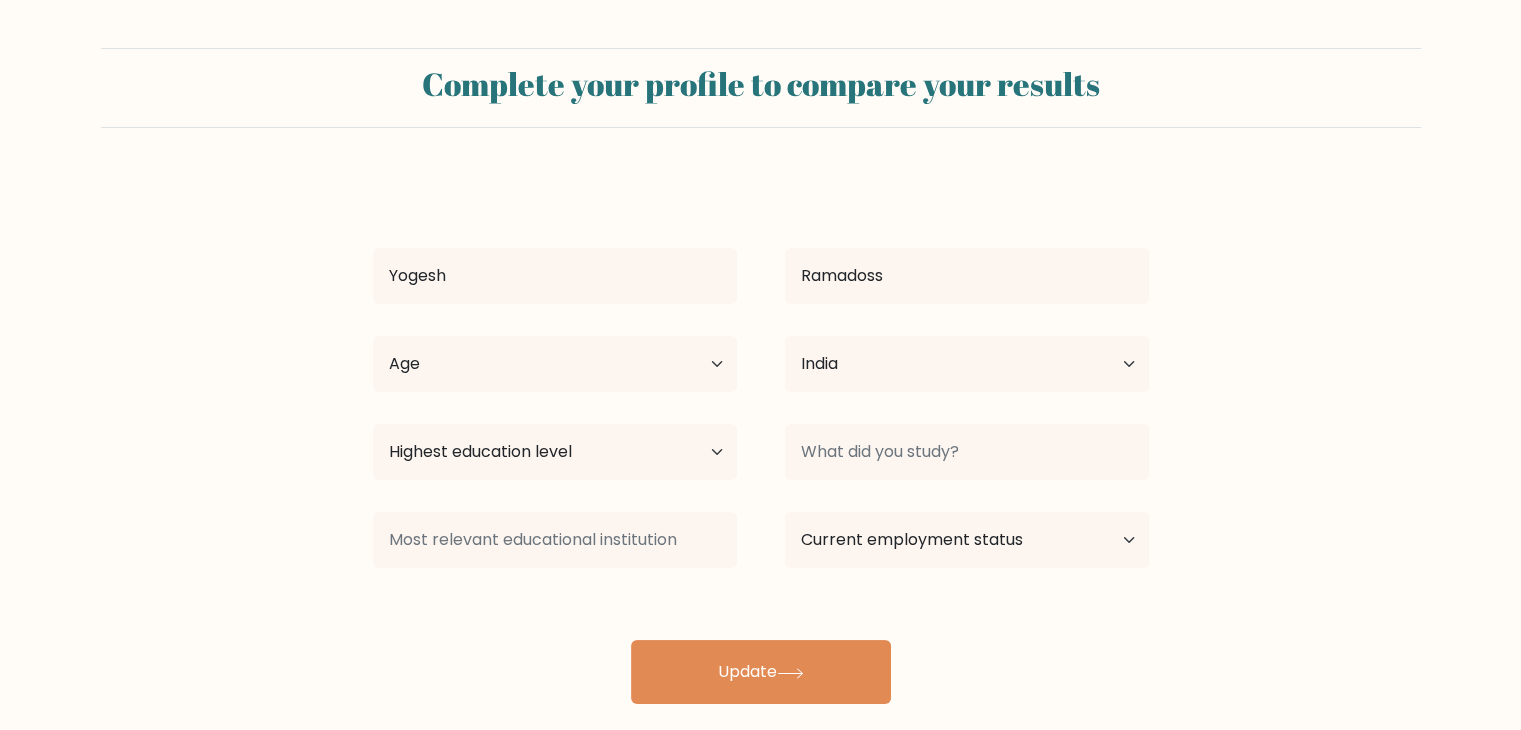 scroll, scrollTop: 28, scrollLeft: 0, axis: vertical 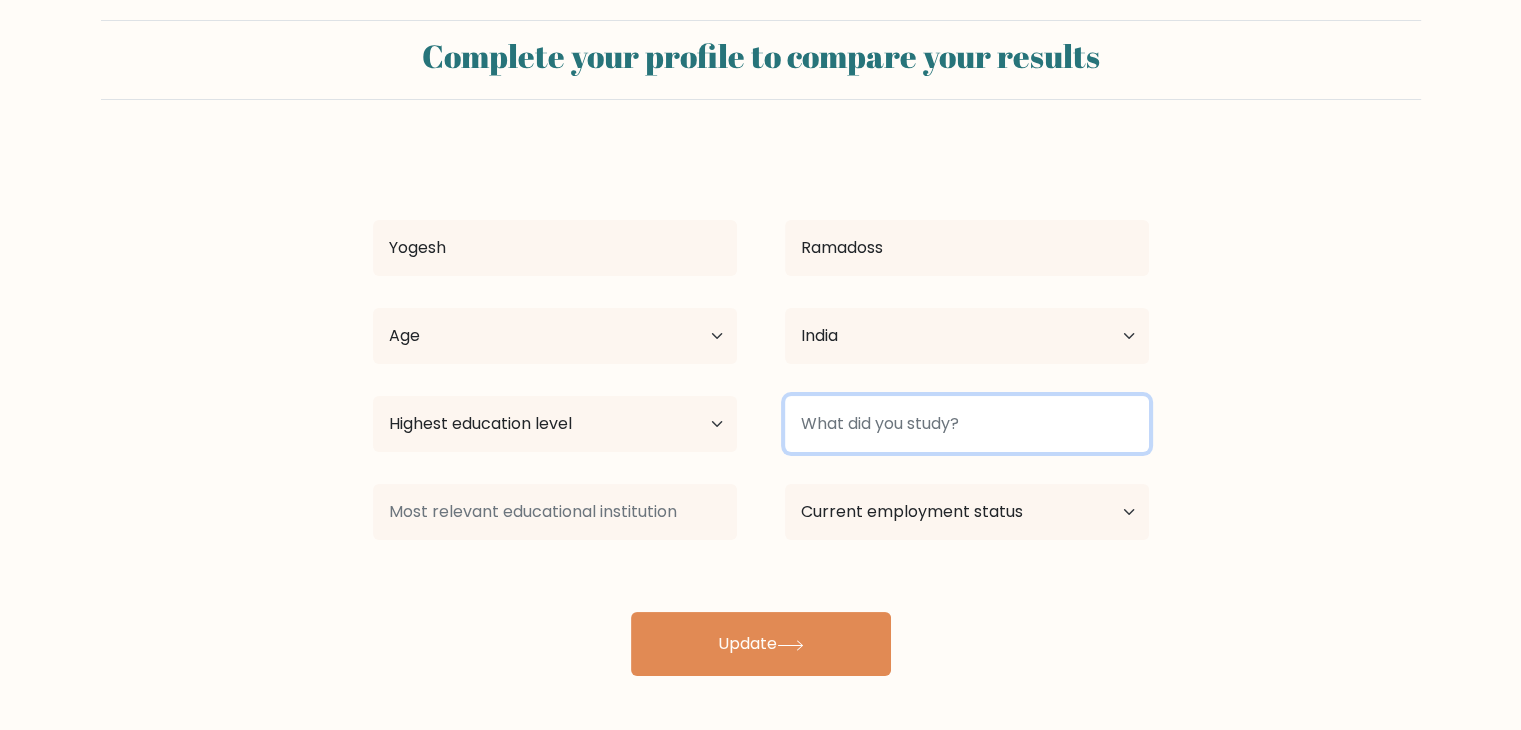 click at bounding box center [967, 424] 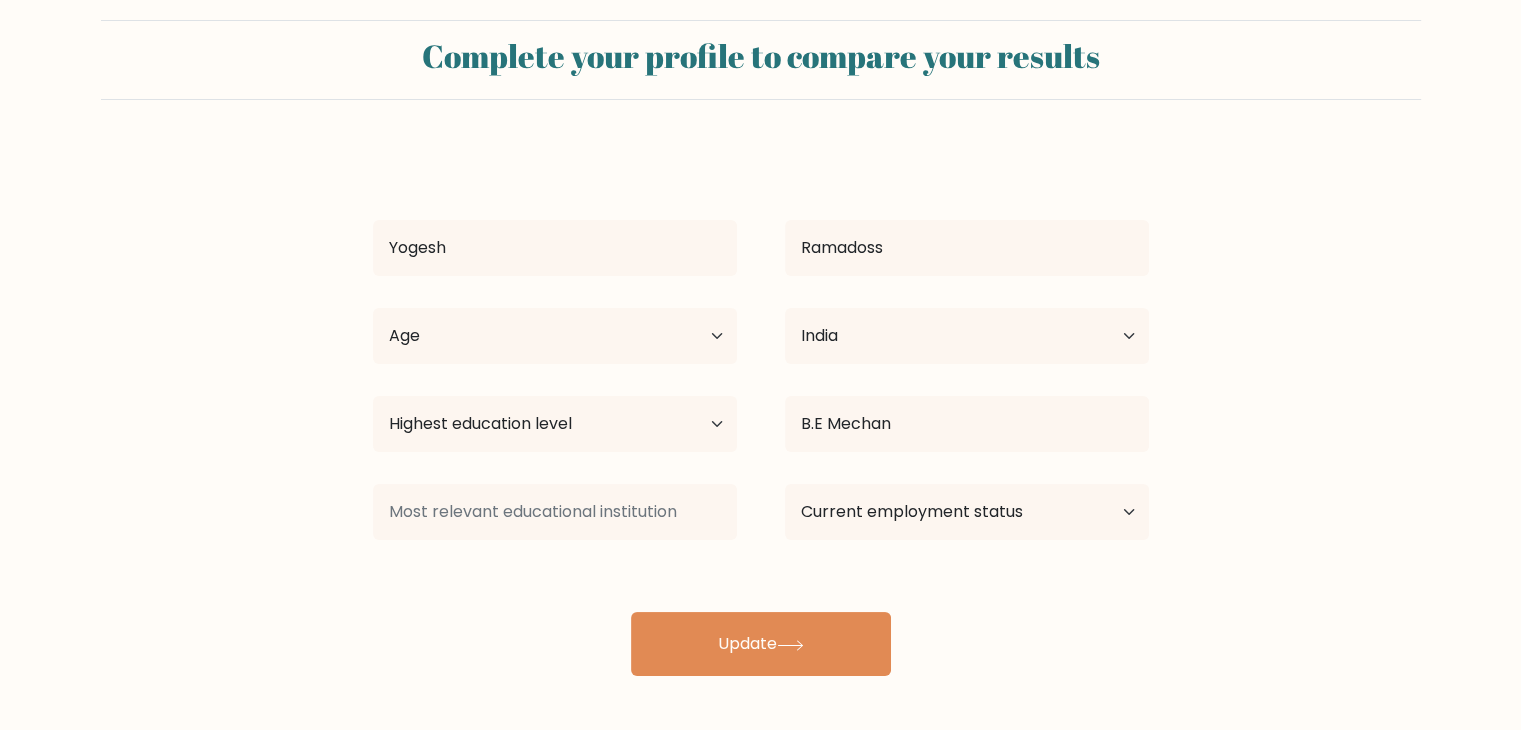click on "Yogesh
Ramadoss
Age
Under 18 years old
18-24 years old
25-34 years old
35-44 years old
45-54 years old
55-64 years old
65 years old and above
Country
Afghanistan
Albania
Algeria
American Samoa
Andorra
Angola
Anguilla
Antarctica
Antigua and Barbuda
Argentina
Armenia
Aruba
Australia
Austria
Azerbaijan
Bahamas
Bahrain
Bangladesh
Barbados
Belarus
Belgium
Belize
Benin
Bermuda
Bhutan" at bounding box center (761, 412) 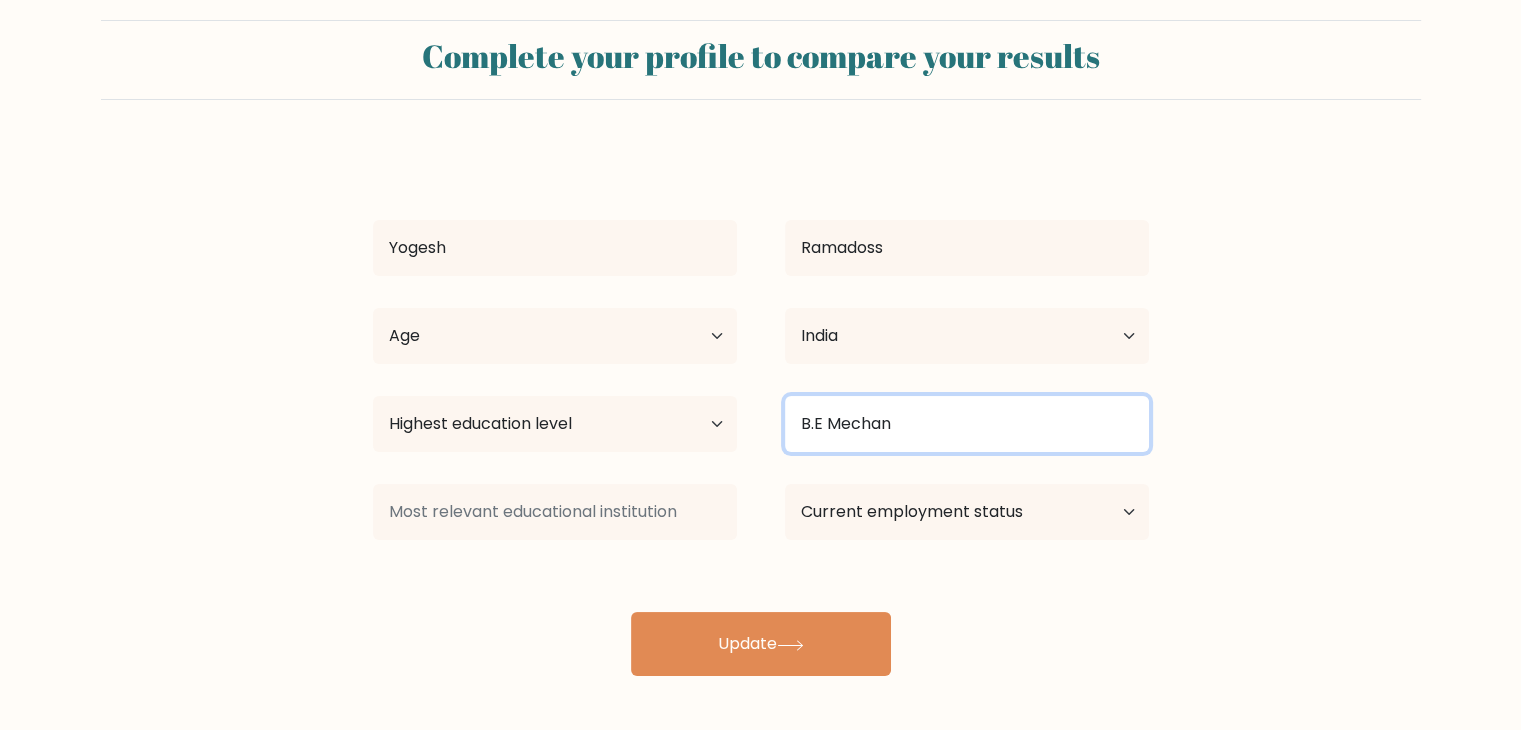 click on "B.E Mechan" at bounding box center (967, 424) 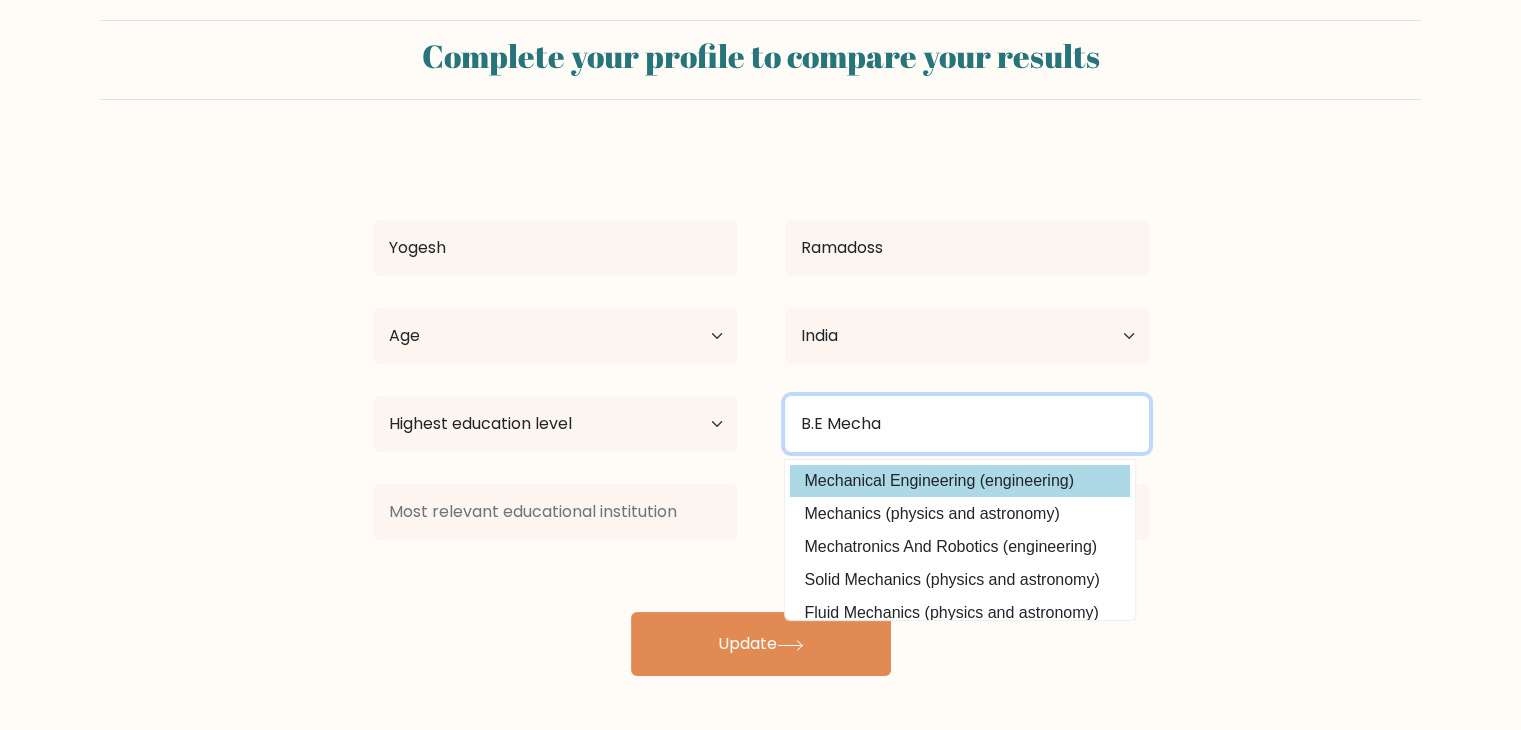 type on "B.E Mecha" 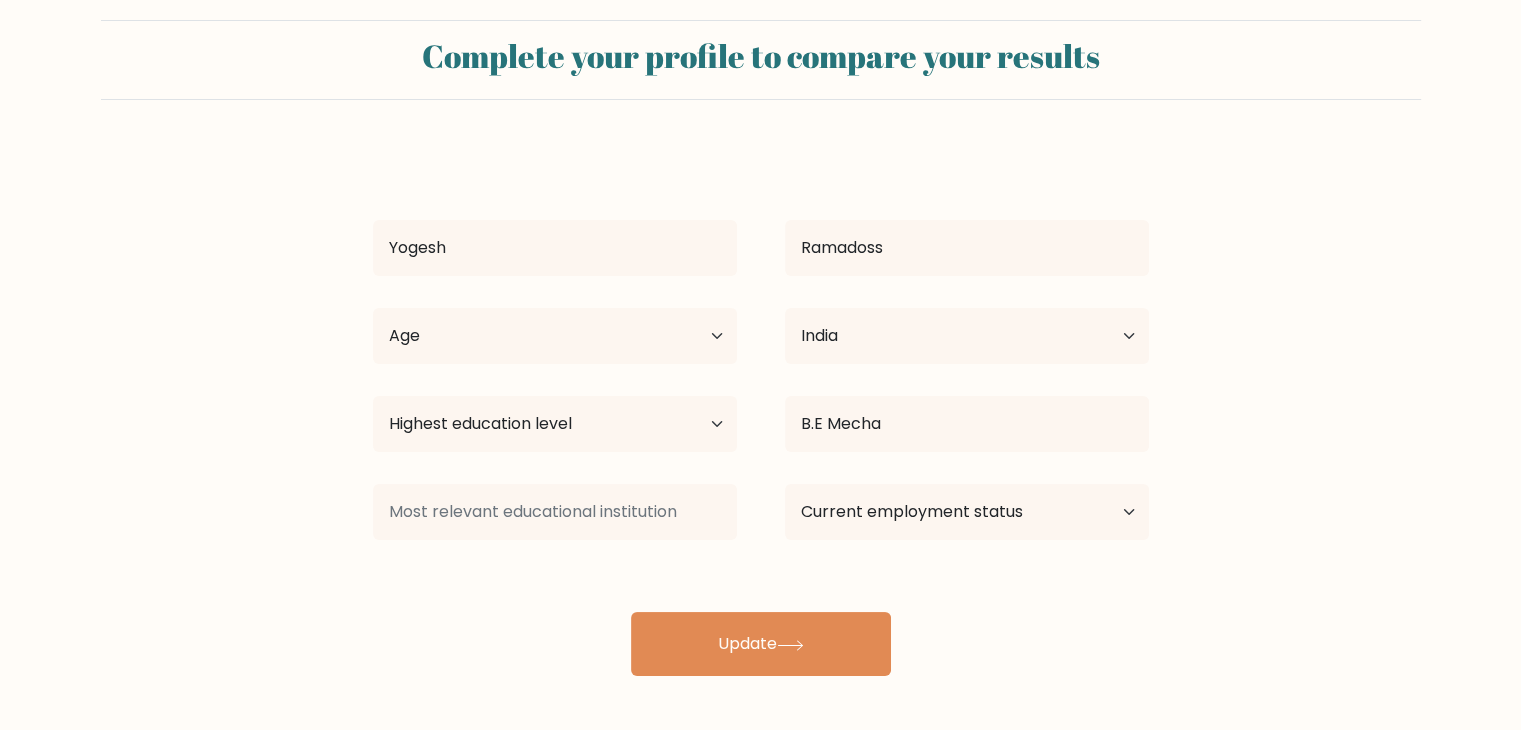 click on "Yogesh
Ramadoss
Age
Under 18 years old
18-24 years old
25-34 years old
35-44 years old
45-54 years old
55-64 years old
65 years old and above
Country
Afghanistan
Albania
Algeria
American Samoa
Andorra
Angola
Anguilla
Antarctica
Antigua and Barbuda
Argentina
Armenia
Aruba
Australia
Austria
Azerbaijan
Bahamas
Bahrain
Bangladesh
Barbados
Belarus
Belgium
Belize
Benin
Bermuda
Bhutan" at bounding box center [761, 412] 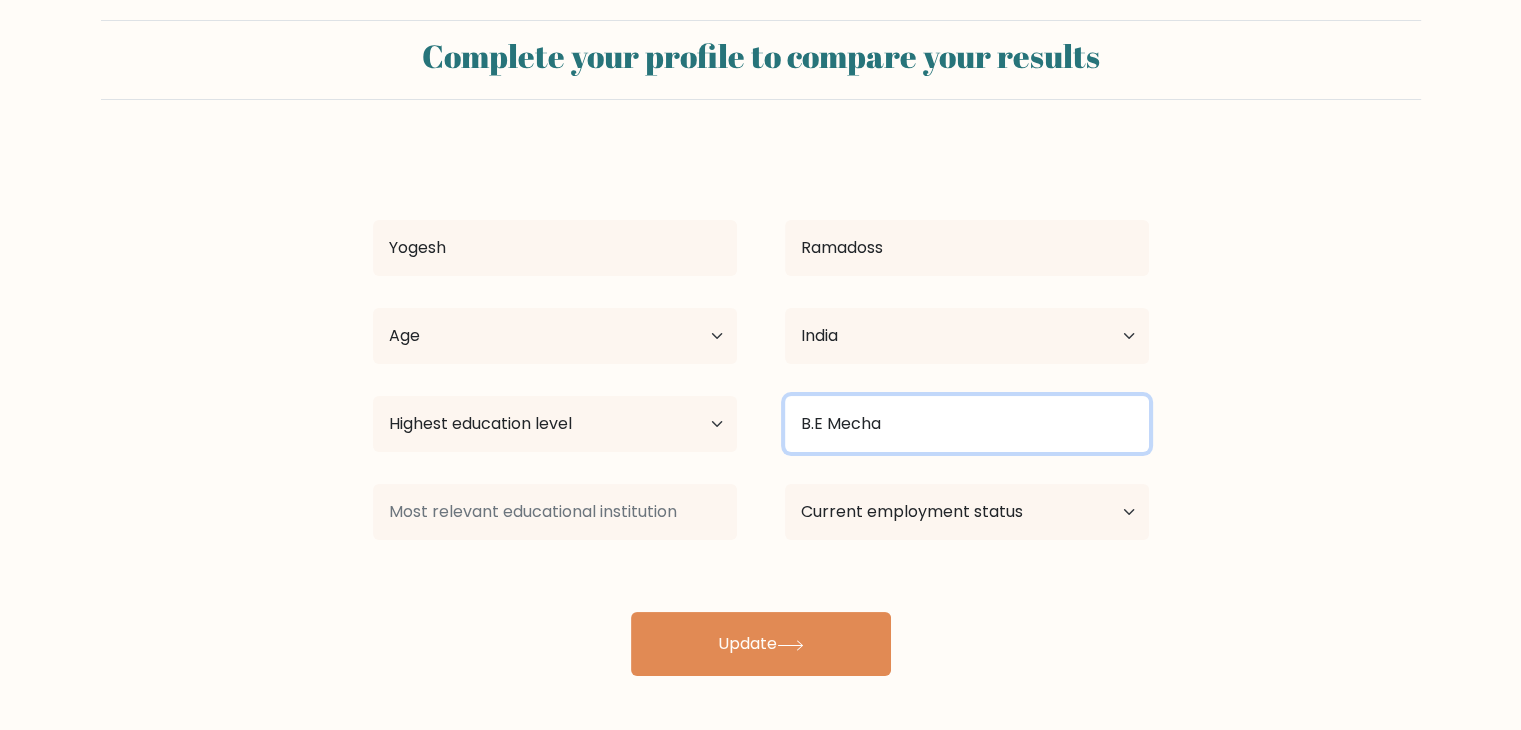 drag, startPoint x: 897, startPoint y: 419, endPoint x: 697, endPoint y: 404, distance: 200.5617 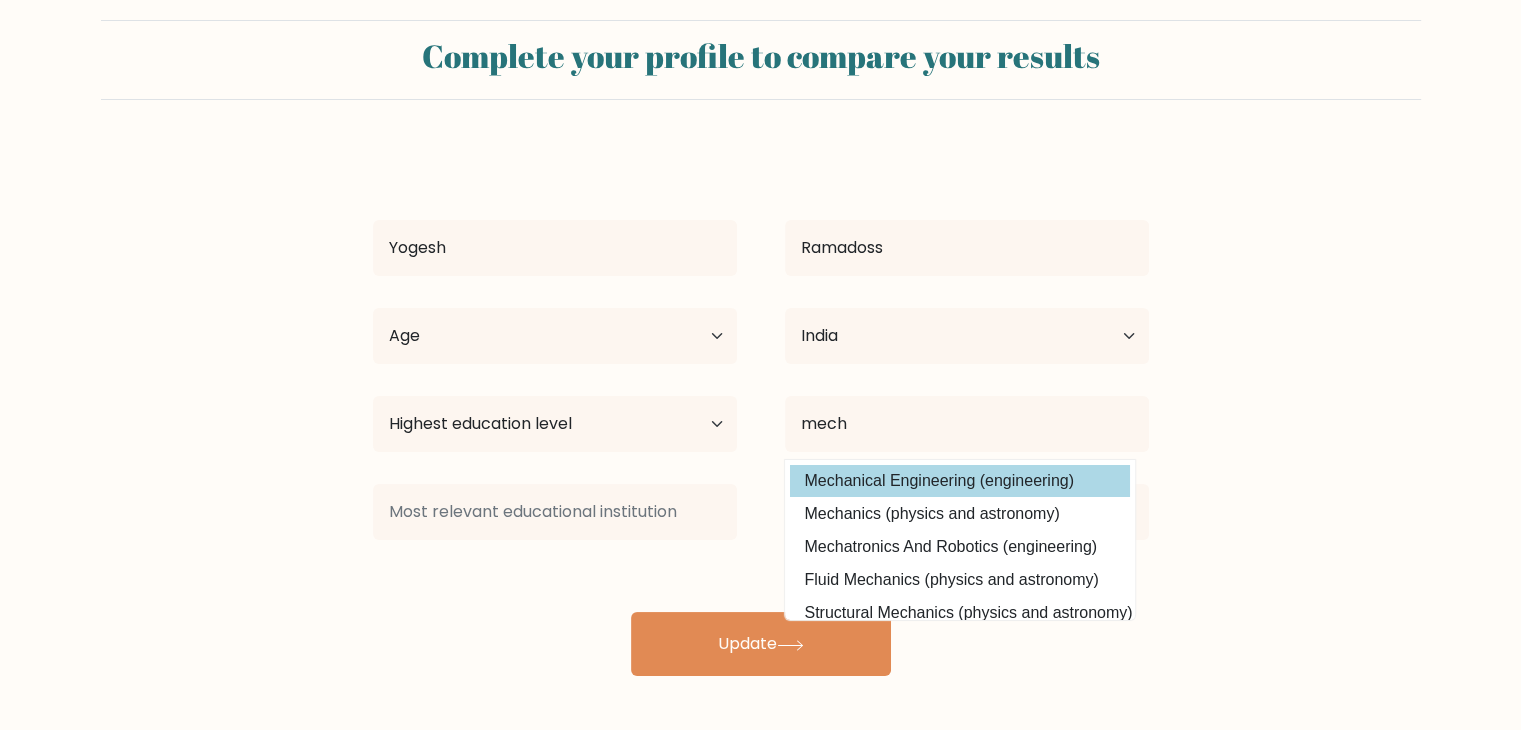 click on "Yogesh
Ramadoss
Age
Under 18 years old
18-24 years old
25-34 years old
35-44 years old
45-54 years old
55-64 years old
65 years old and above
Country
Afghanistan
Albania
Algeria
American Samoa
Andorra
Angola
Anguilla
Antarctica
Antigua and Barbuda
Argentina
Armenia
Aruba
Australia
Austria
Azerbaijan
Bahamas
Bahrain
Bangladesh
Barbados
Belarus
Belgium
Belize
Benin
Bermuda
Bhutan" at bounding box center (761, 412) 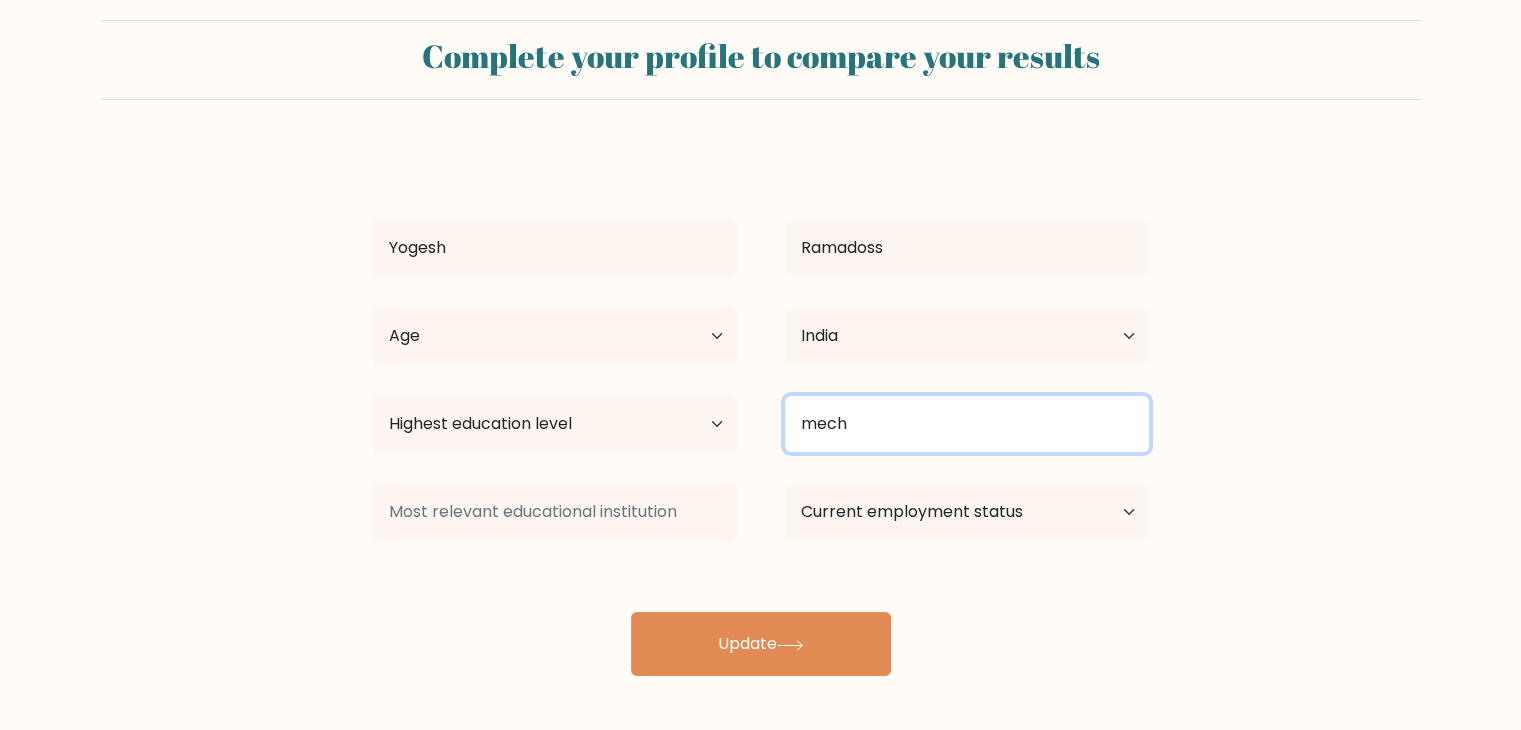 click on "mech" at bounding box center (967, 424) 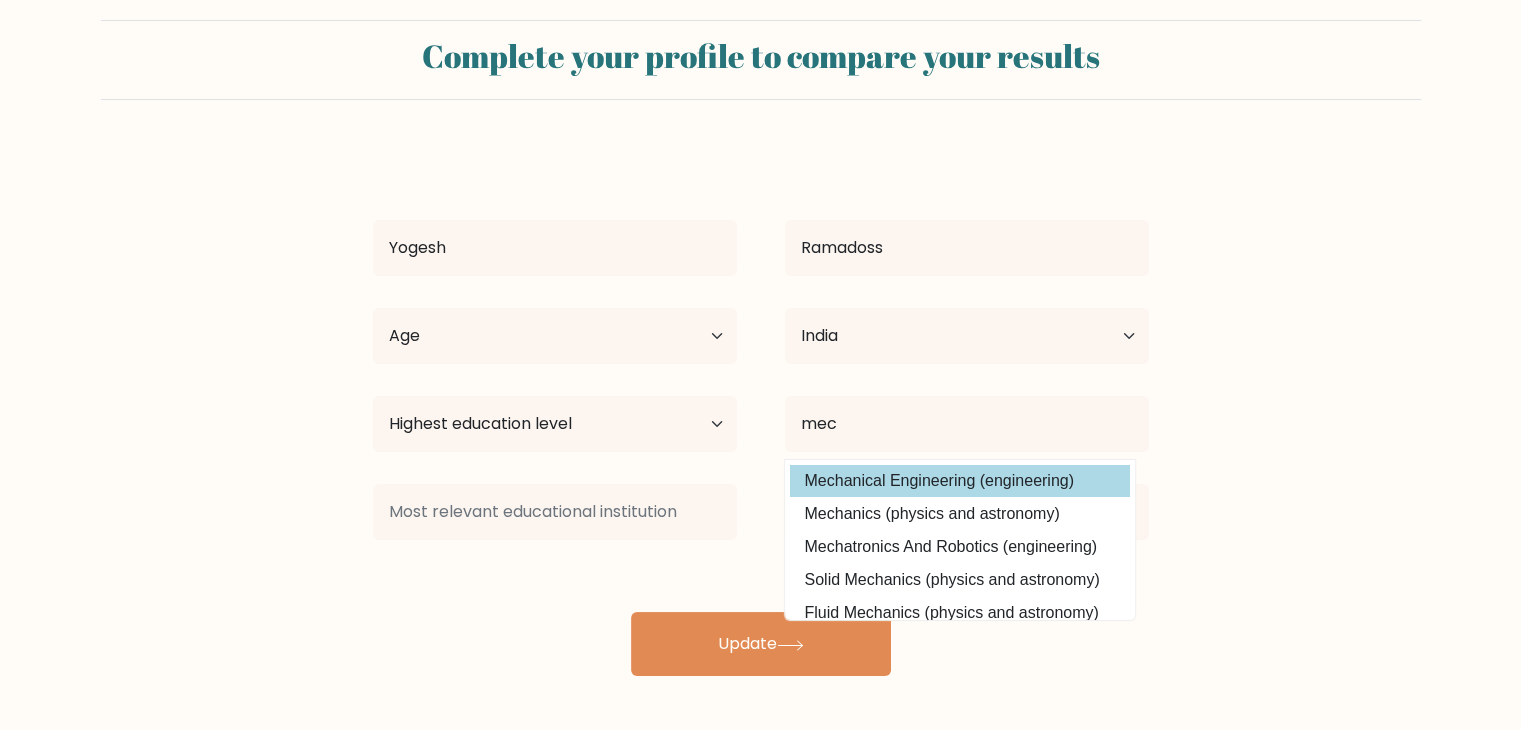 click on "Yogesh
Ramadoss
Age
Under 18 years old
18-24 years old
25-34 years old
35-44 years old
45-54 years old
55-64 years old
65 years old and above
Country
Afghanistan
Albania
Algeria
American Samoa
Andorra
Angola
Anguilla
Antarctica
Antigua and Barbuda
Argentina
Armenia
Aruba
Australia
Austria
Azerbaijan
Bahamas
Bahrain
Bangladesh
Barbados
Belarus
Belgium
Belize
Benin
Bermuda
Bhutan
mec" at bounding box center (761, 412) 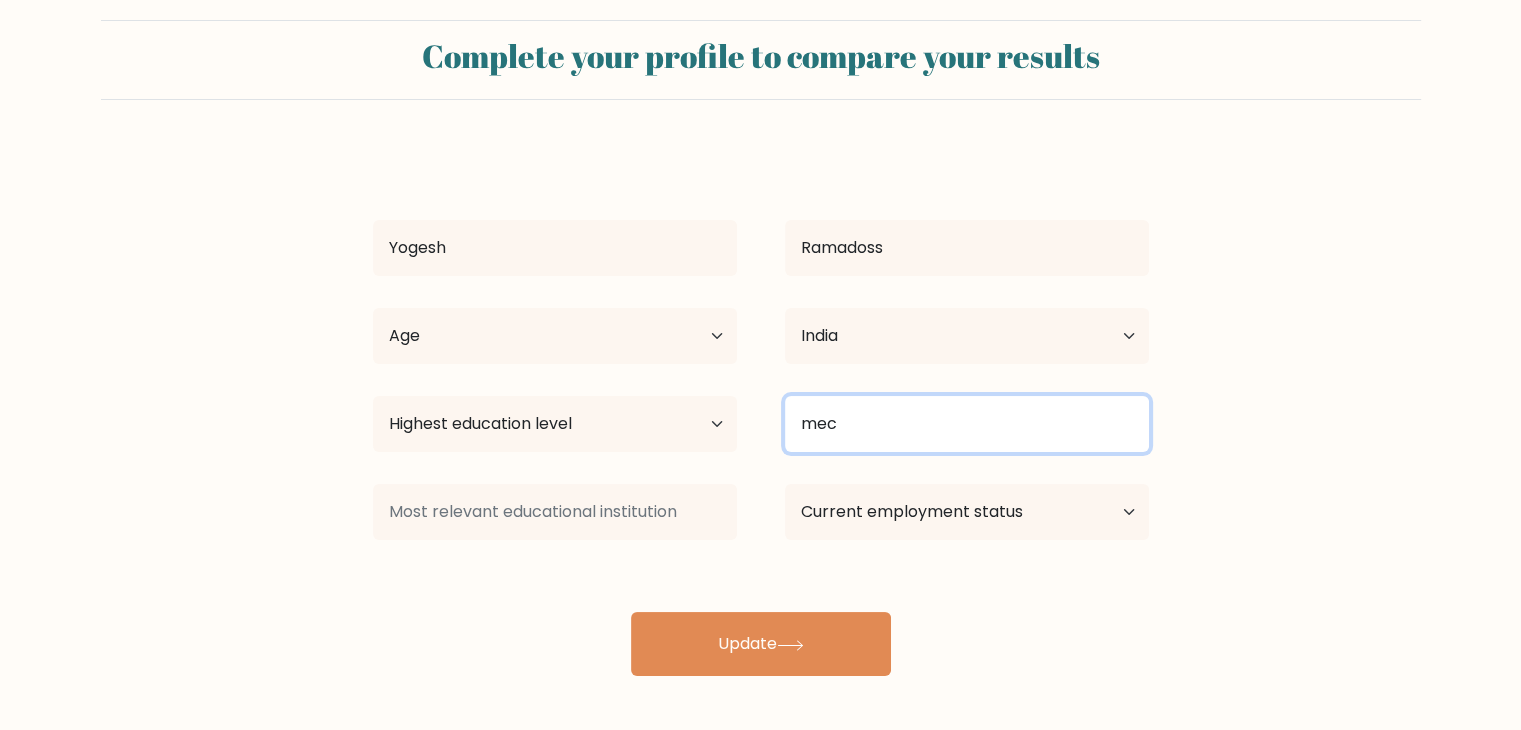 click on "mec" at bounding box center (967, 424) 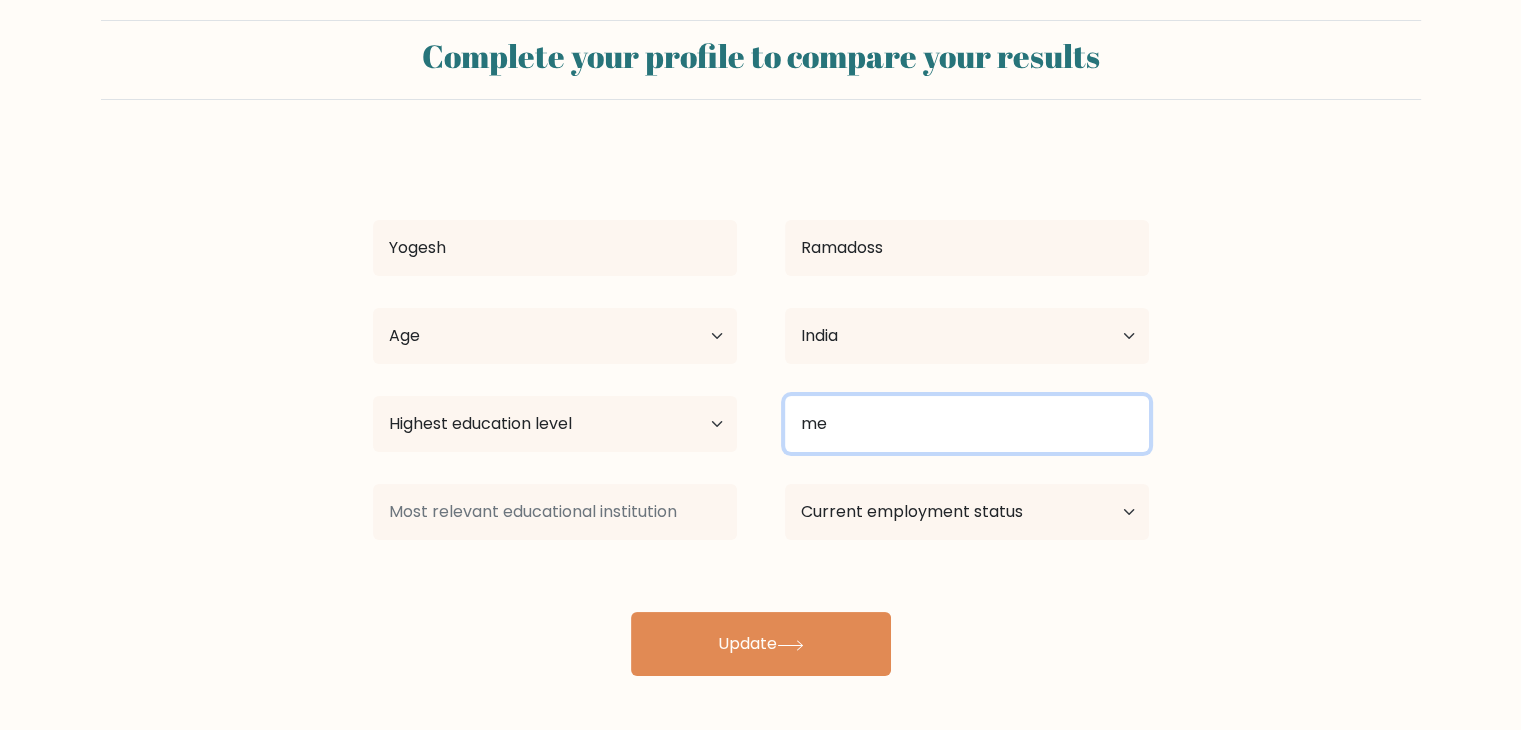 type on "m" 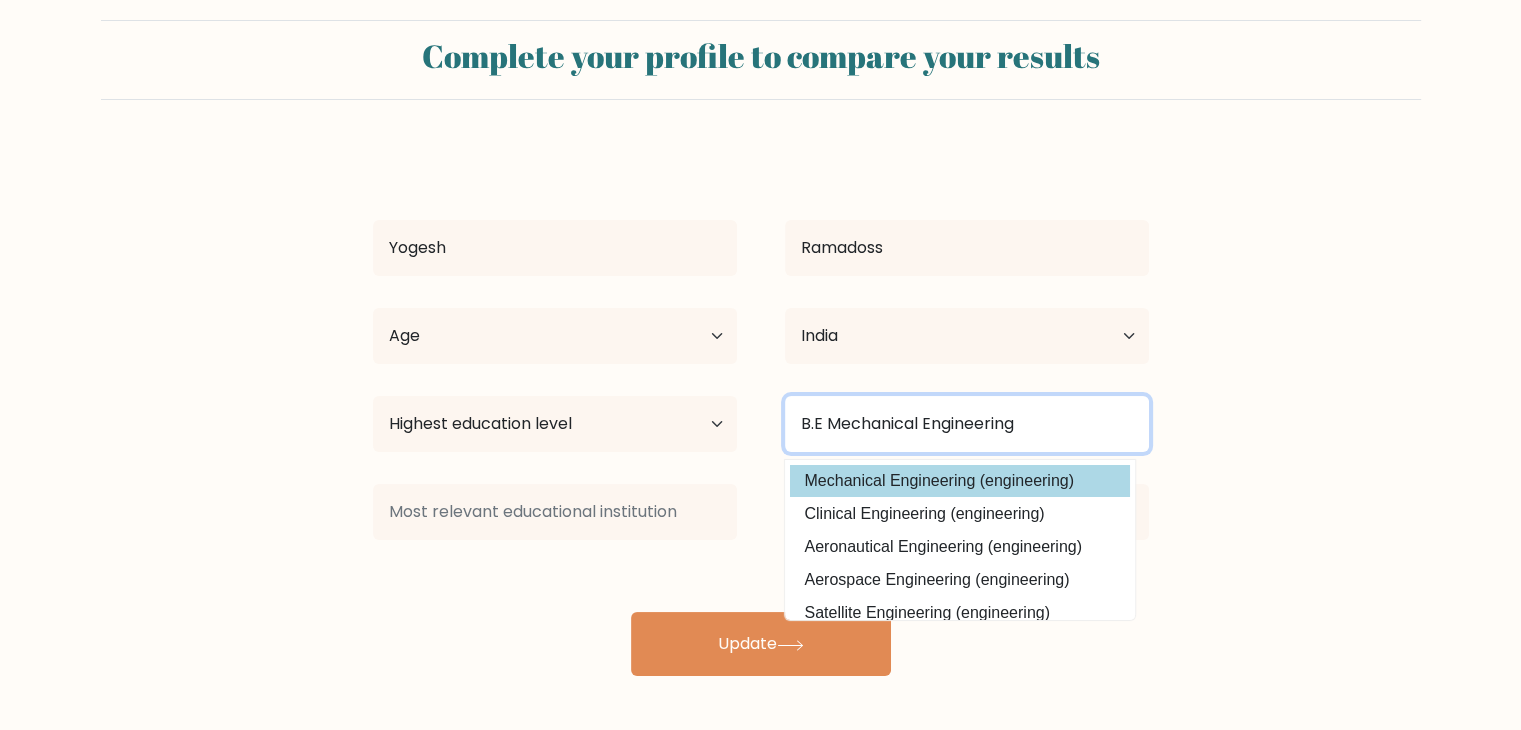 type on "B.E Mechanical Engineering" 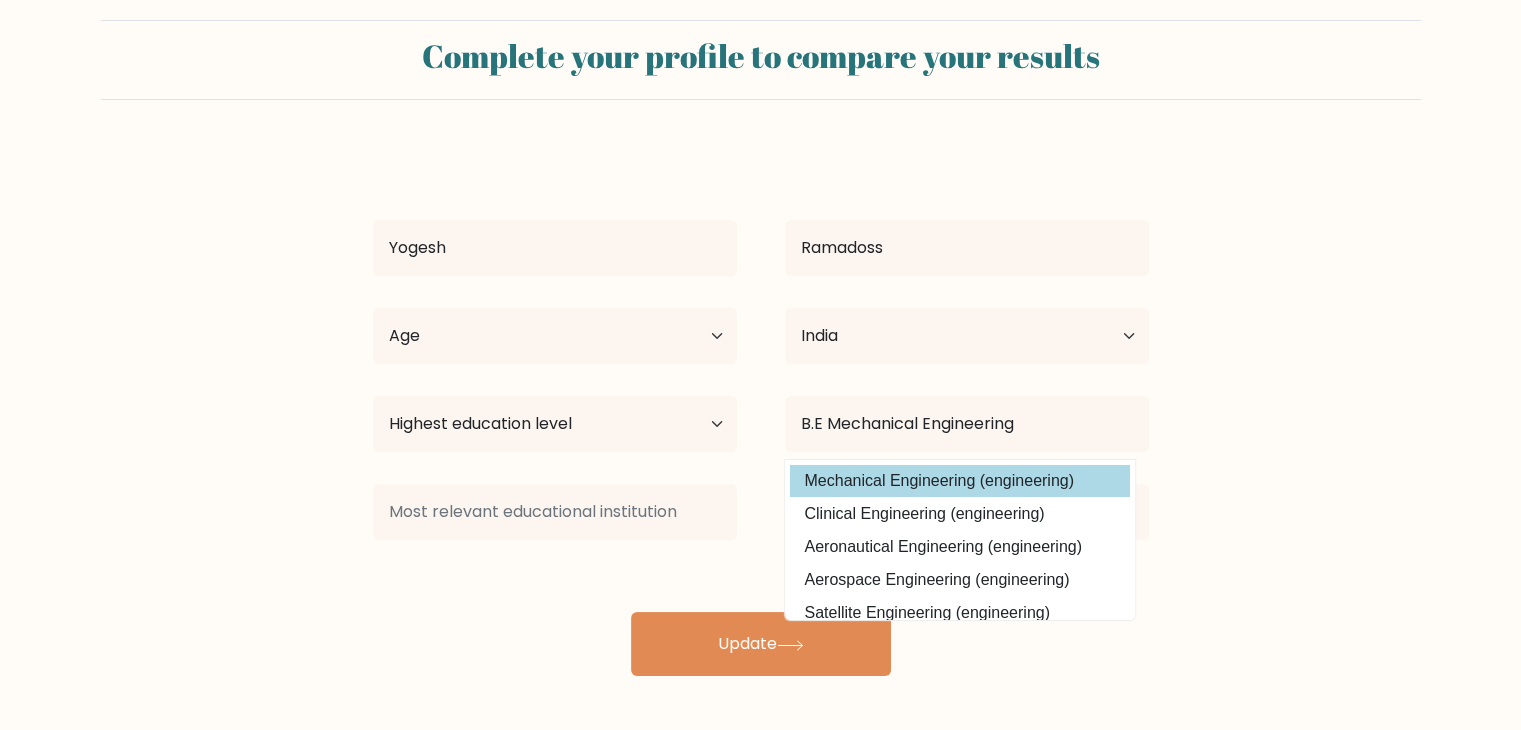 click on "Yogesh
Ramadoss
Age
Under 18 years old
18-24 years old
25-34 years old
35-44 years old
45-54 years old
55-64 years old
65 years old and above
Country
Afghanistan
Albania
Algeria
American Samoa
Andorra
Angola
Anguilla
Antarctica
Antigua and Barbuda
Argentina
Armenia
Aruba
Australia
Austria
Azerbaijan
Bahamas
Bahrain
Bangladesh
Barbados
Belarus
Belgium
Belize
Benin
Bermuda
Bhutan" at bounding box center (761, 412) 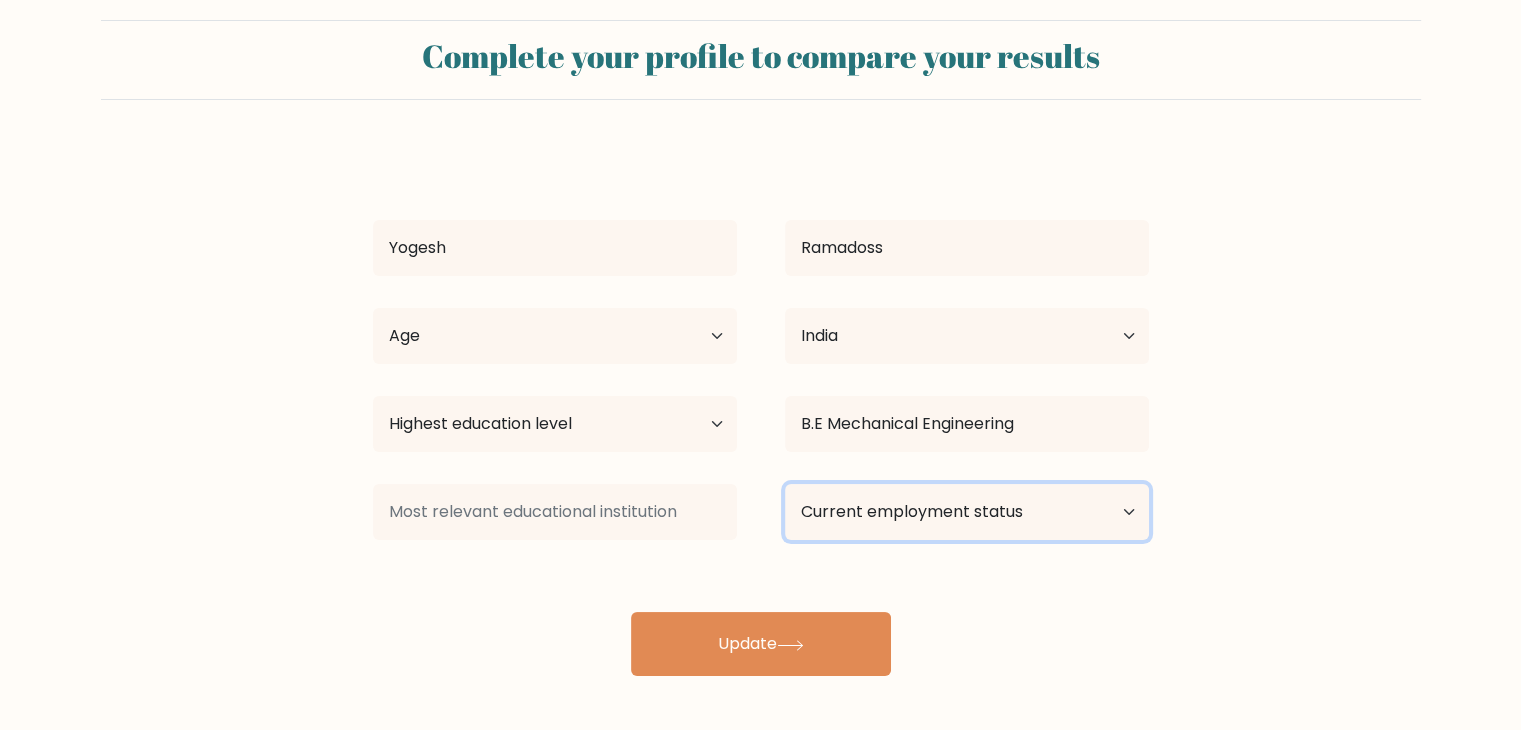 click on "Current employment status
Employed
Student
Retired
Other / prefer not to answer" at bounding box center (967, 512) 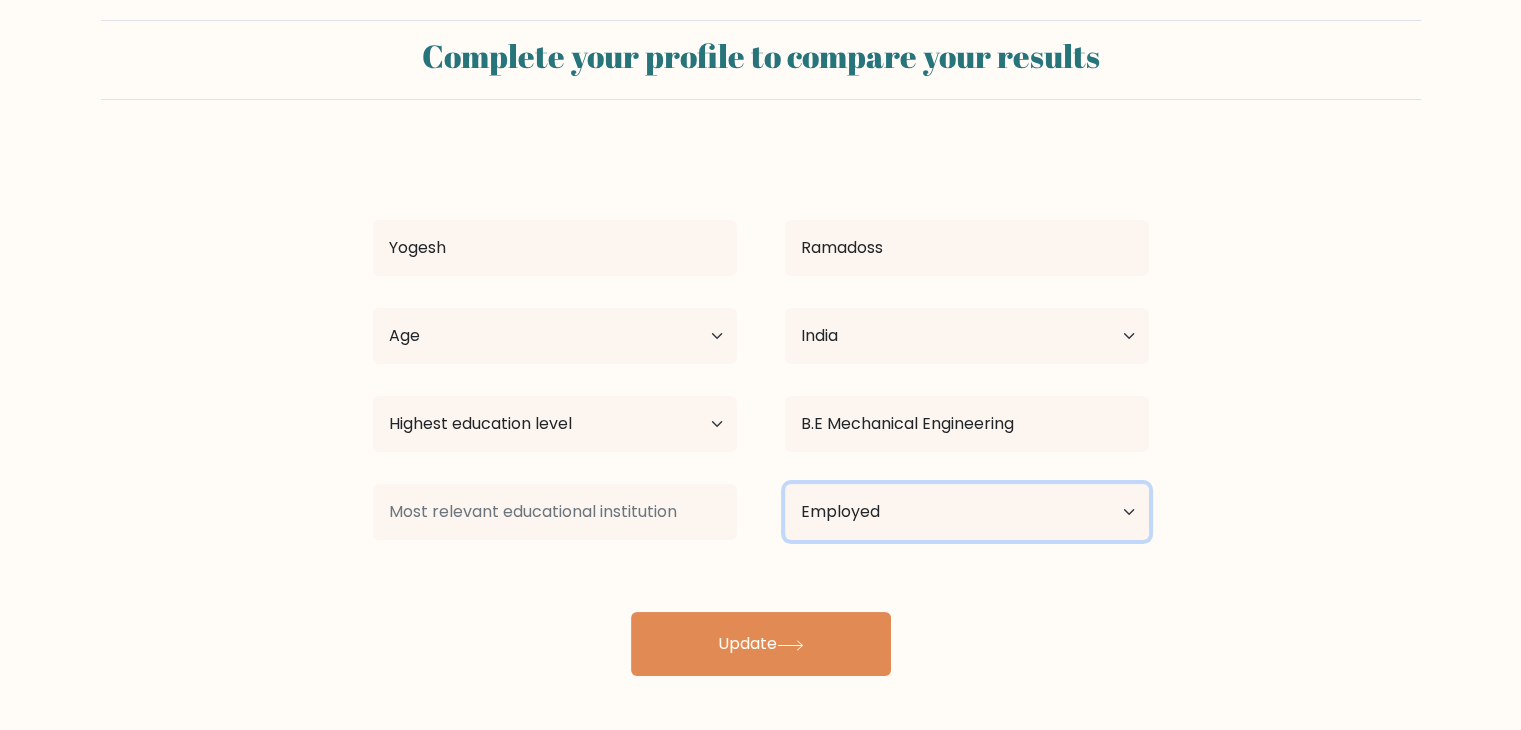 click on "Current employment status
Employed
Student
Retired
Other / prefer not to answer" at bounding box center (967, 512) 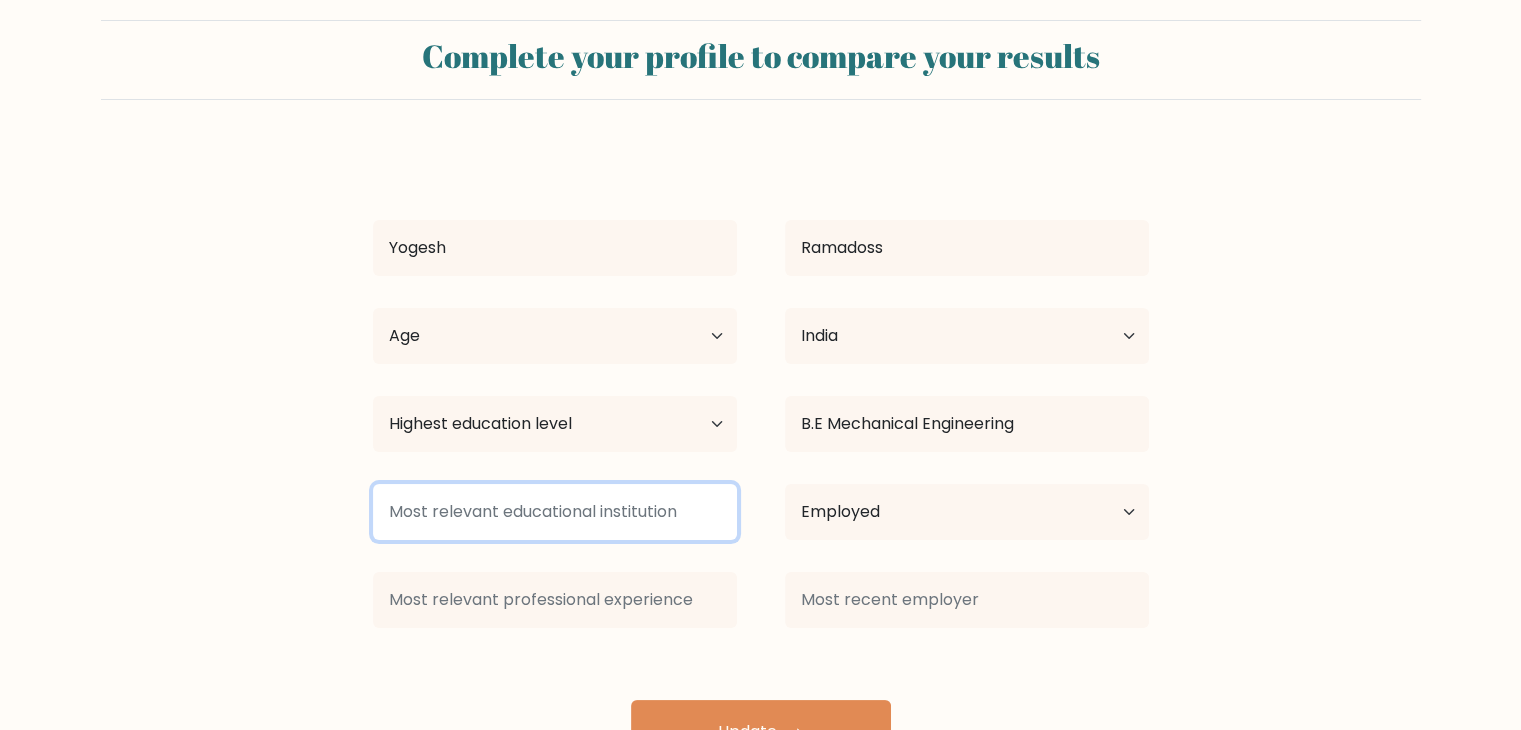click at bounding box center (555, 512) 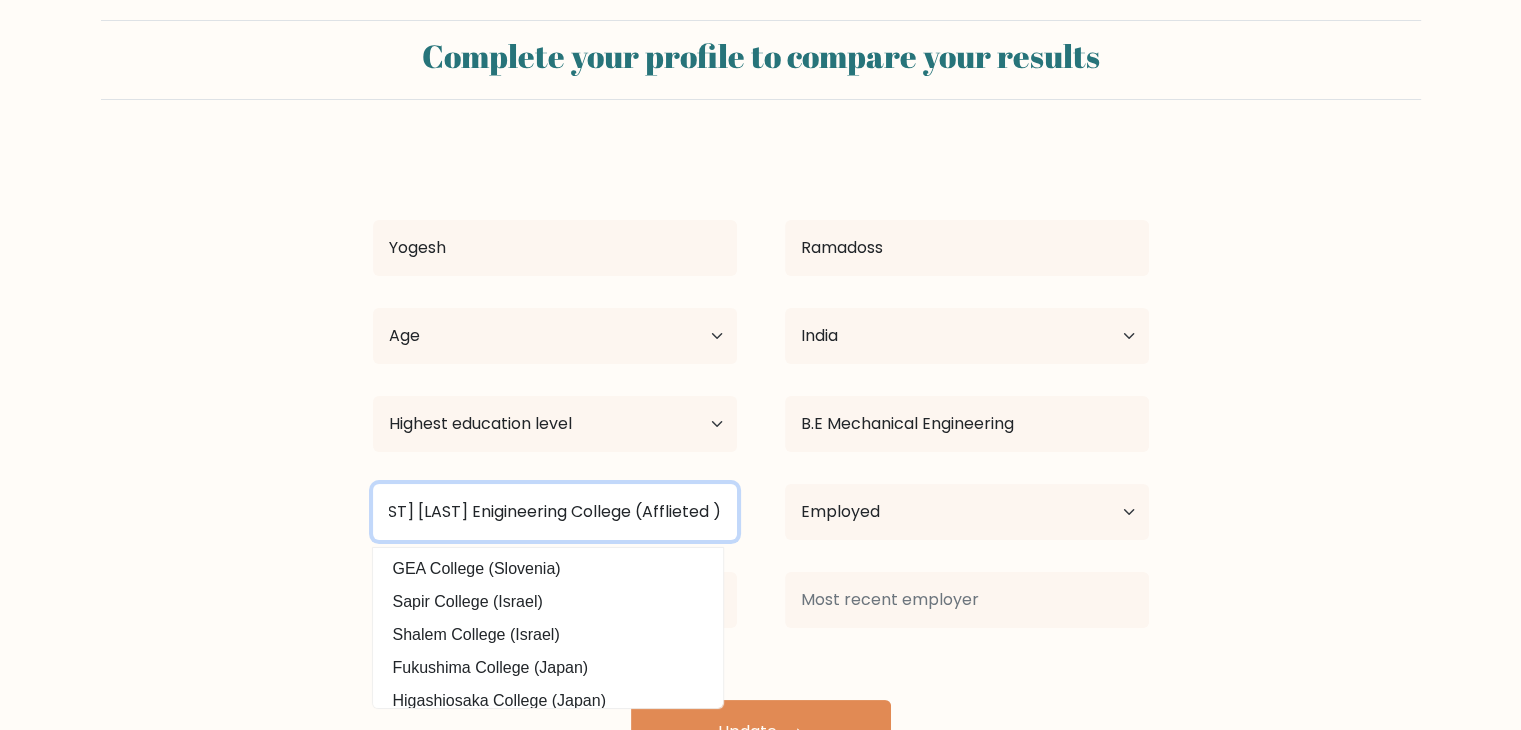 scroll, scrollTop: 0, scrollLeft: 141, axis: horizontal 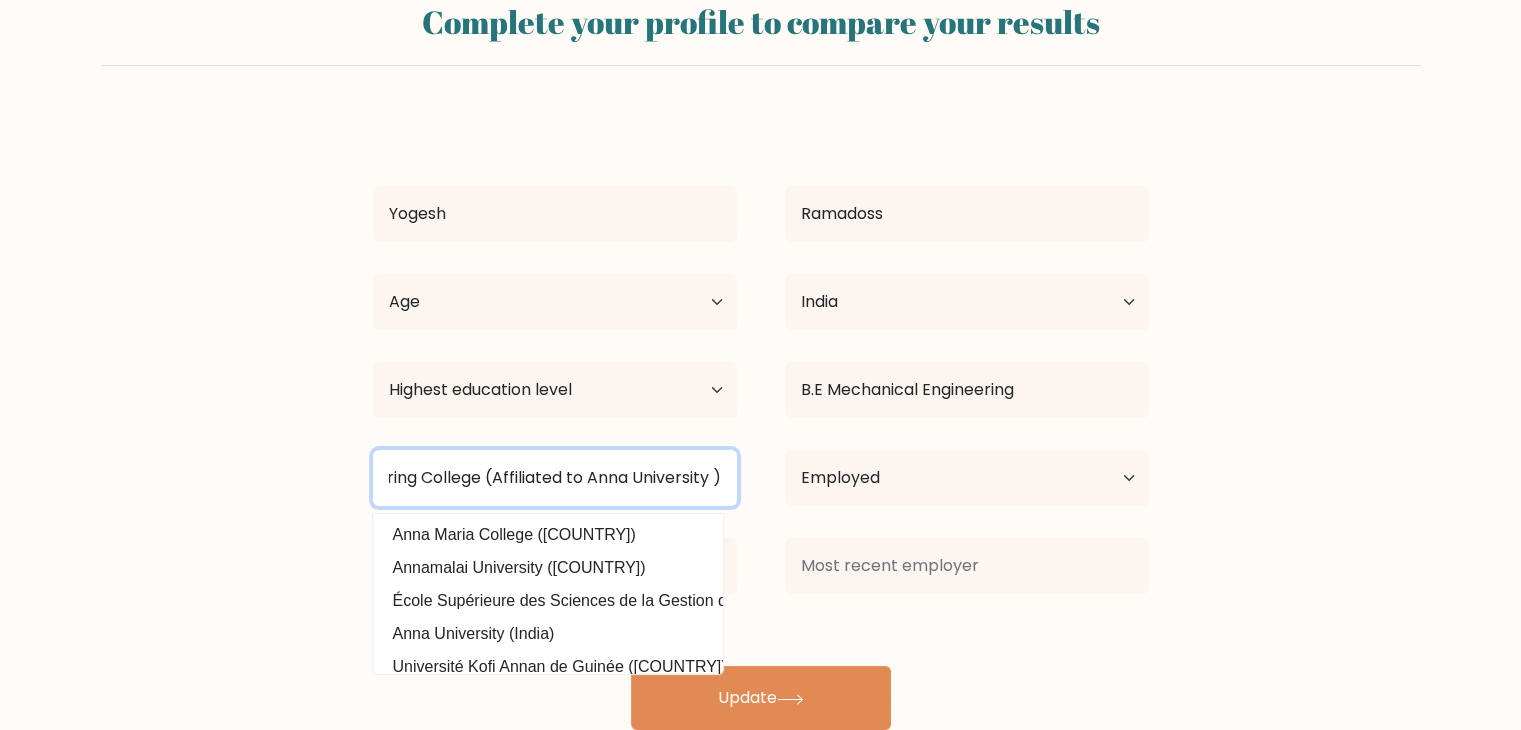 type on "Anjalai Ammal Mahalingam Engineering College (Affiliated to Anna University )" 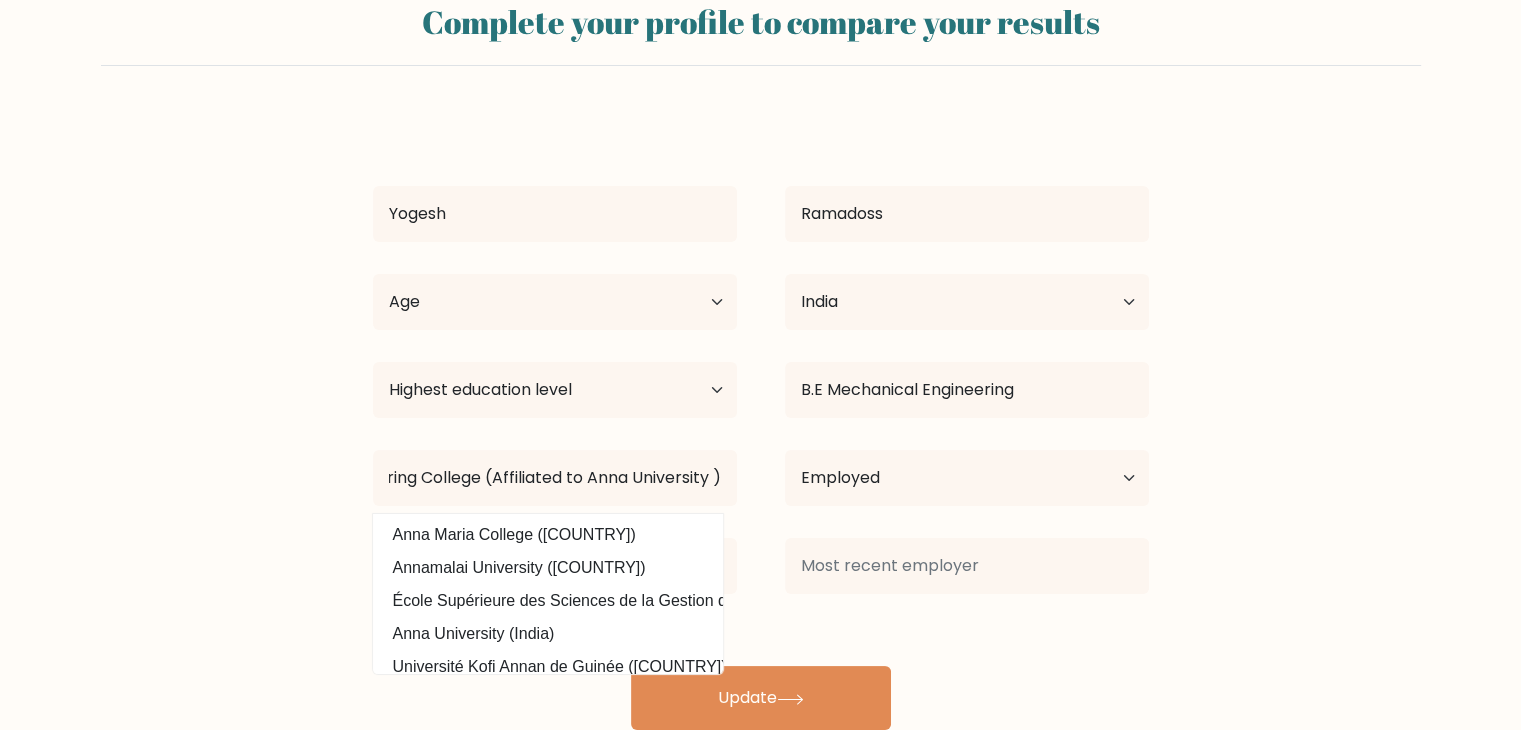scroll, scrollTop: 0, scrollLeft: 0, axis: both 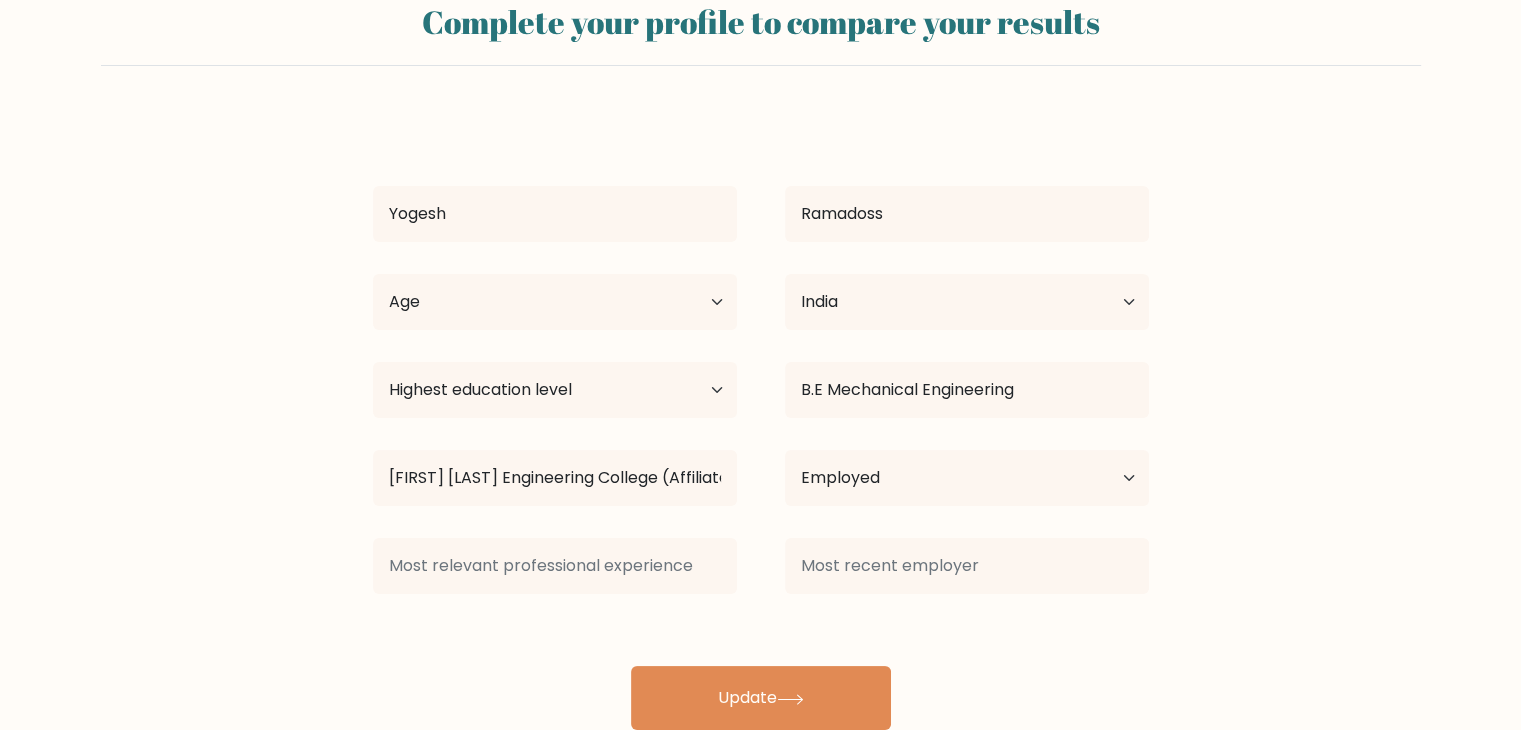 click on "Complete your profile to compare your results
Yogesh
Ramadoss
Age
Under 18 years old
18-24 years old
25-34 years old
35-44 years old
45-54 years old
55-64 years old
65 years old and above
Country
Afghanistan
Albania
Algeria
American Samoa" at bounding box center (760, 358) 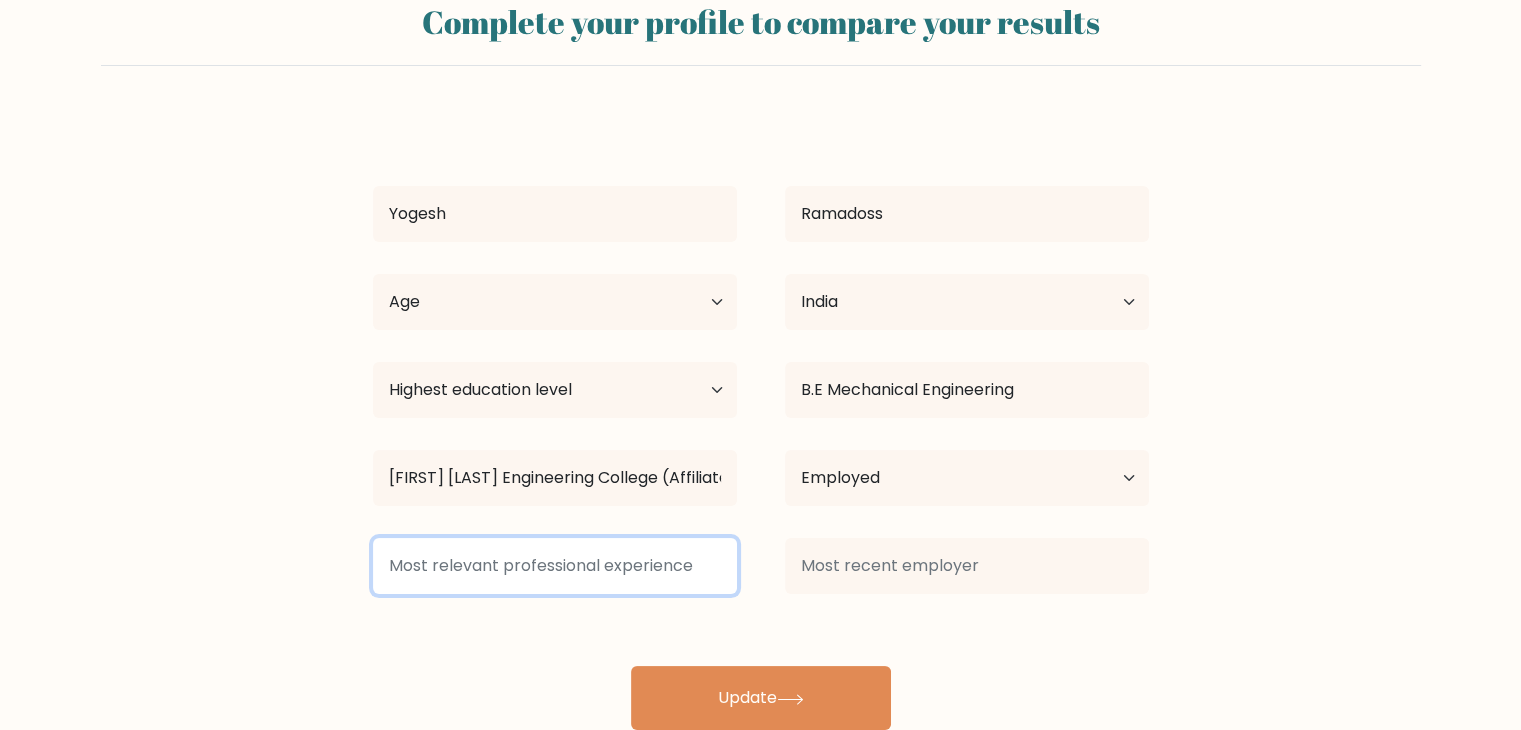 click at bounding box center (555, 566) 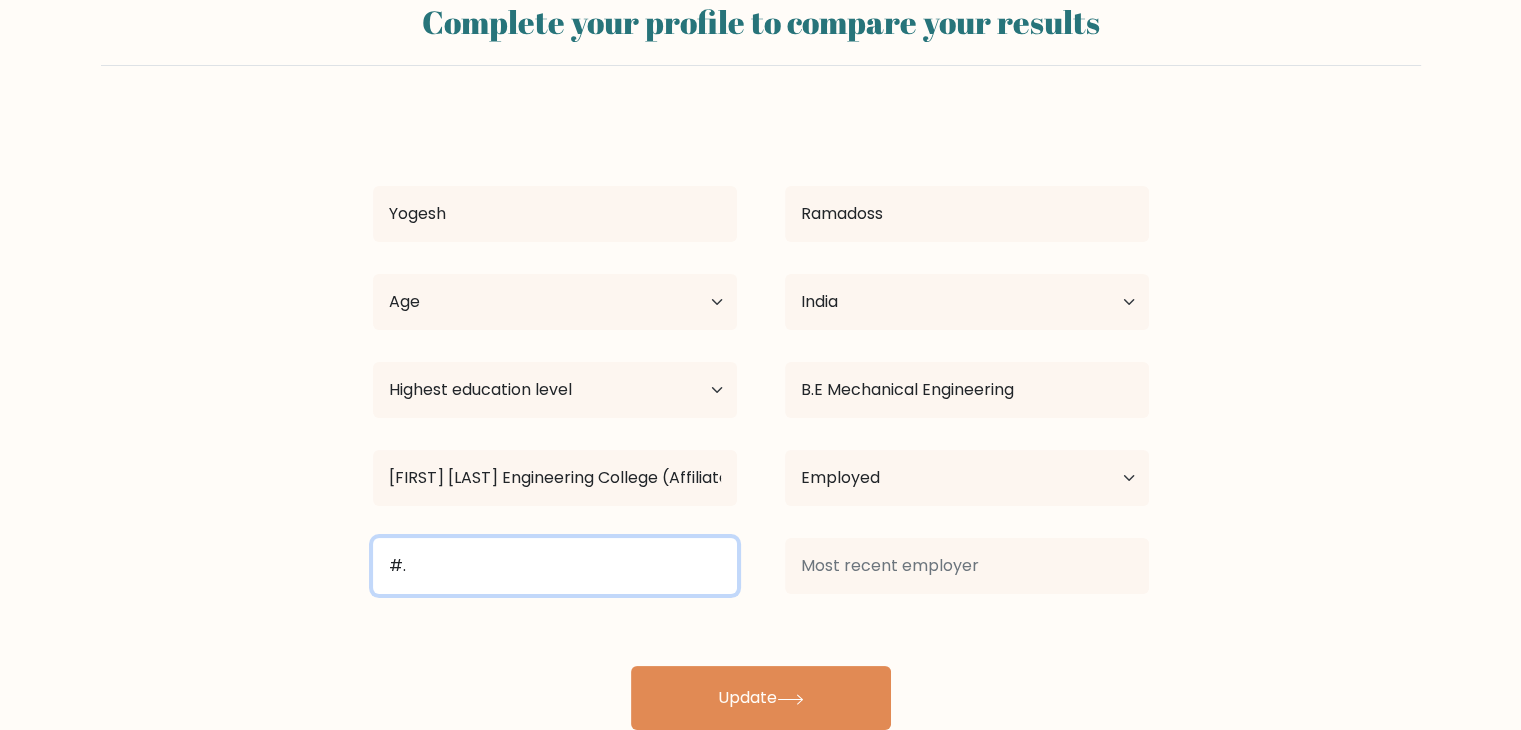 type on "#" 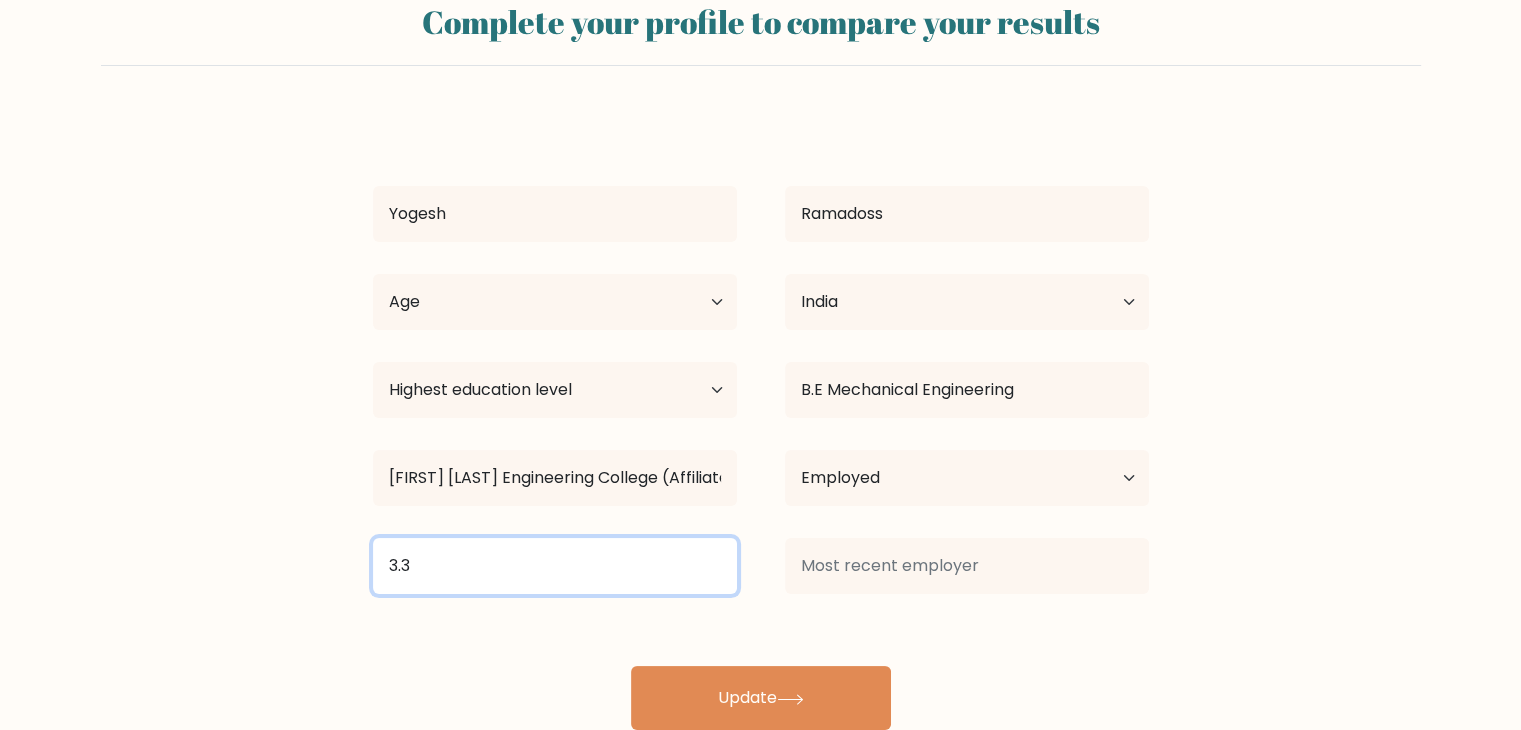 type on "[NUMBER]" 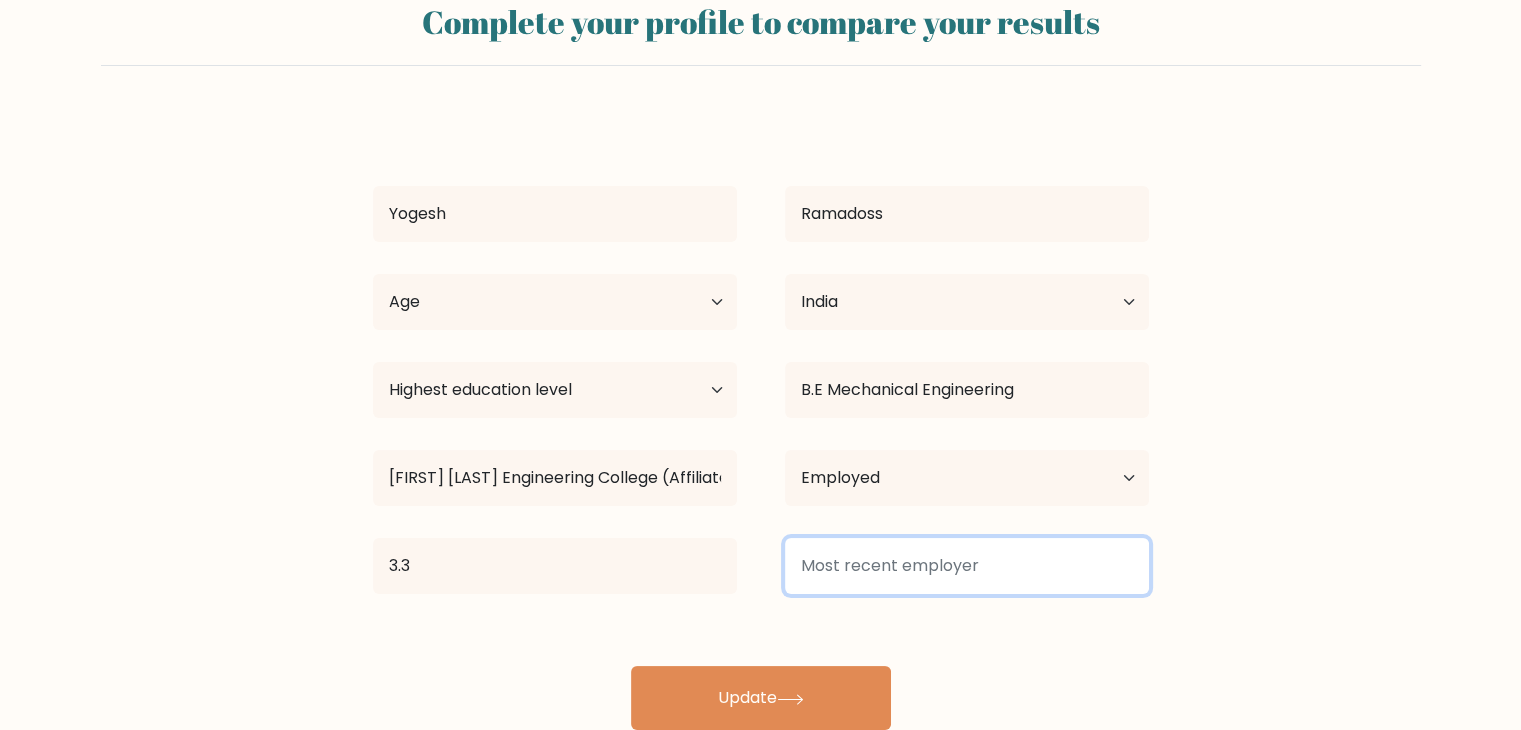 click at bounding box center (967, 566) 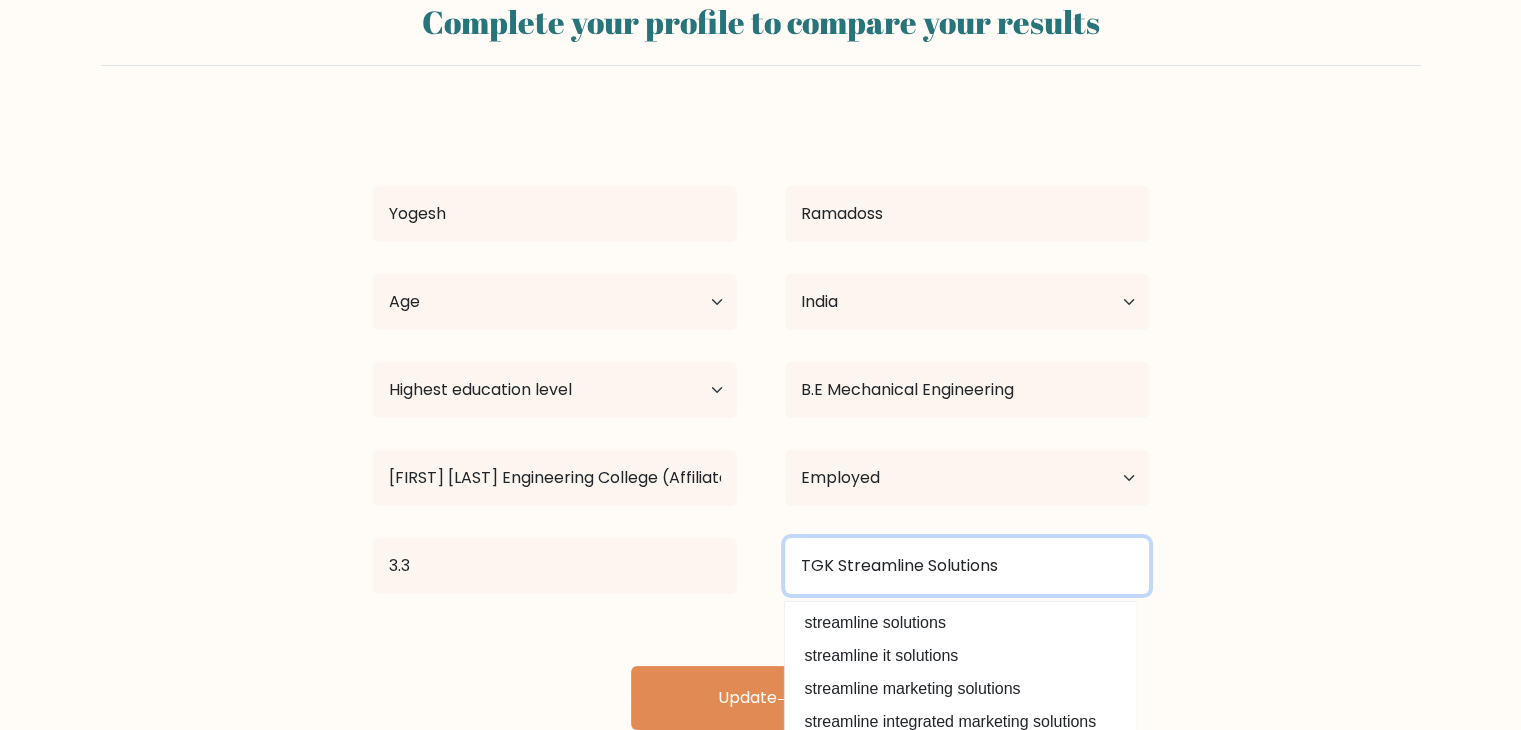 scroll, scrollTop: 94, scrollLeft: 0, axis: vertical 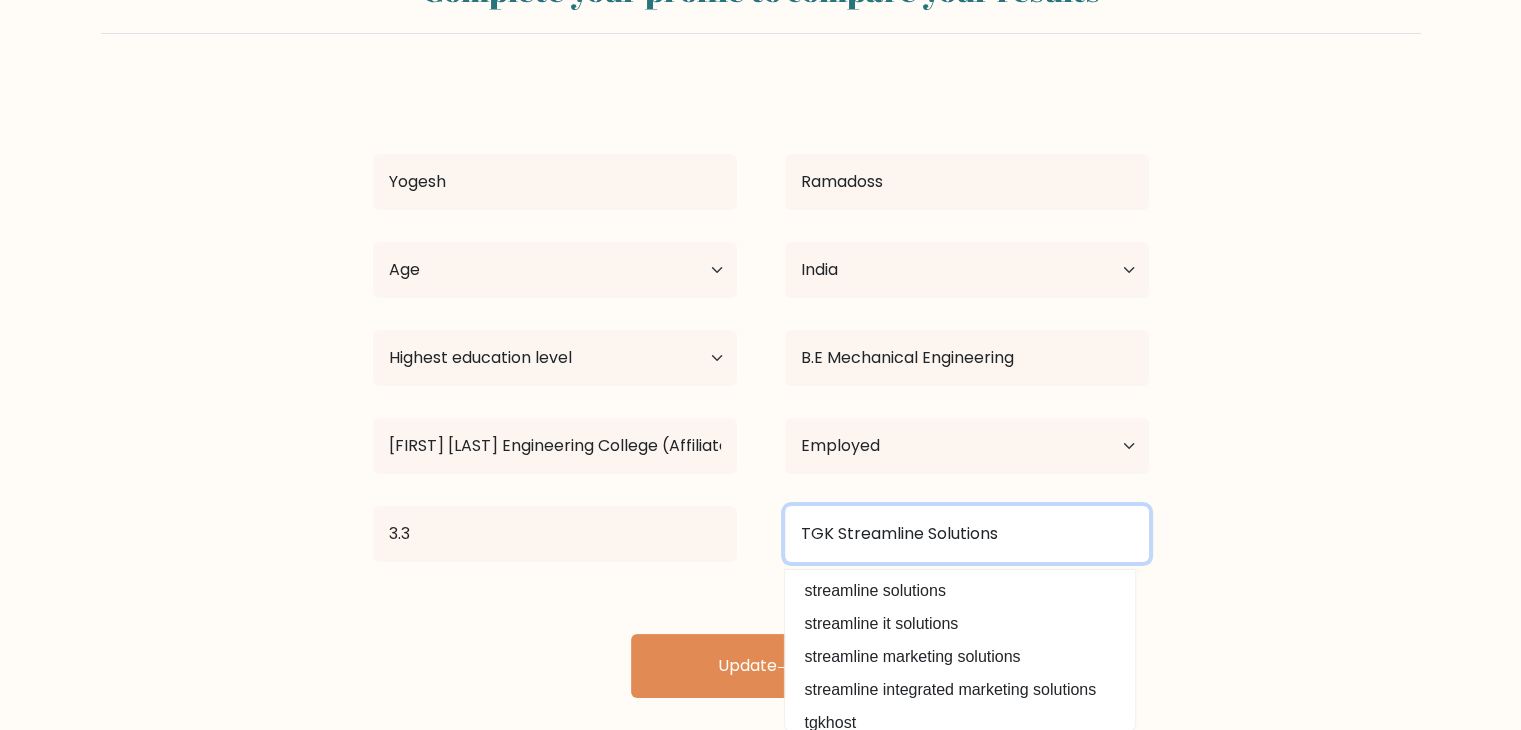 type on "TGK Streamline Solutions" 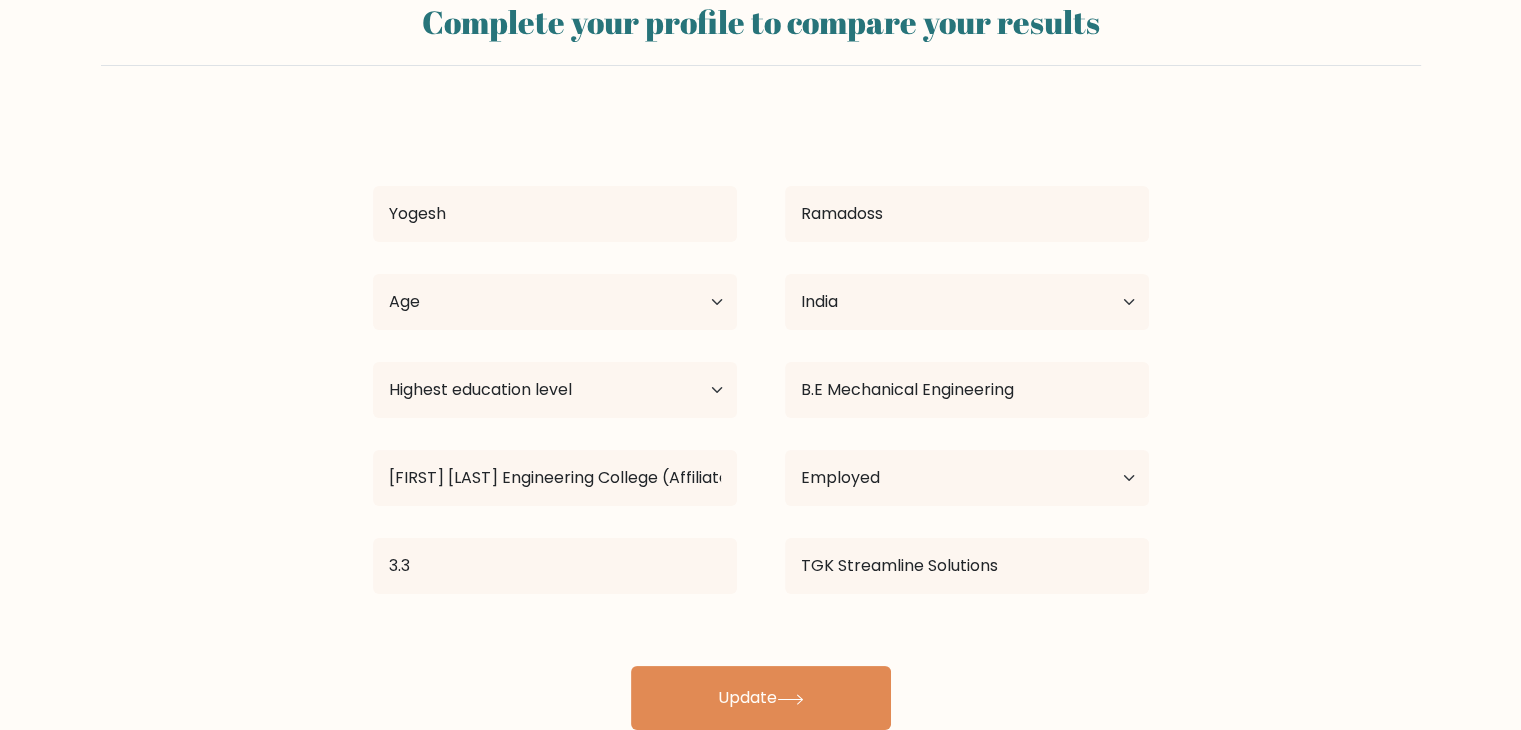 scroll, scrollTop: 62, scrollLeft: 0, axis: vertical 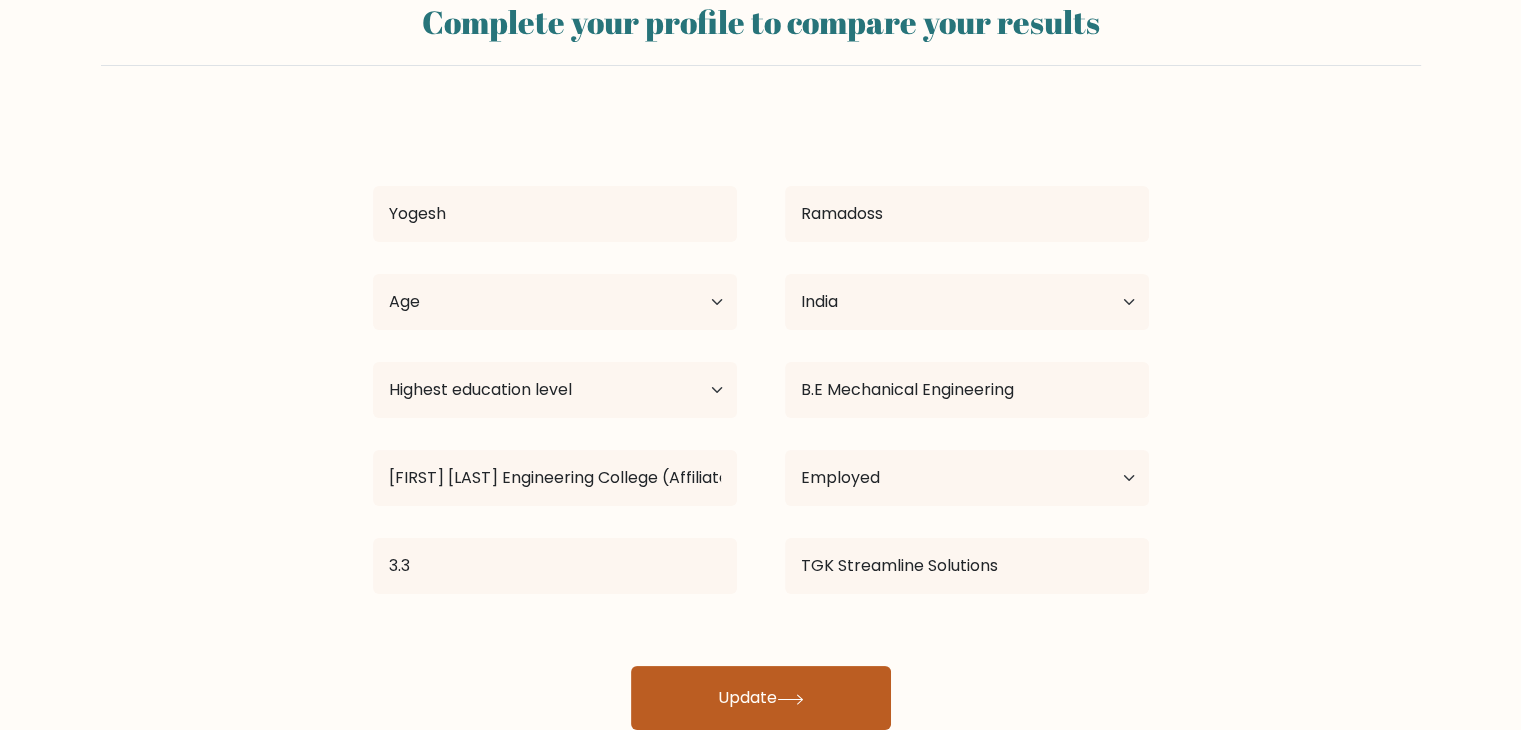 click on "Update" at bounding box center (761, 698) 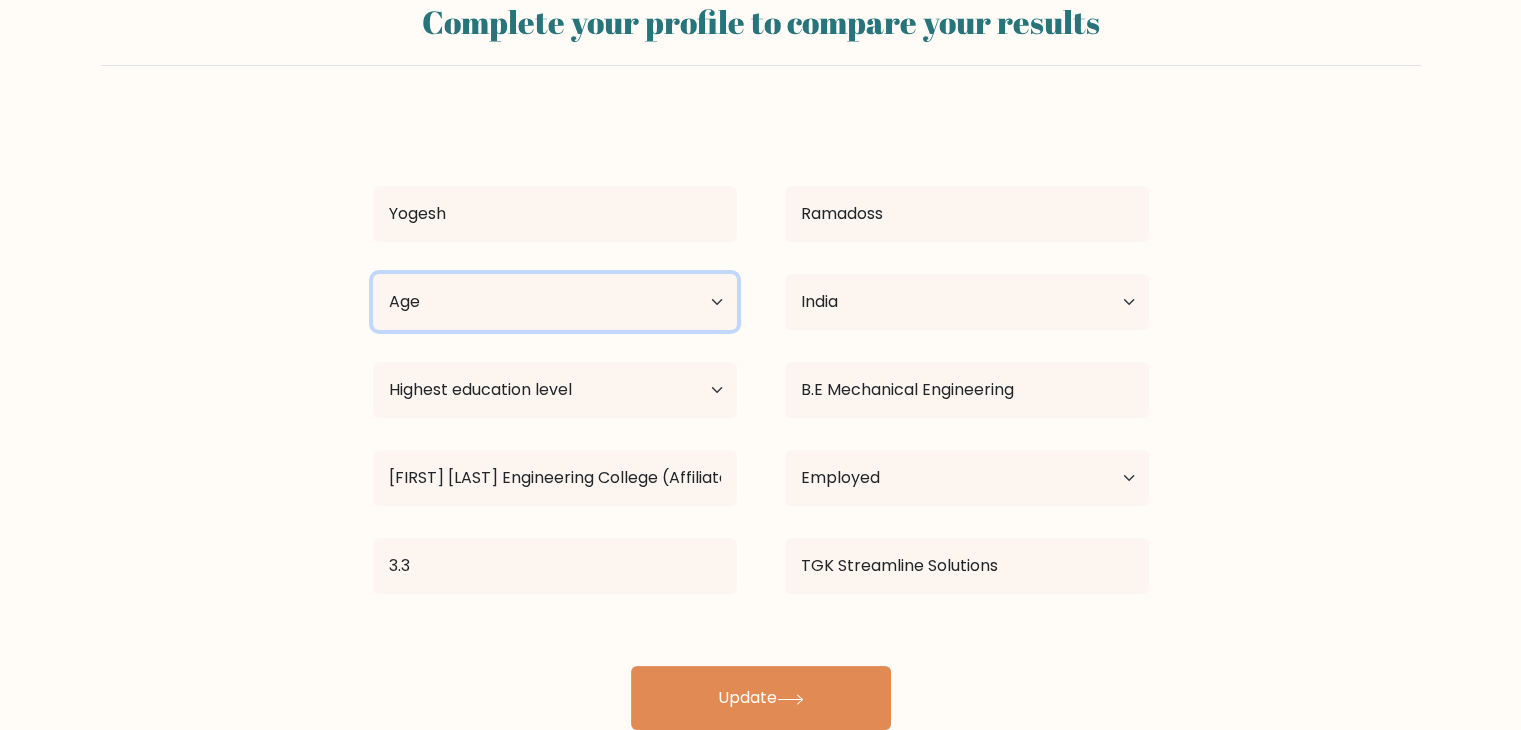 click on "Age
Under 18 years old
18-24 years old
25-34 years old
35-44 years old
45-54 years old
55-64 years old
65 years old and above" at bounding box center (555, 302) 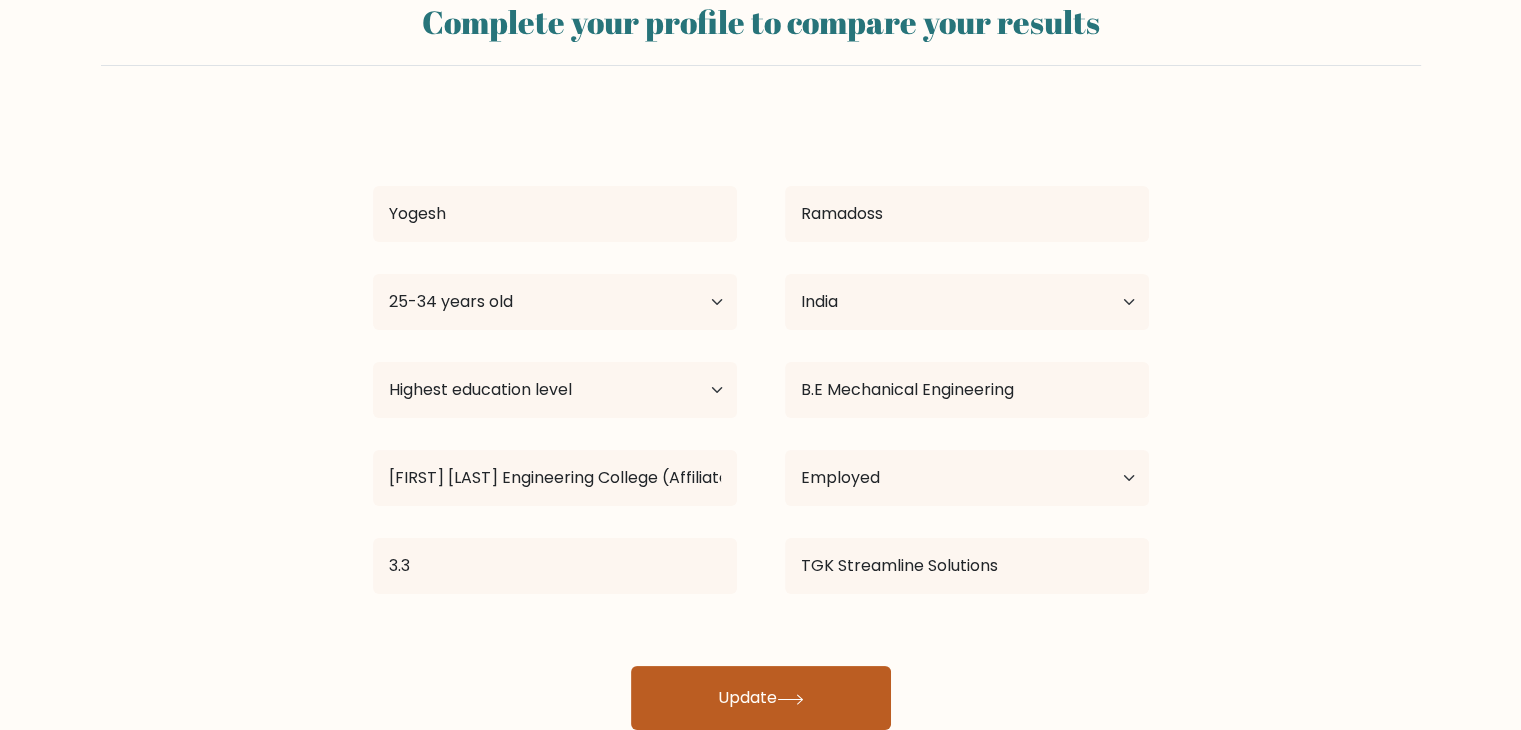 click on "Update" at bounding box center [761, 698] 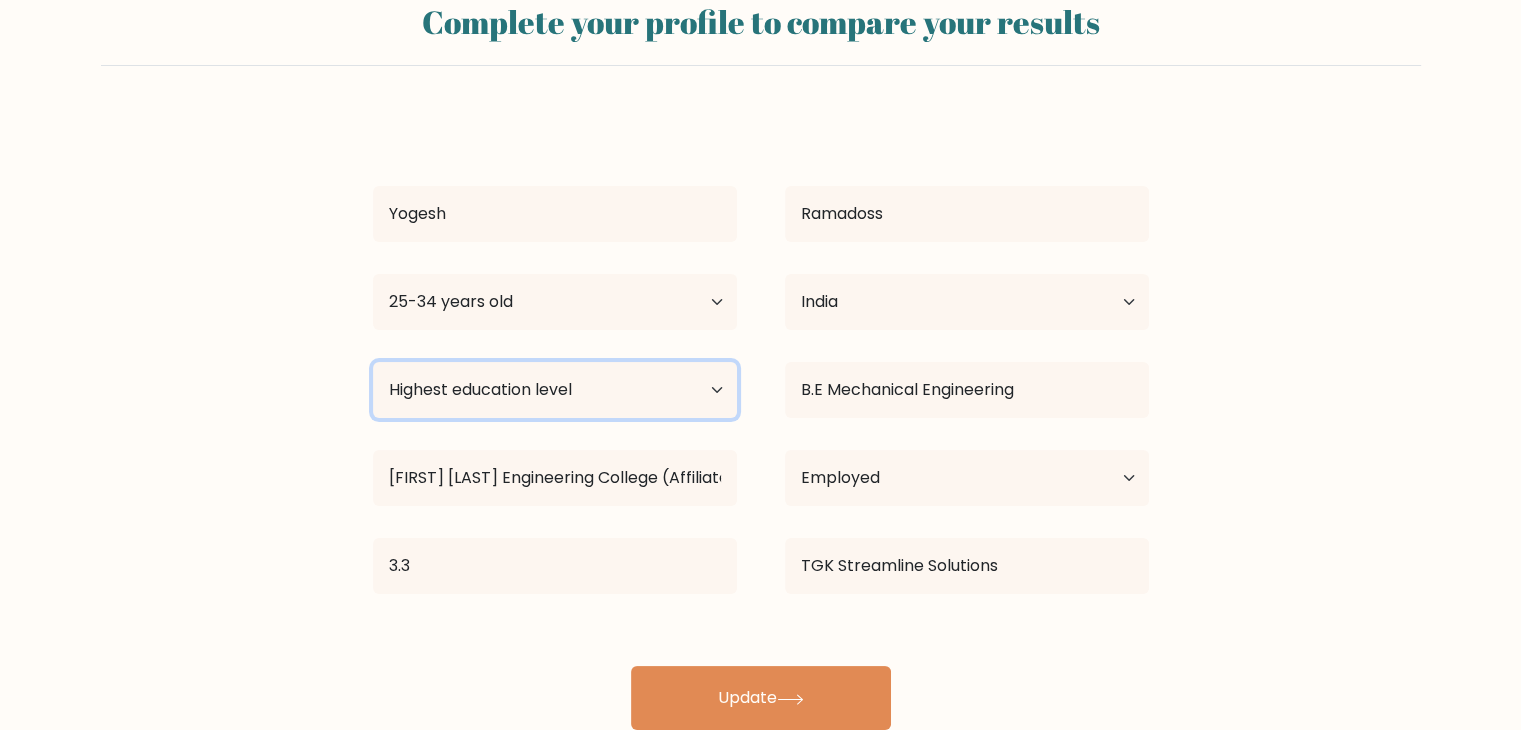 click on "Highest education level
No schooling
Primary
Lower Secondary
Upper Secondary
Occupation Specific
Bachelor's degree
Master's degree
Doctoral degree" at bounding box center (555, 390) 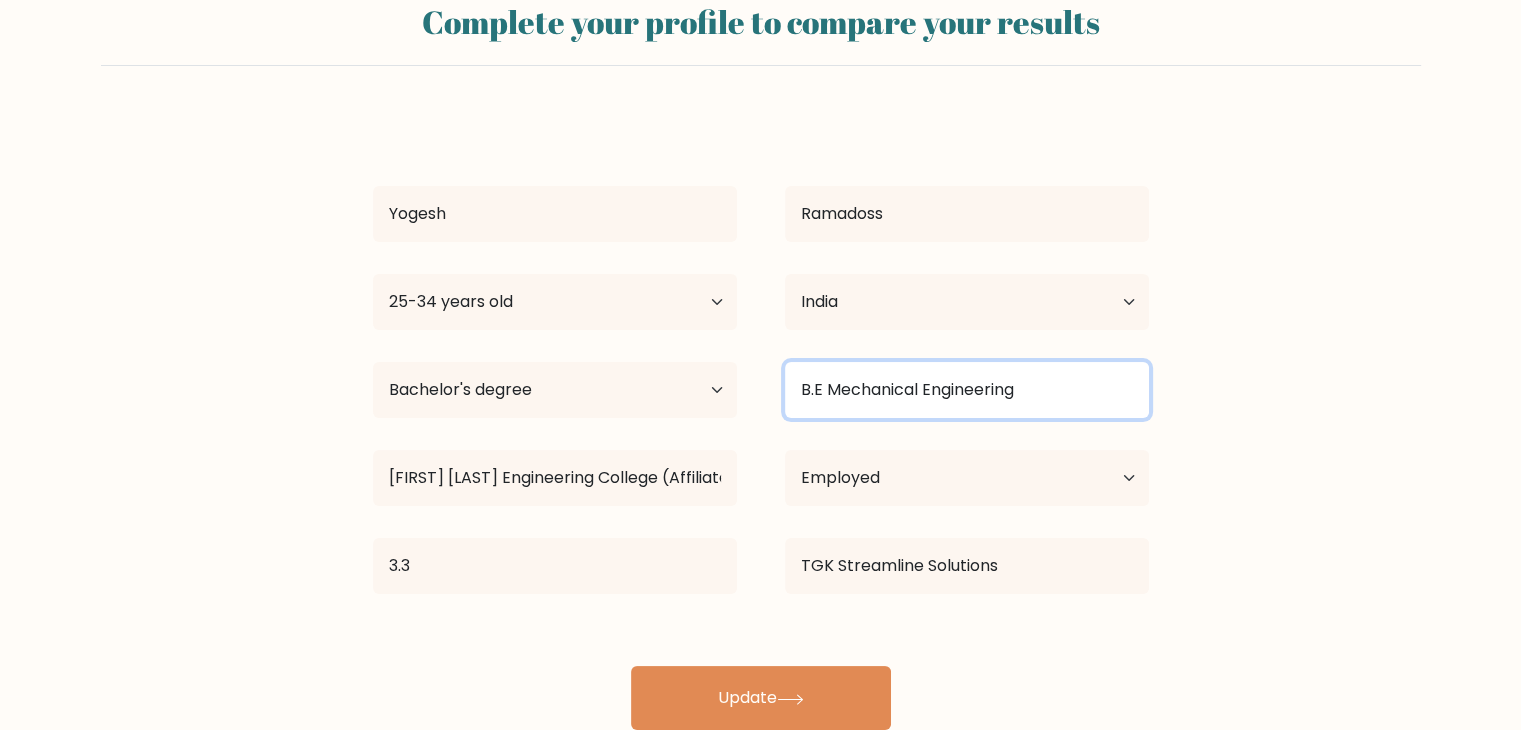click on "B.E Mechanical Engineering" at bounding box center [967, 390] 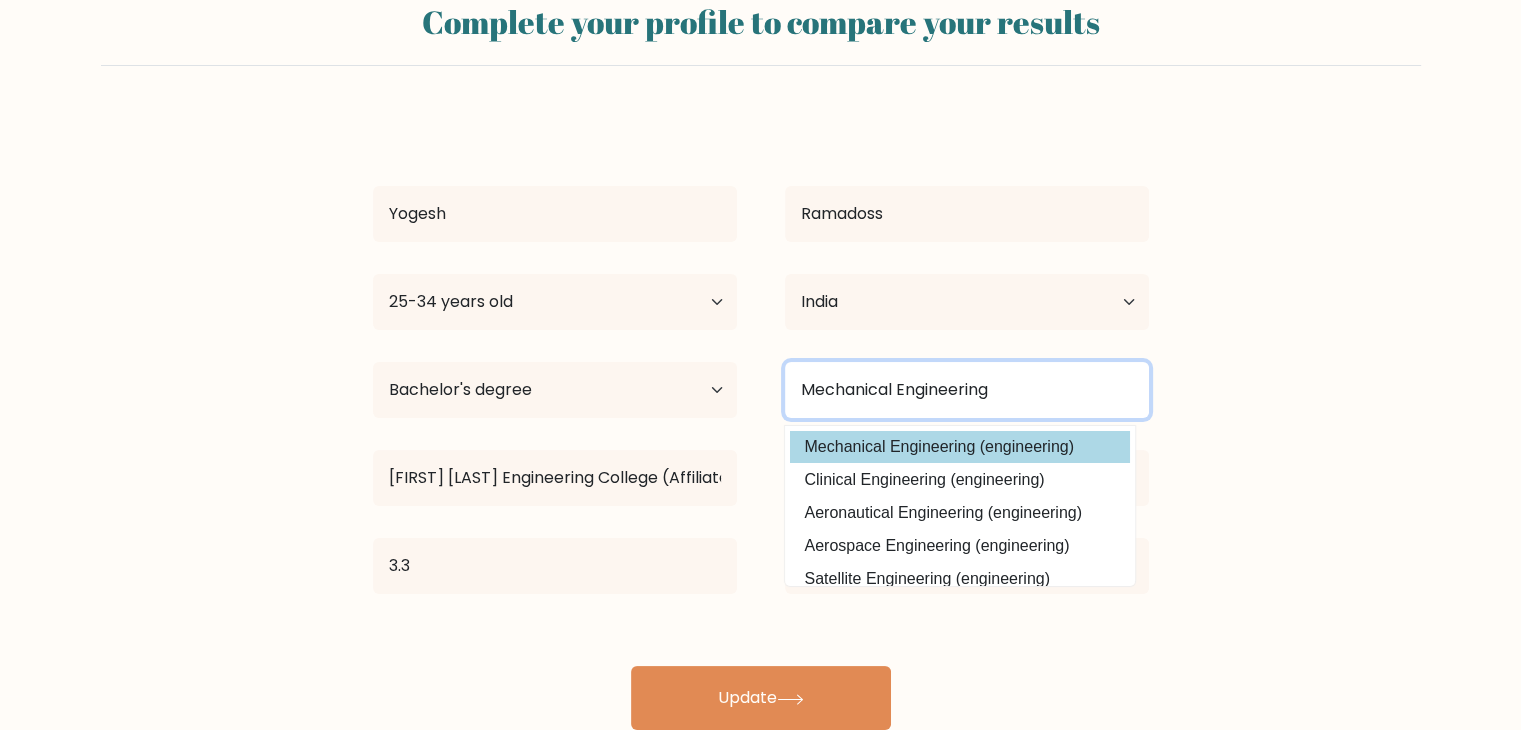 type on "Mechanical Engineering" 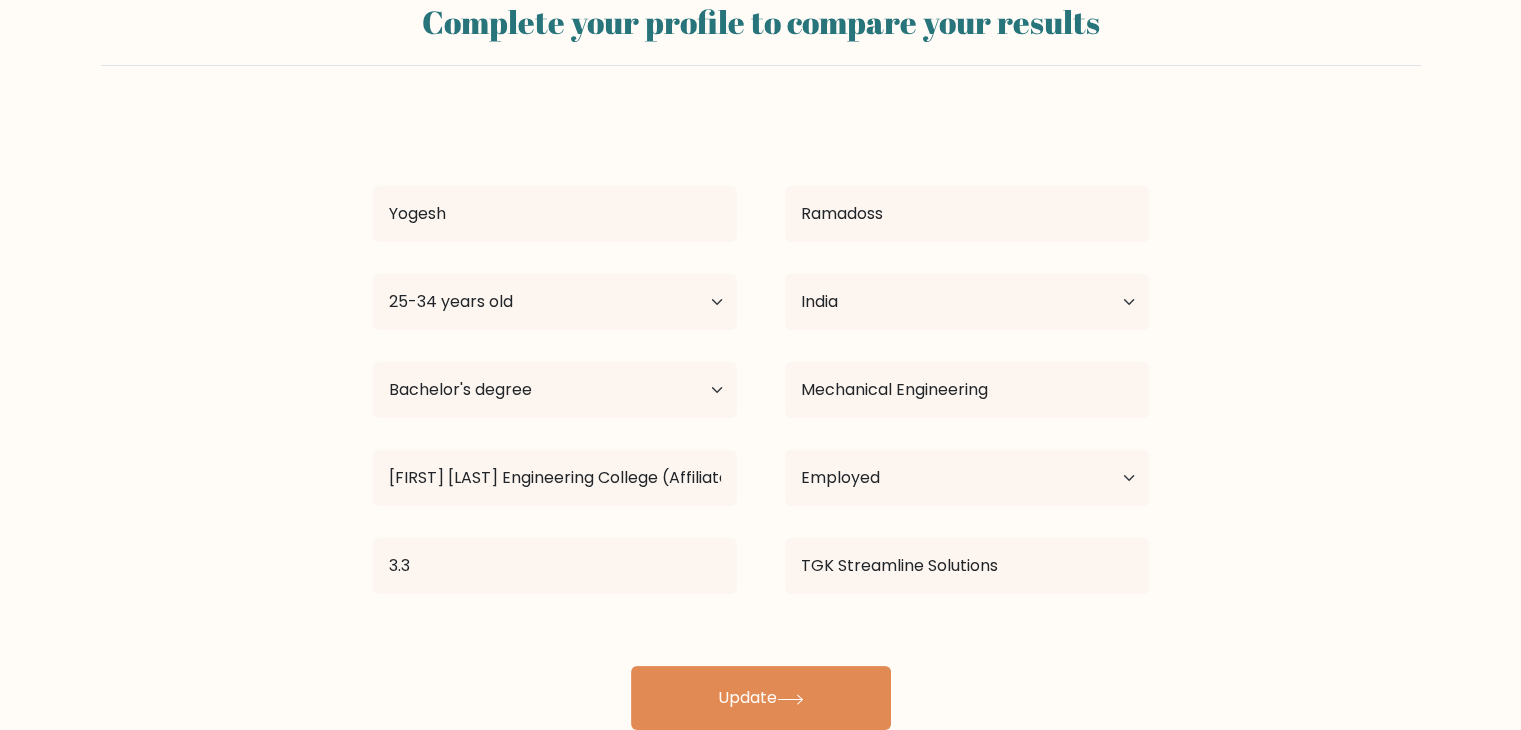 click on "Yogesh
Ramadoss
Age
Under 18 years old
18-24 years old
25-34 years old
35-44 years old
45-54 years old
55-64 years old
65 years old and above
Country
Afghanistan
Albania
Algeria
American Samoa
Andorra
Angola
Anguilla
Antarctica
Antigua and Barbuda
Argentina
Armenia
Aruba
Australia
Austria
Azerbaijan
Bahamas
Bahrain
Bangladesh
Barbados
Belarus
Belgium
Belize
Benin
Bermuda
Bhutan" at bounding box center [761, 422] 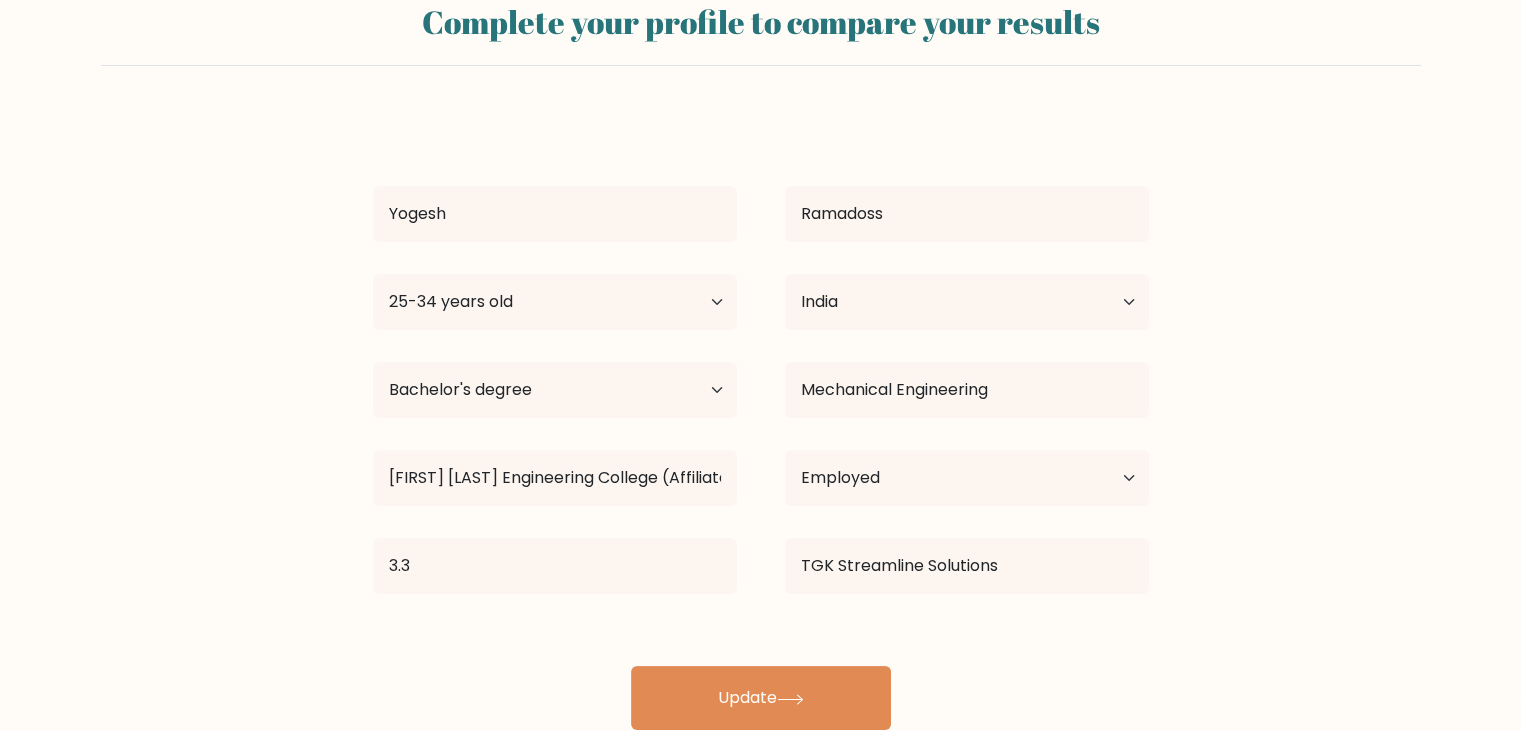 click on "Complete your profile to compare your results
Yogesh
Ramadoss
Age
Under 18 years old
18-24 years old
25-34 years old
35-44 years old
45-54 years old
55-64 years old
65 years old and above
Country
Afghanistan
Albania
Algeria
American Samoa" at bounding box center (760, 358) 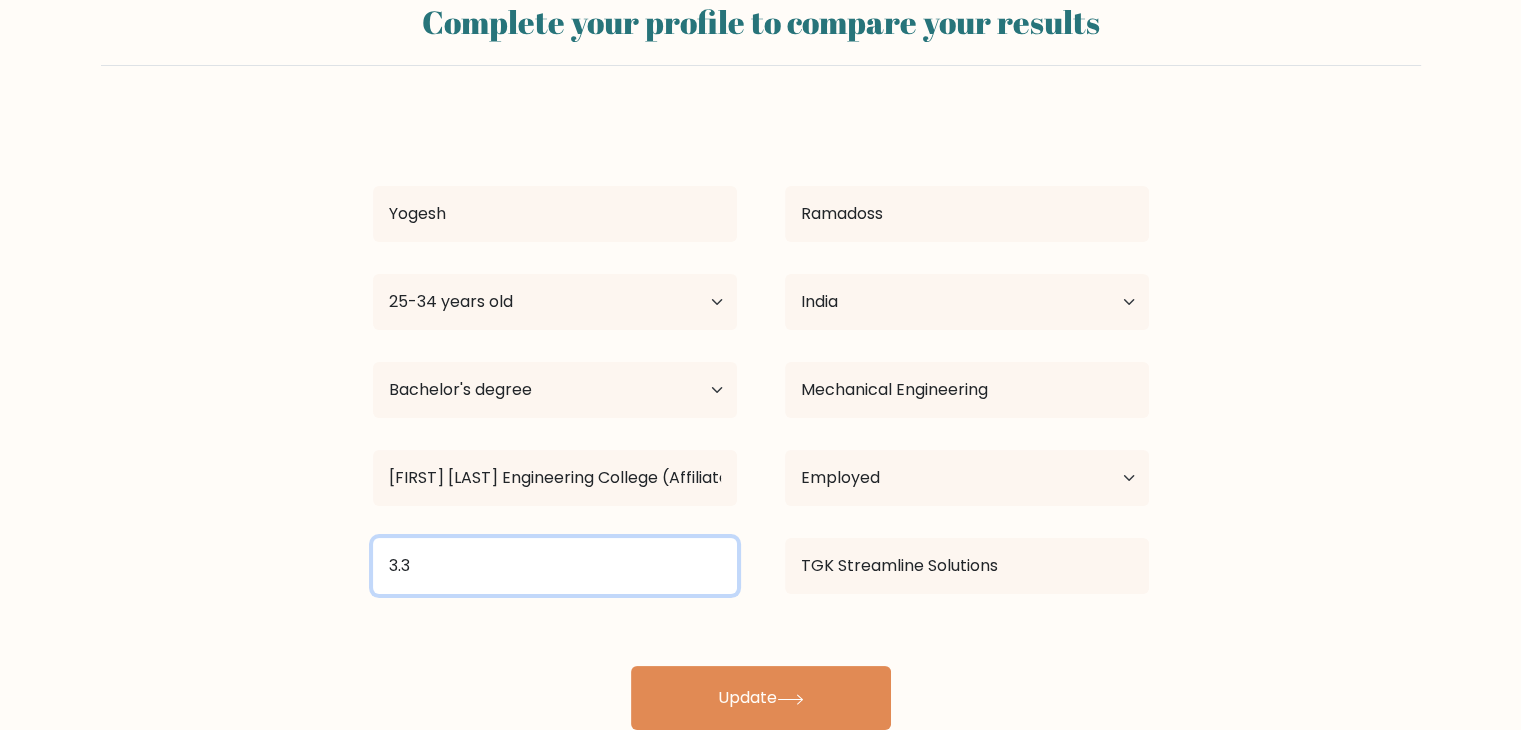 click on "[NUMBER]" at bounding box center [555, 566] 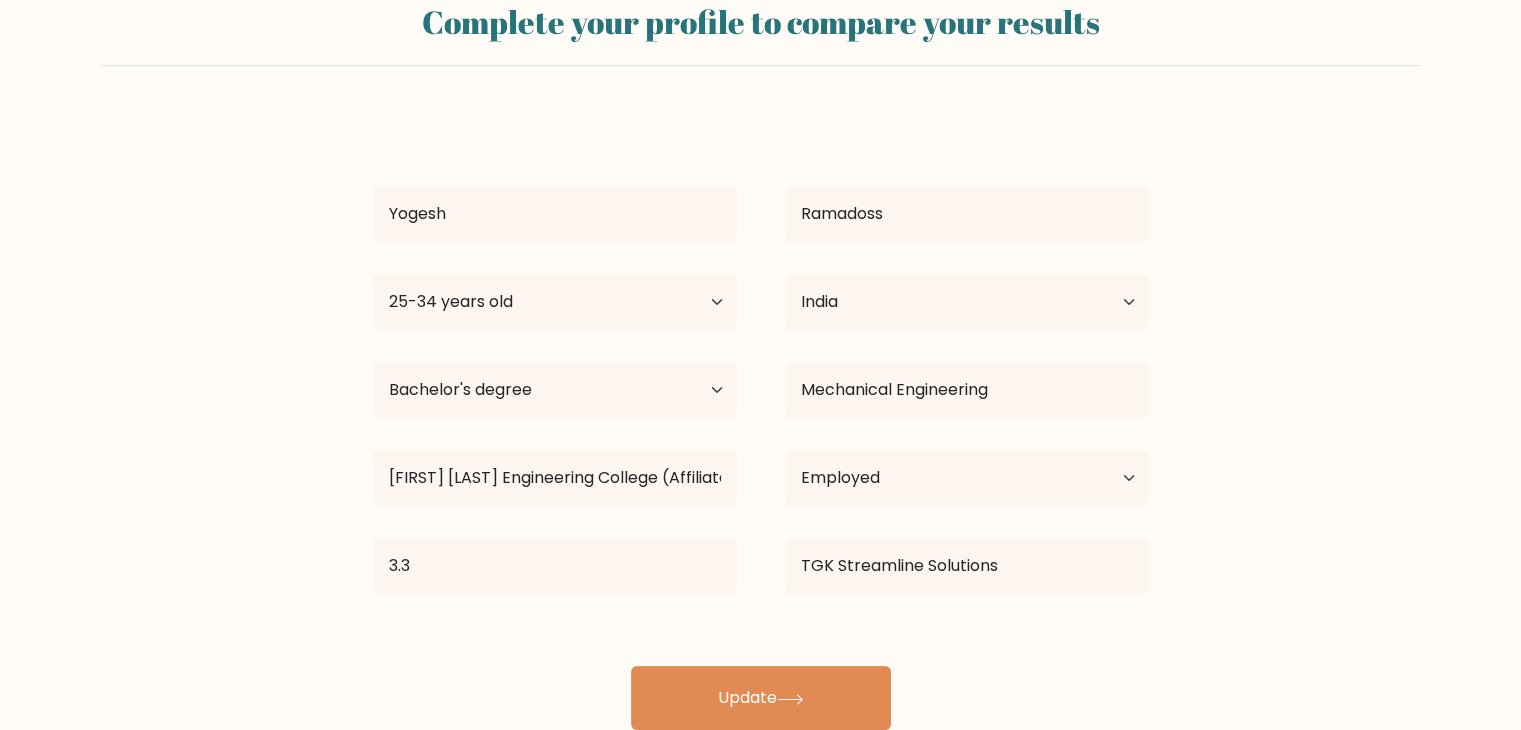 click on "Complete your profile to compare your results
Yogesh
Ramadoss
Age
Under 18 years old
18-24 years old
25-34 years old
35-44 years old
45-54 years old
55-64 years old
65 years old and above
Country
Afghanistan
Albania
Algeria
American Samoa" at bounding box center (760, 358) 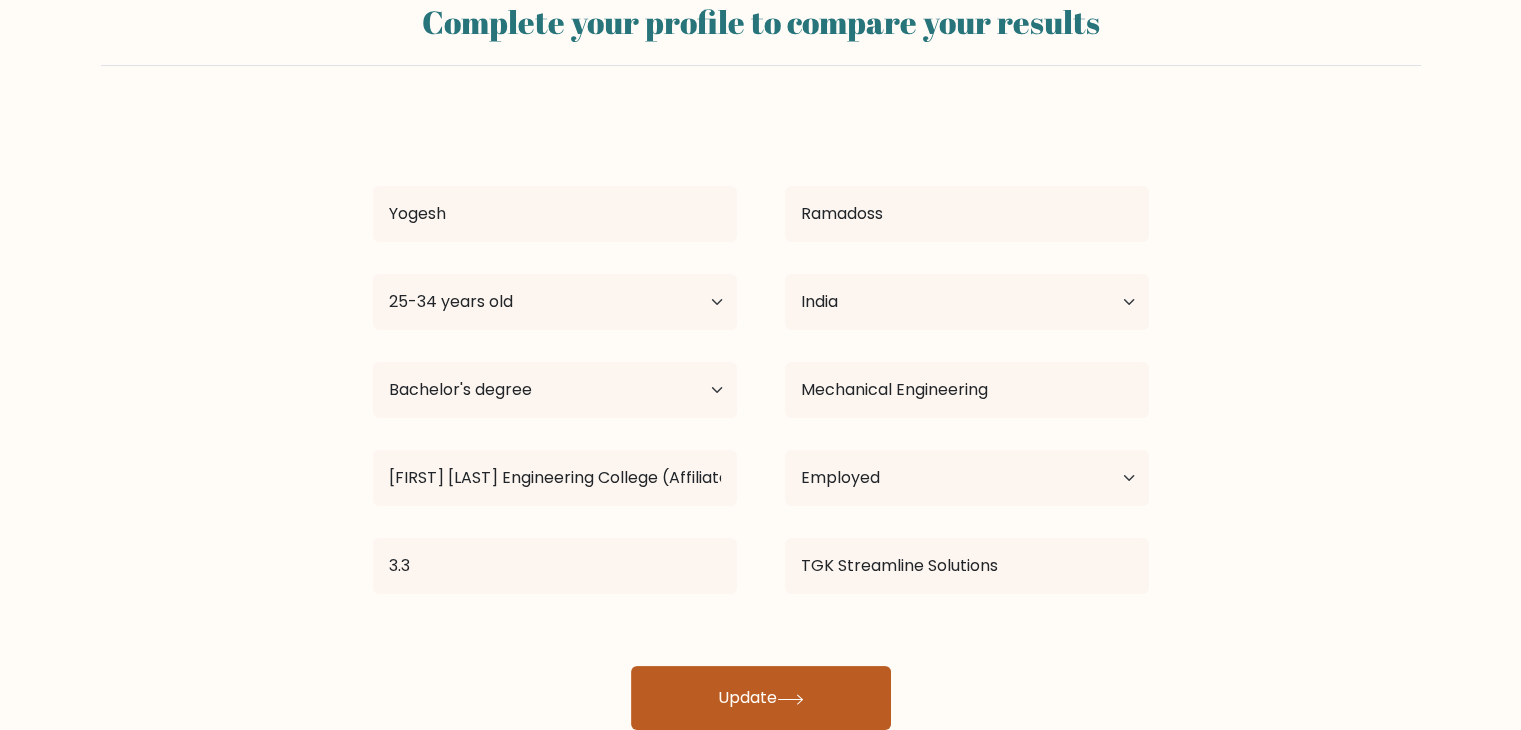 click on "Update" at bounding box center (761, 698) 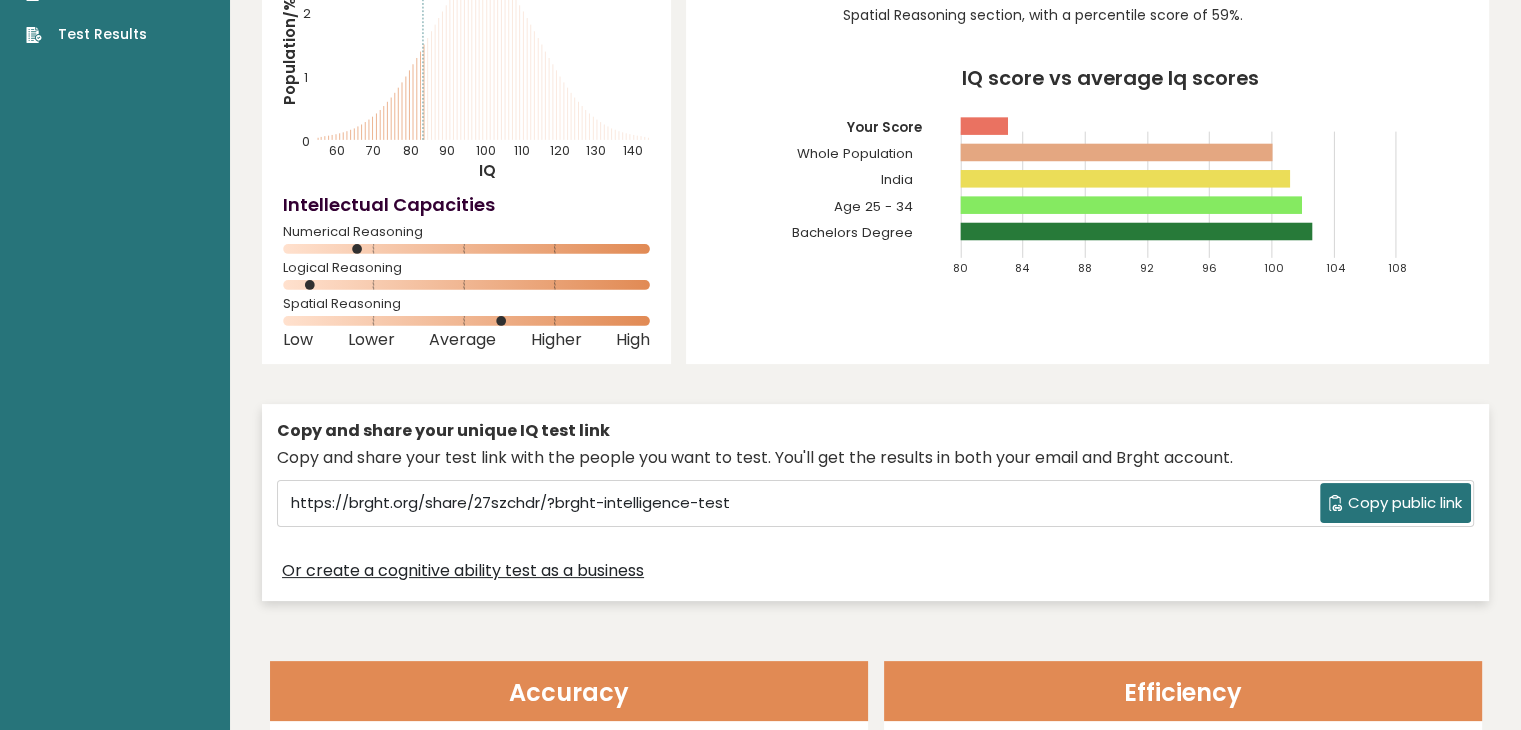 scroll, scrollTop: 0, scrollLeft: 0, axis: both 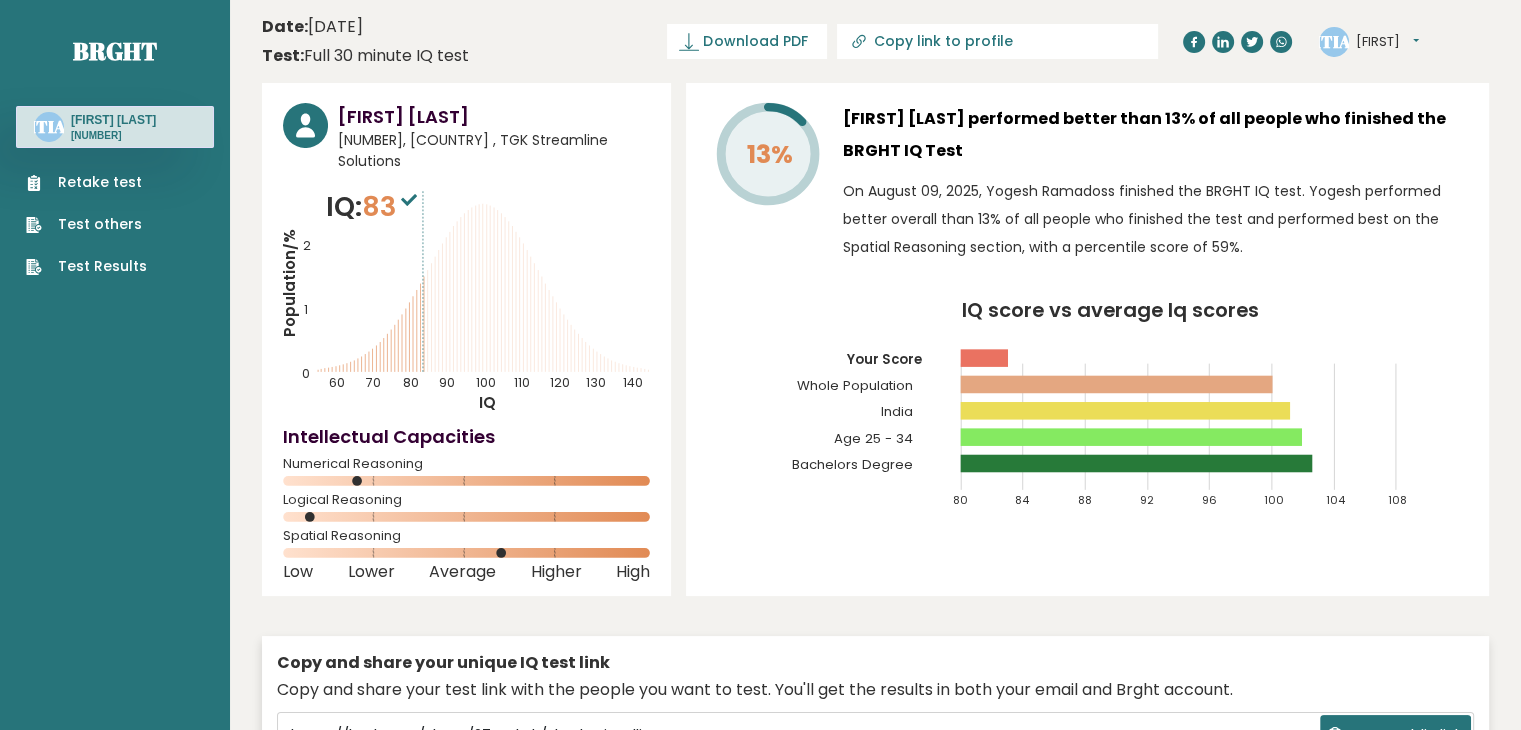 click on "13%
Your Score
Whole Population" at bounding box center (1087, 339) 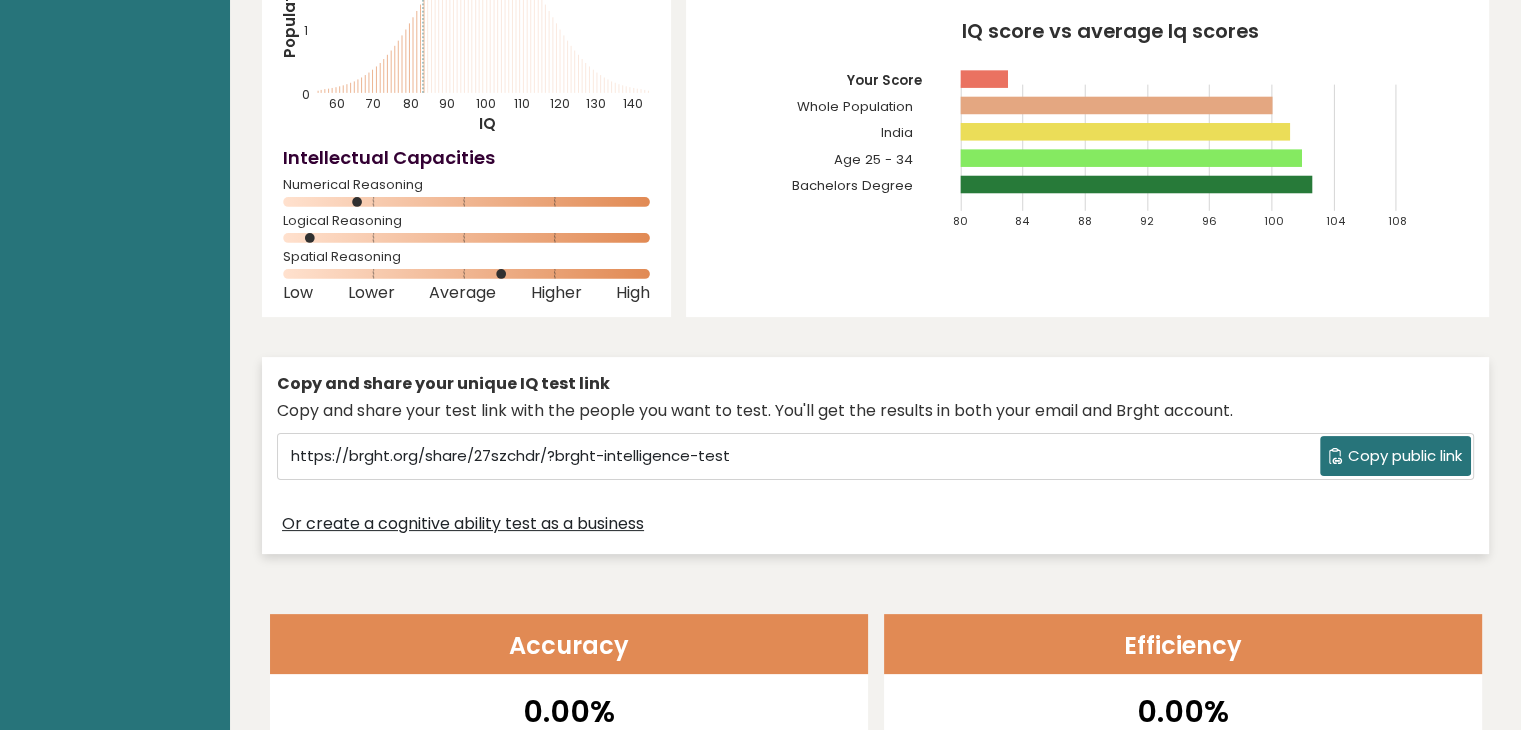 scroll, scrollTop: 280, scrollLeft: 0, axis: vertical 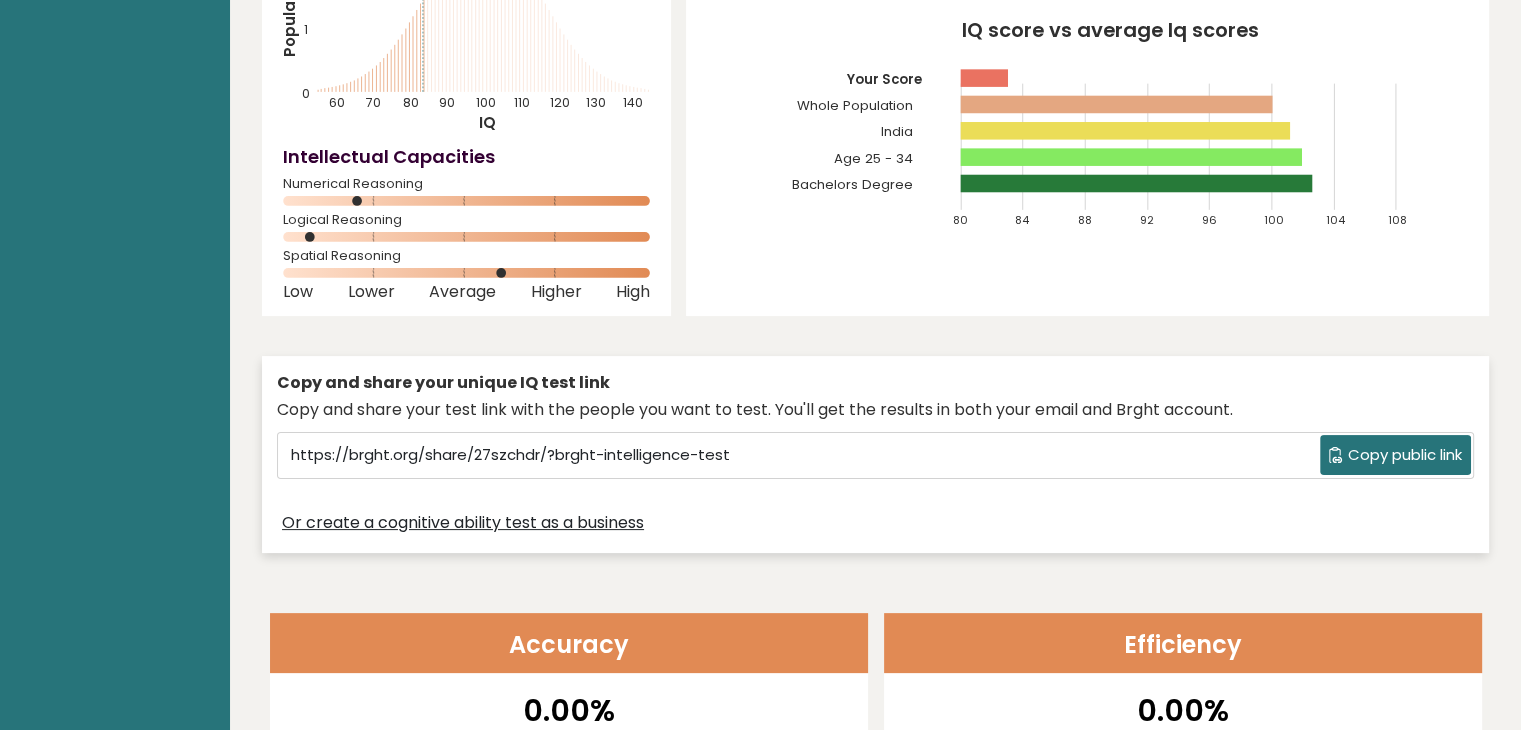 click on "Copy public link" at bounding box center [1405, 455] 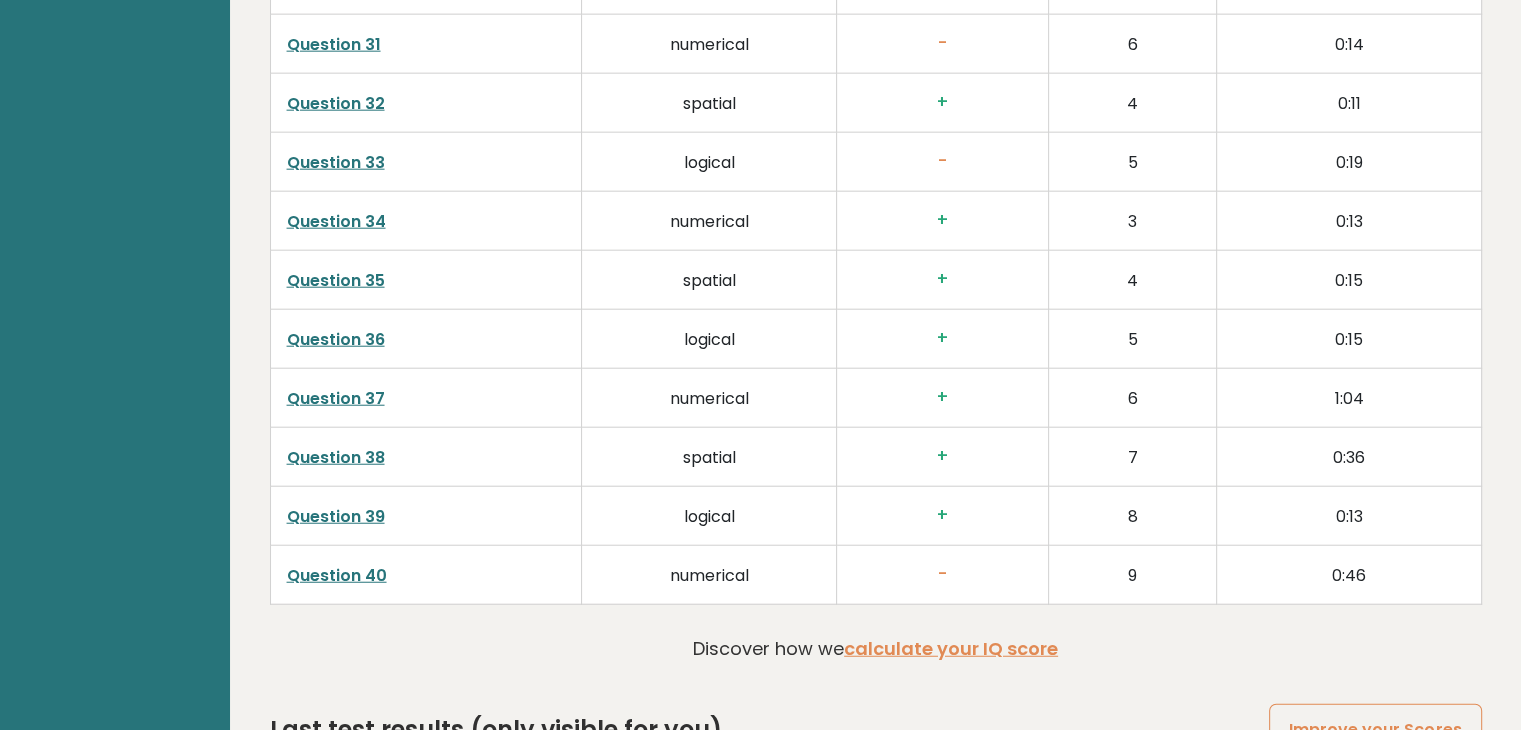 scroll, scrollTop: 5132, scrollLeft: 0, axis: vertical 